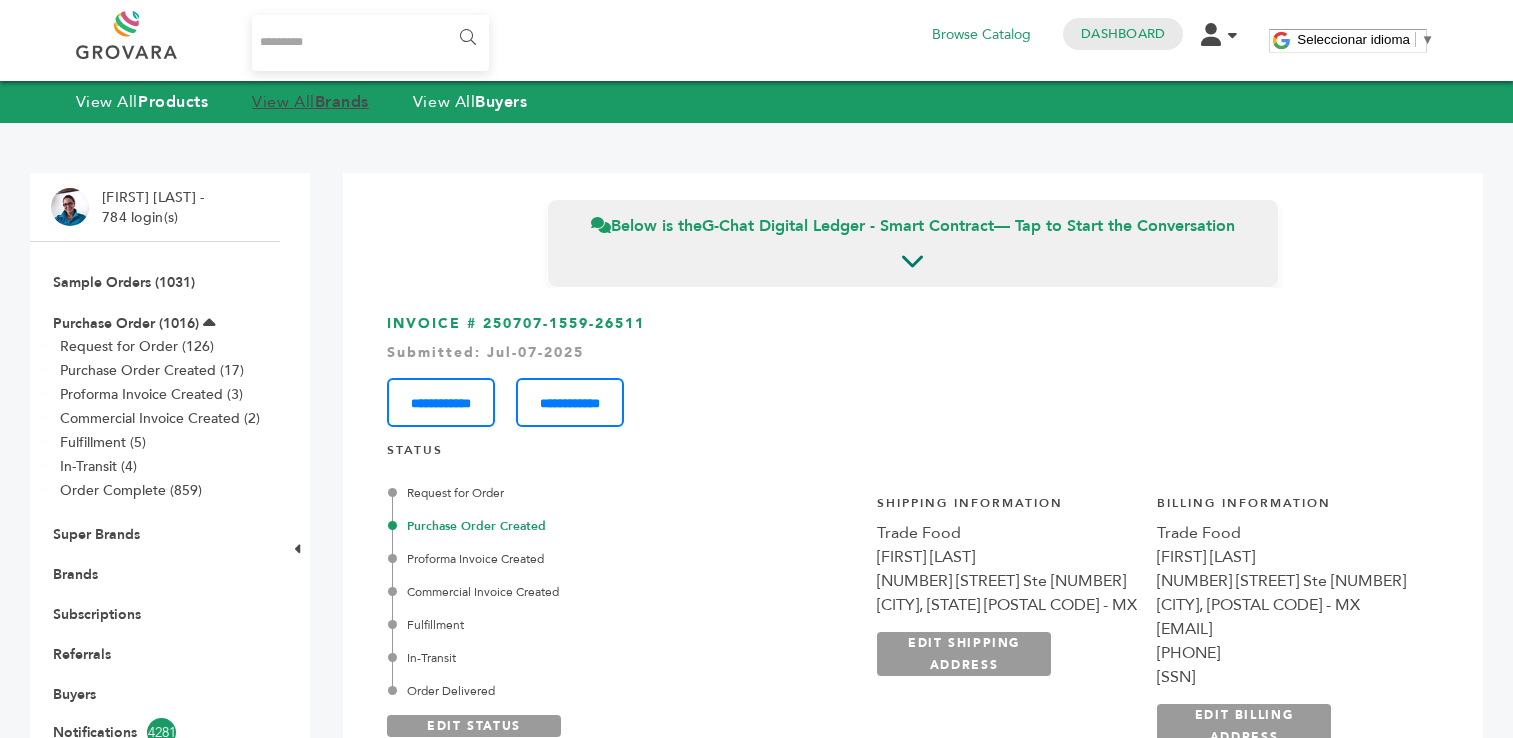 scroll, scrollTop: 0, scrollLeft: 0, axis: both 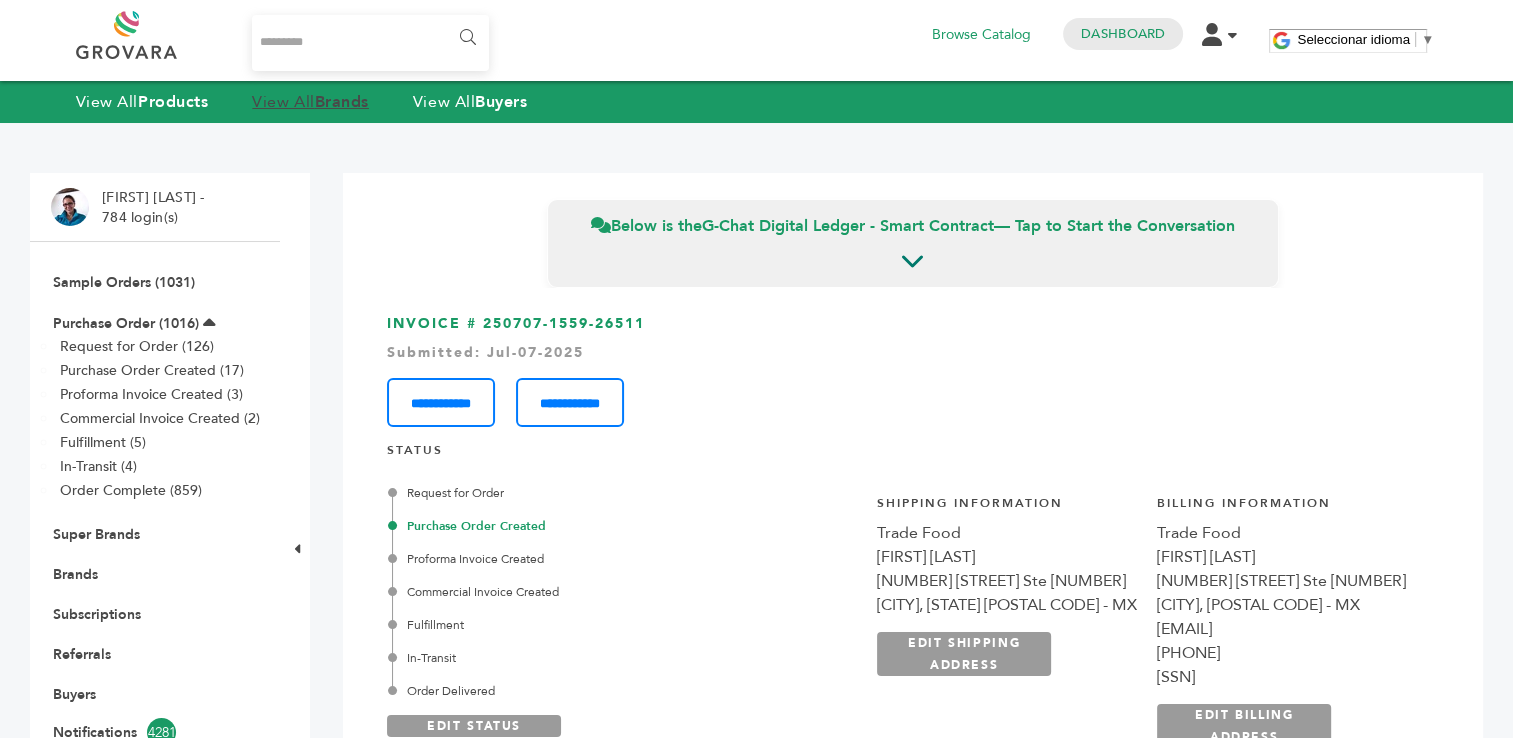 click on "View All  Brands" at bounding box center [310, 102] 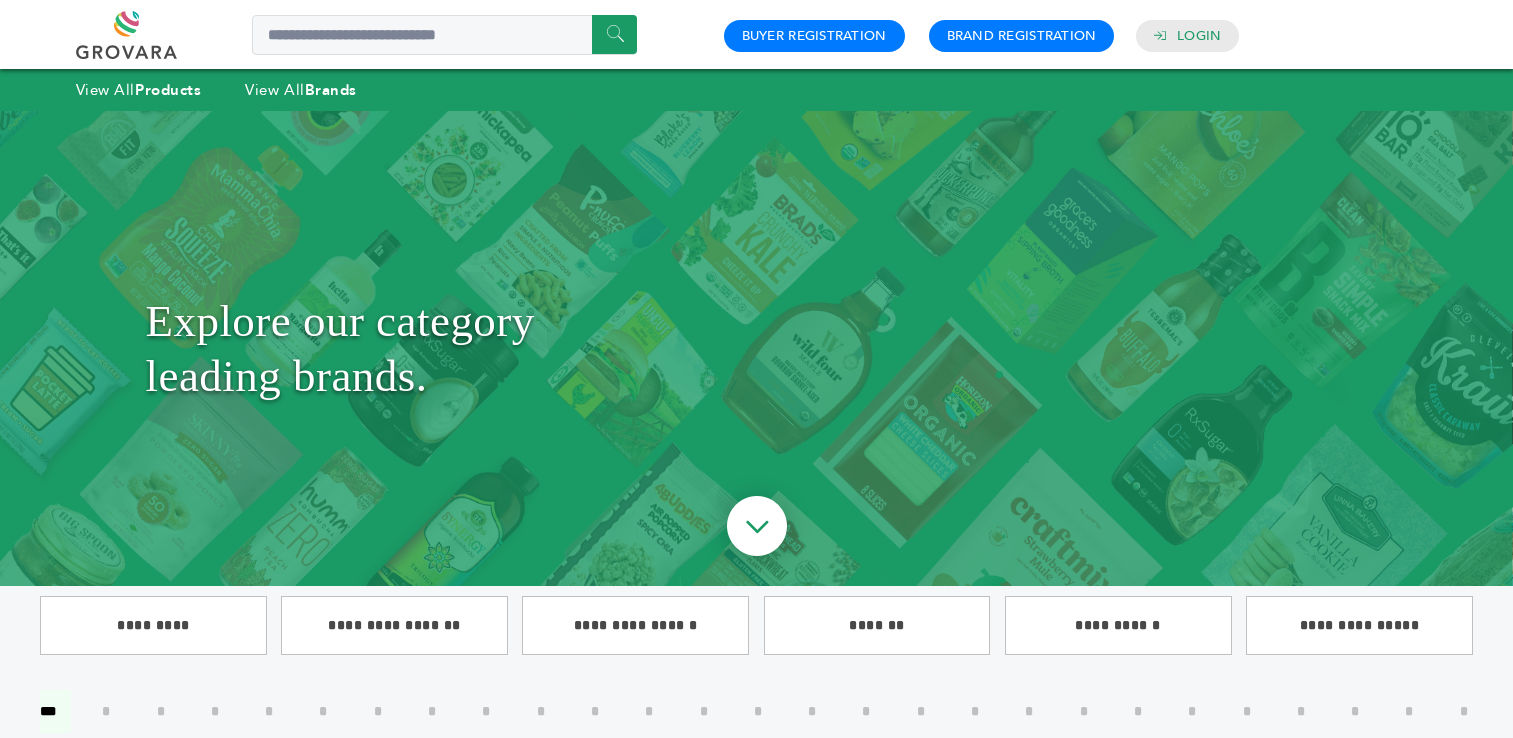 scroll, scrollTop: 0, scrollLeft: 0, axis: both 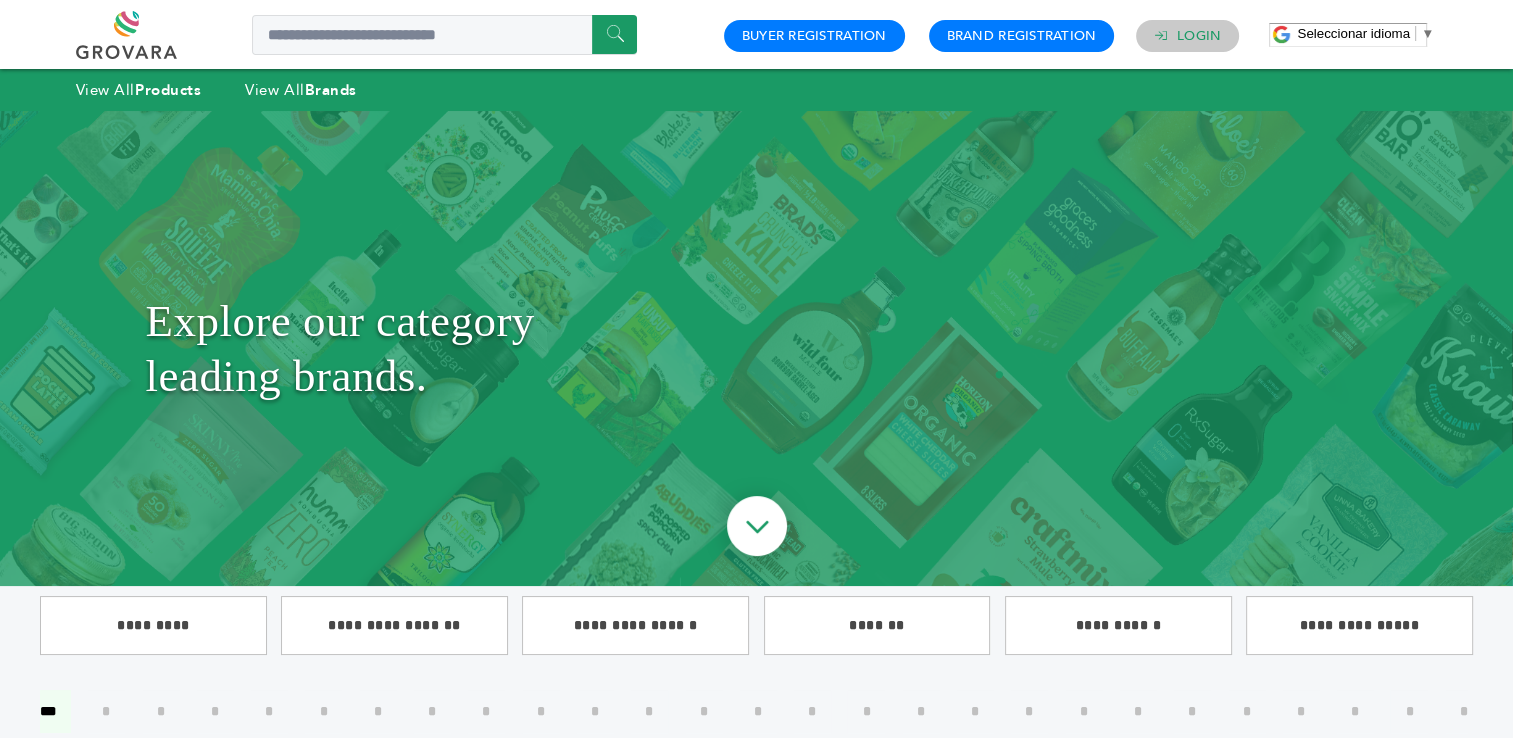 click on "Login" at bounding box center (1199, 36) 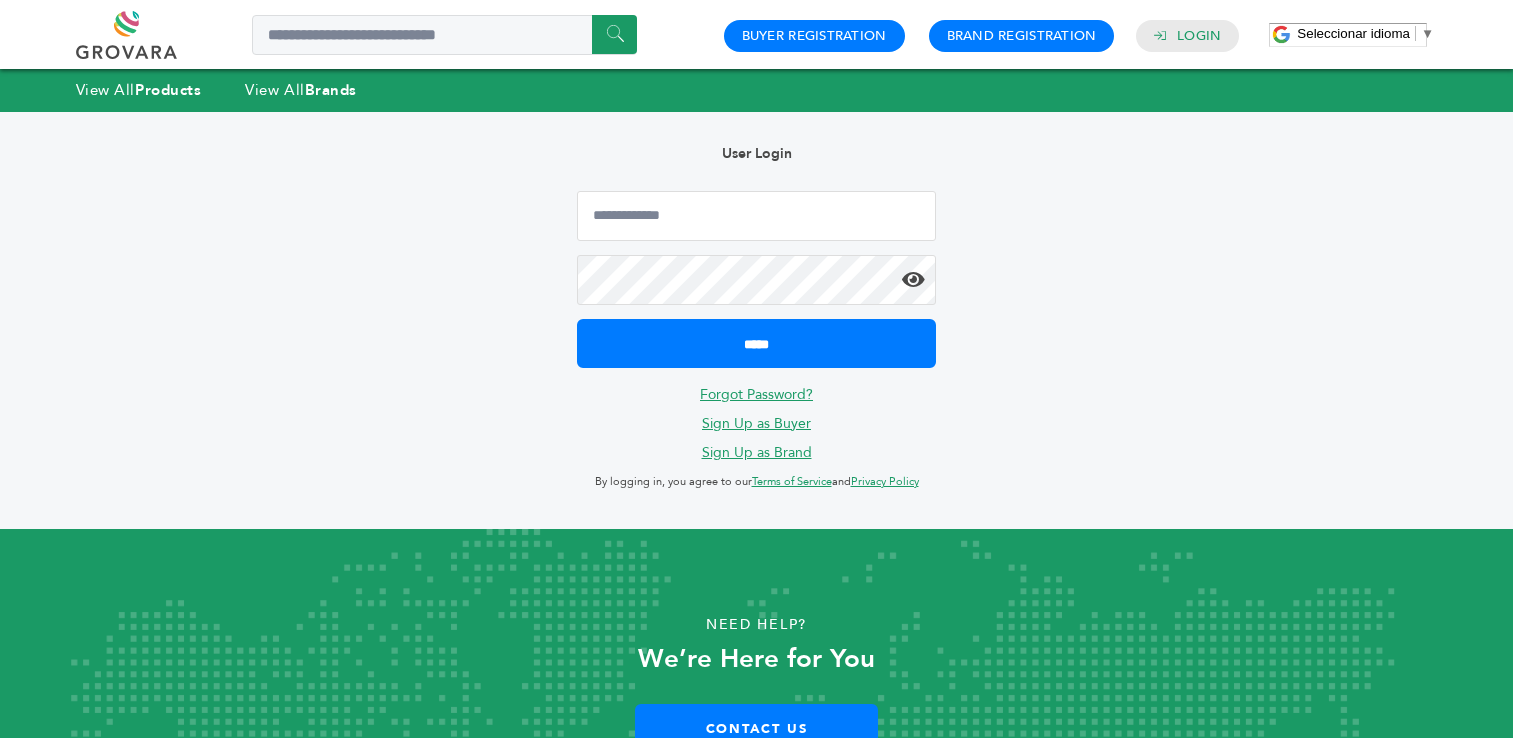 scroll, scrollTop: 0, scrollLeft: 0, axis: both 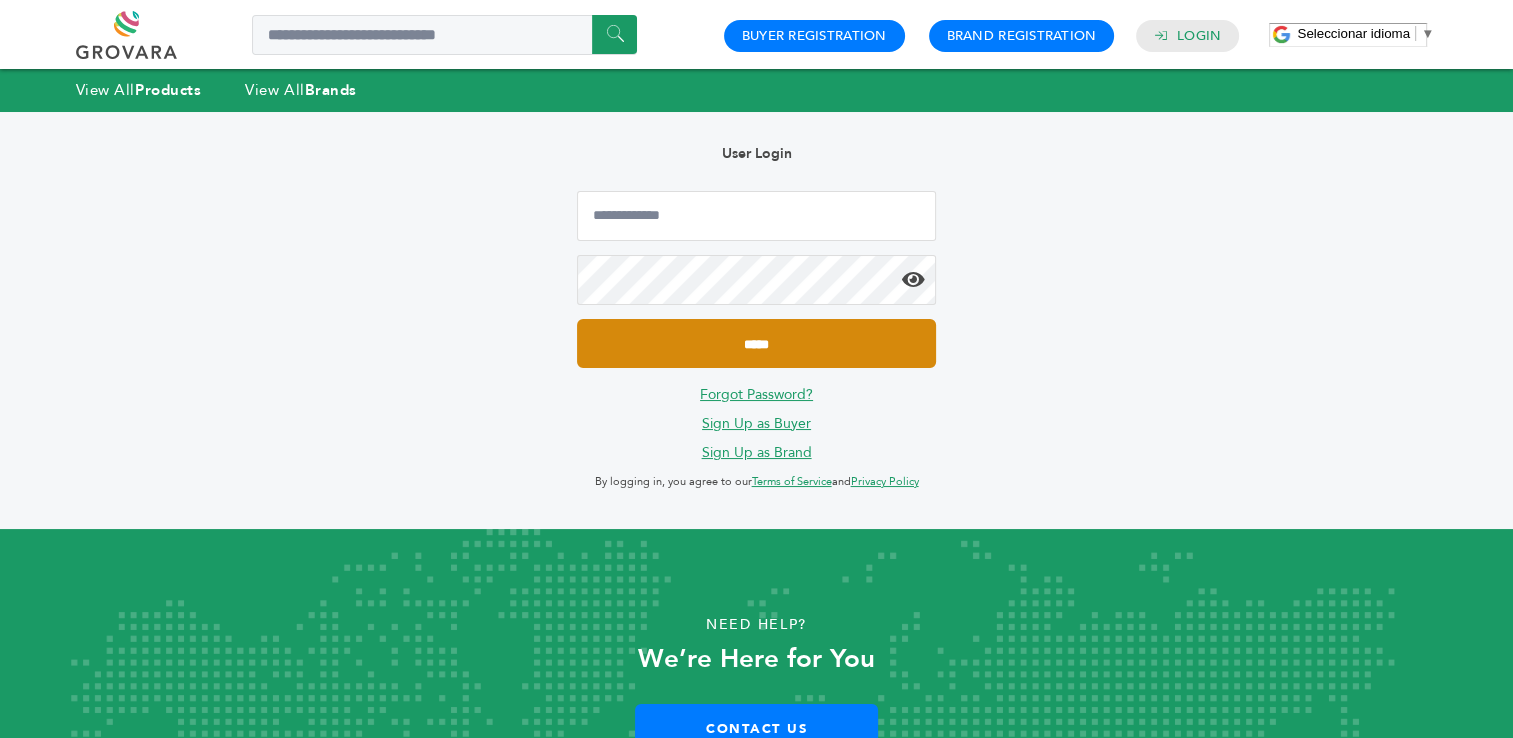 type on "**********" 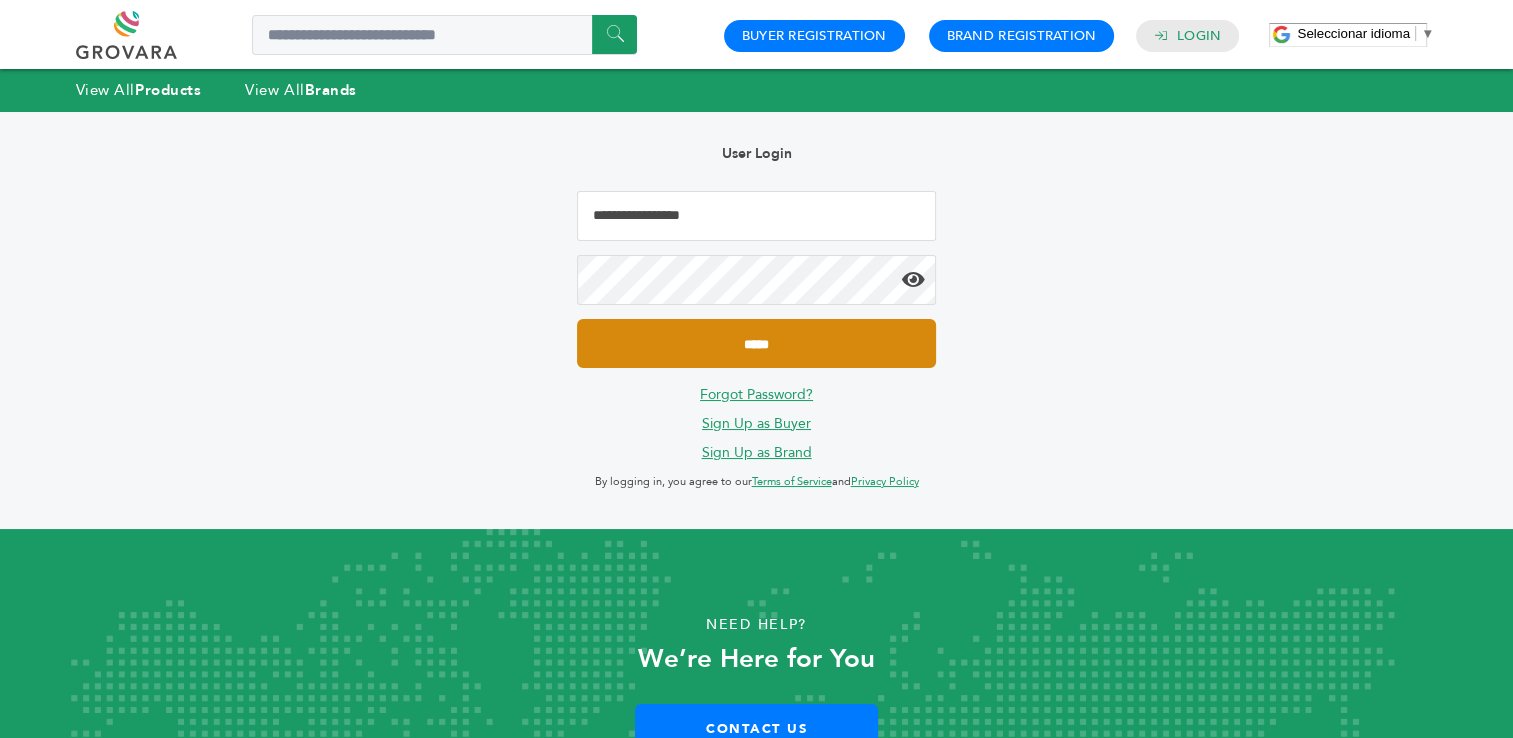click on "*****" at bounding box center (756, 343) 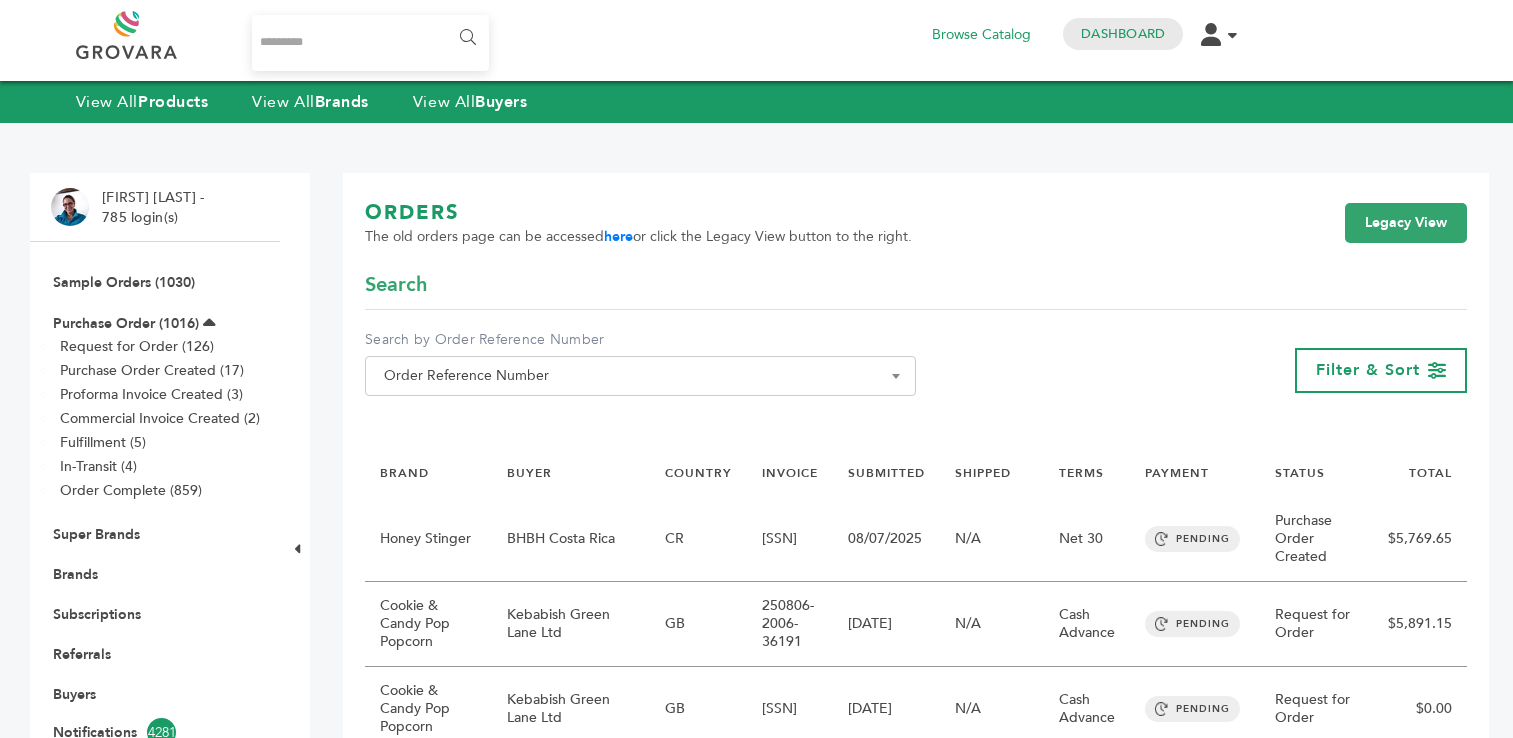 scroll, scrollTop: 0, scrollLeft: 0, axis: both 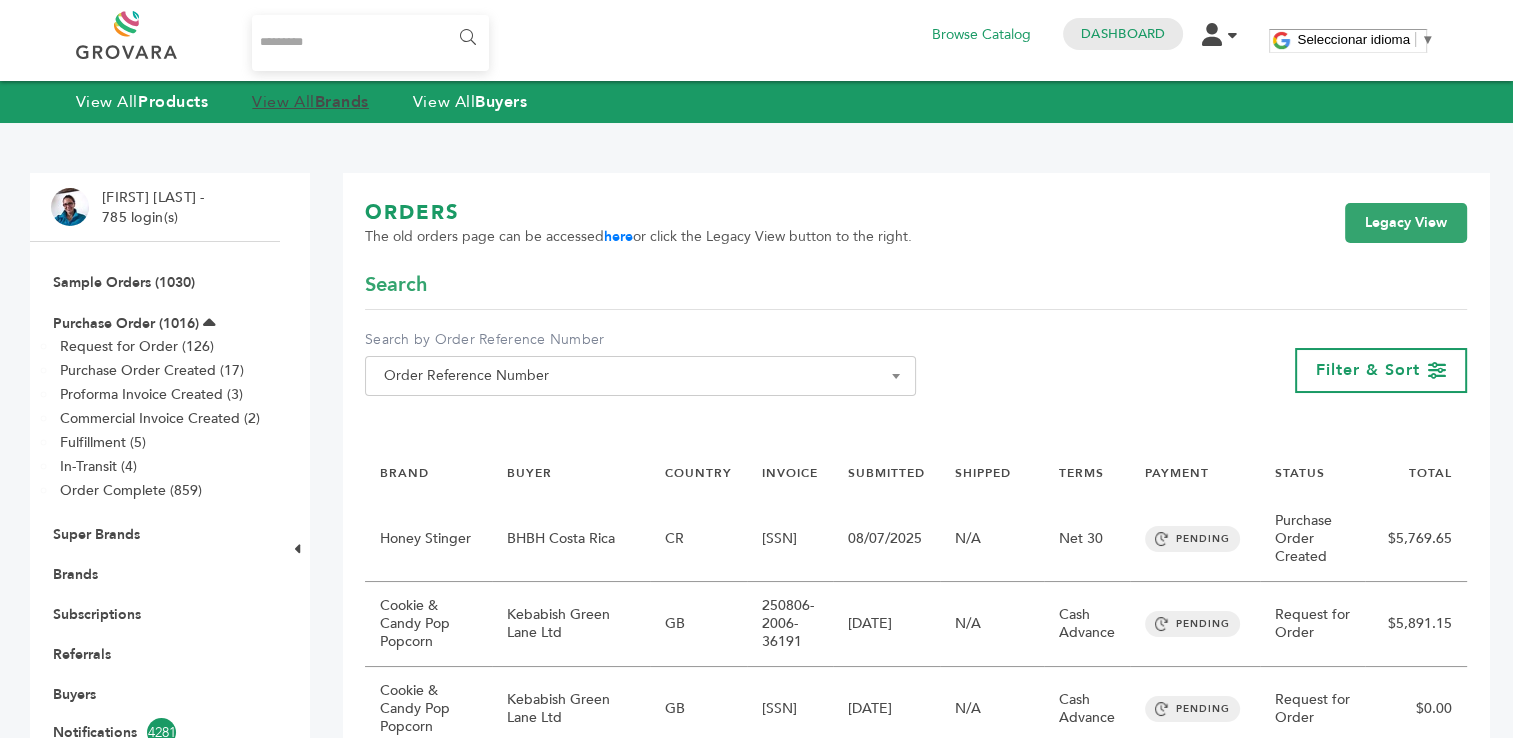 click on "View All  Brands" at bounding box center [310, 102] 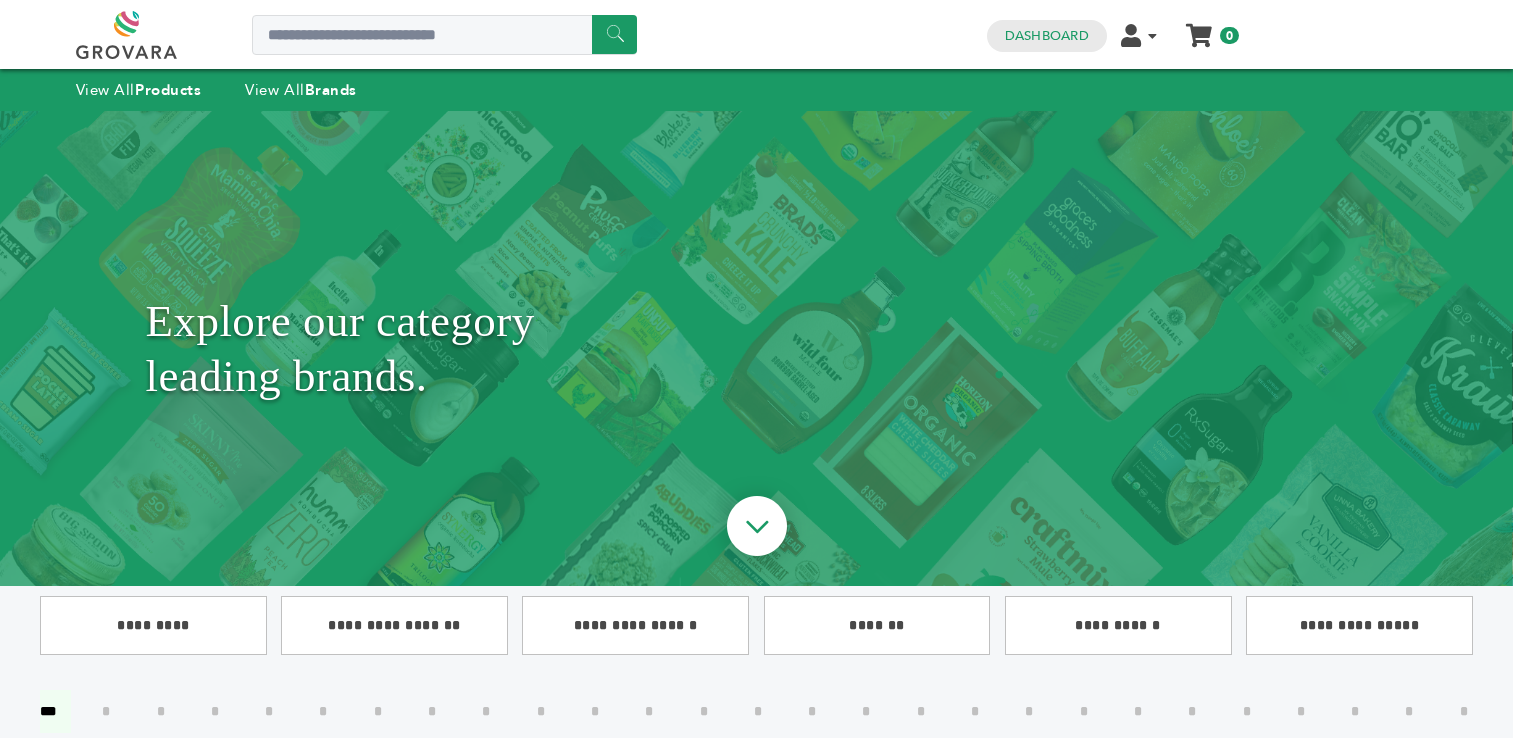 scroll, scrollTop: 0, scrollLeft: 0, axis: both 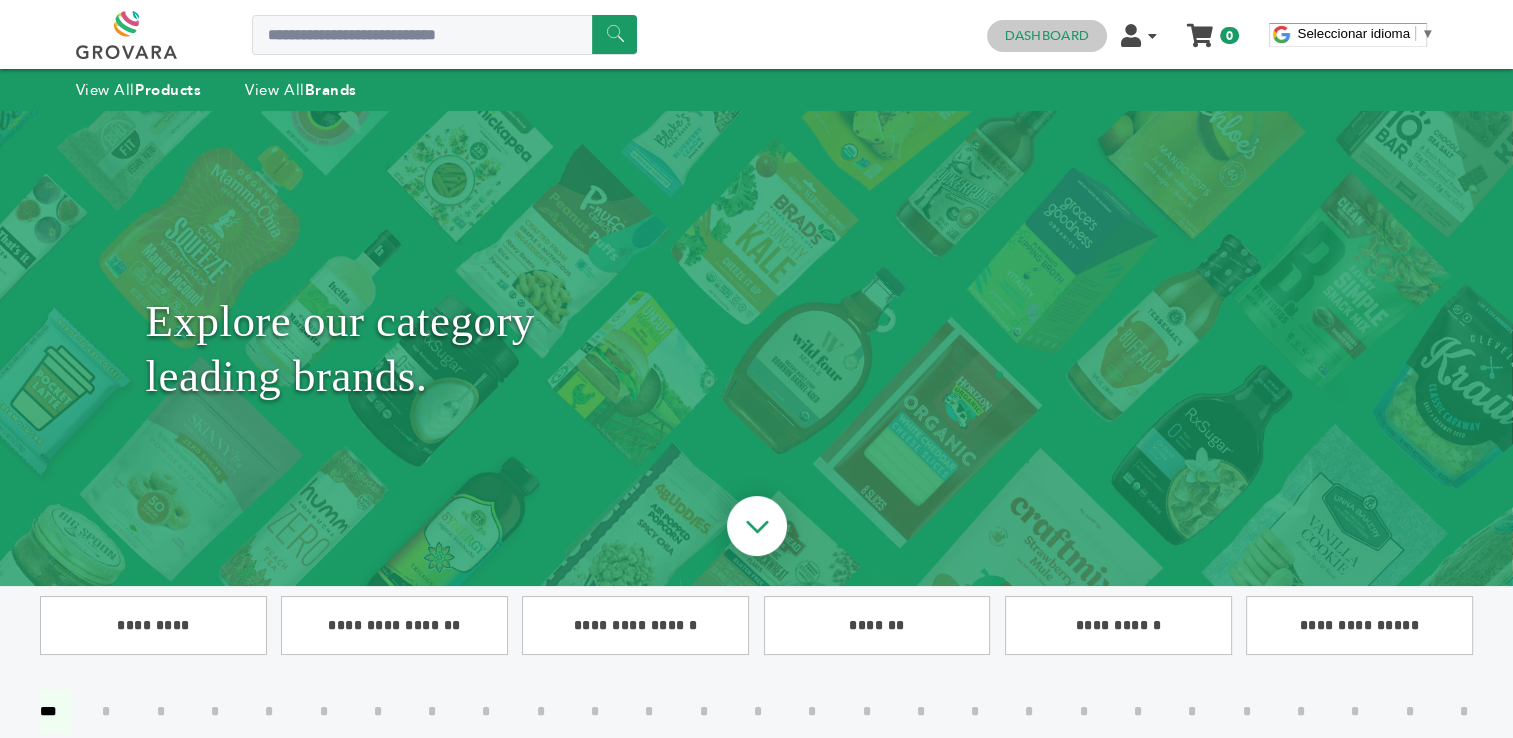 click on "Dashboard" at bounding box center [1047, 36] 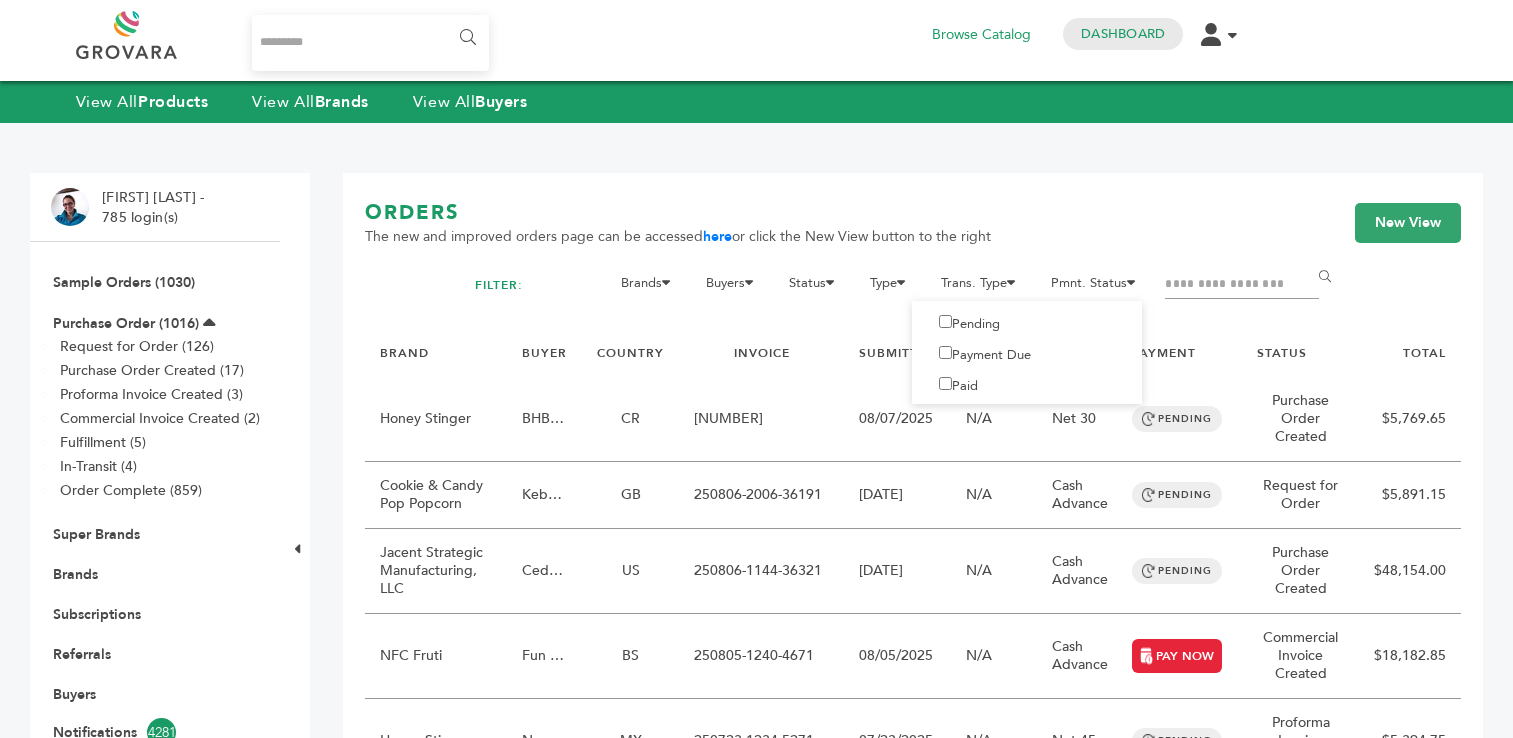 scroll, scrollTop: 0, scrollLeft: 0, axis: both 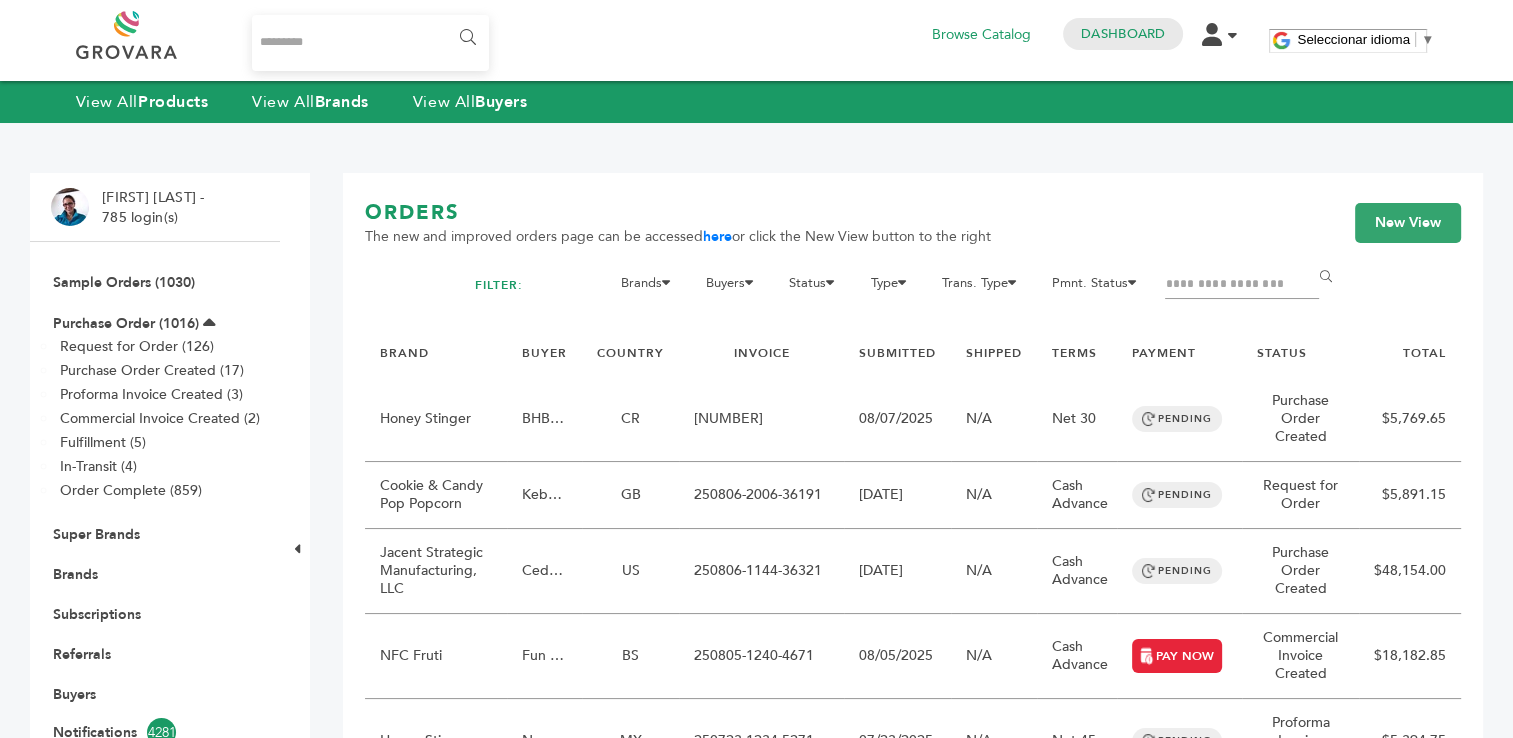 click at bounding box center [1242, 285] 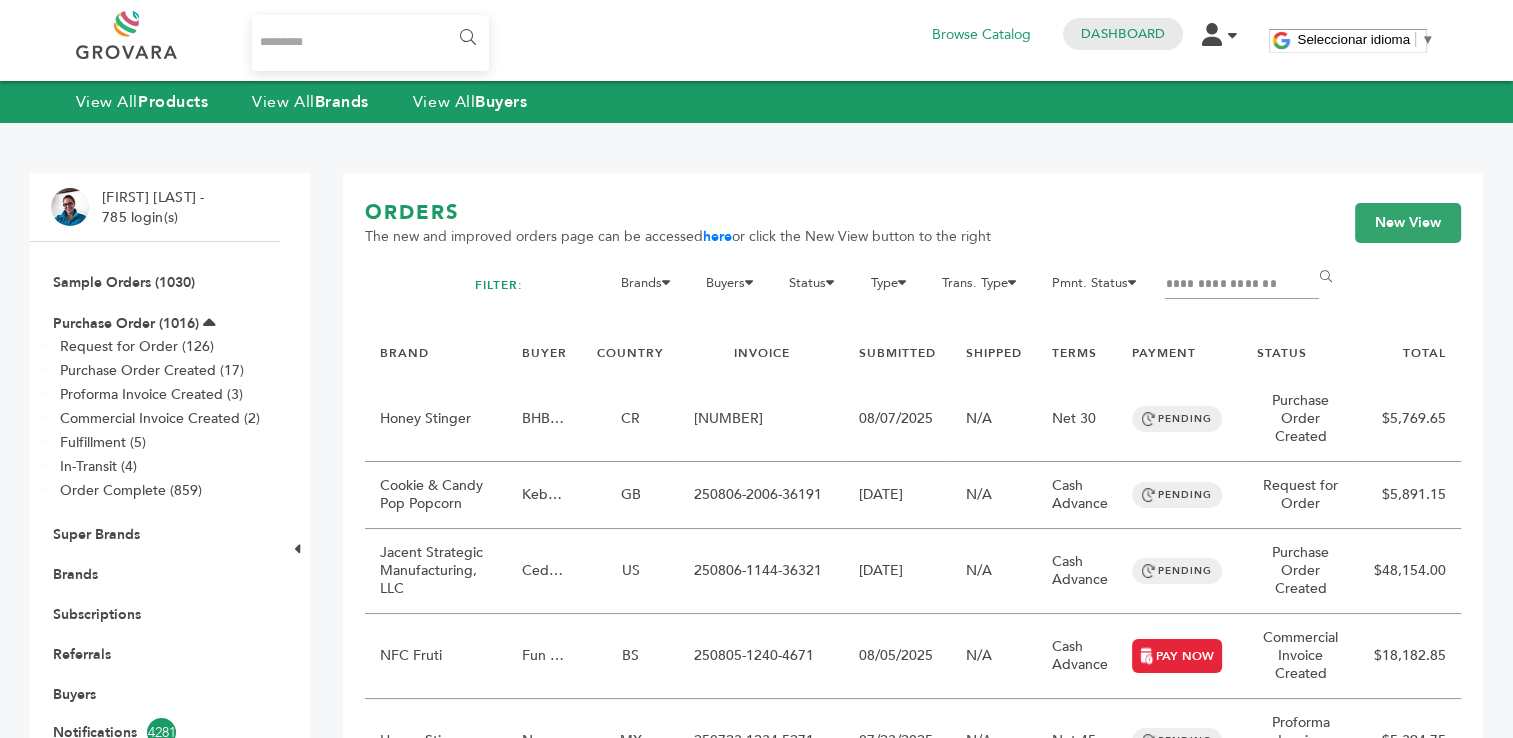 type on "**********" 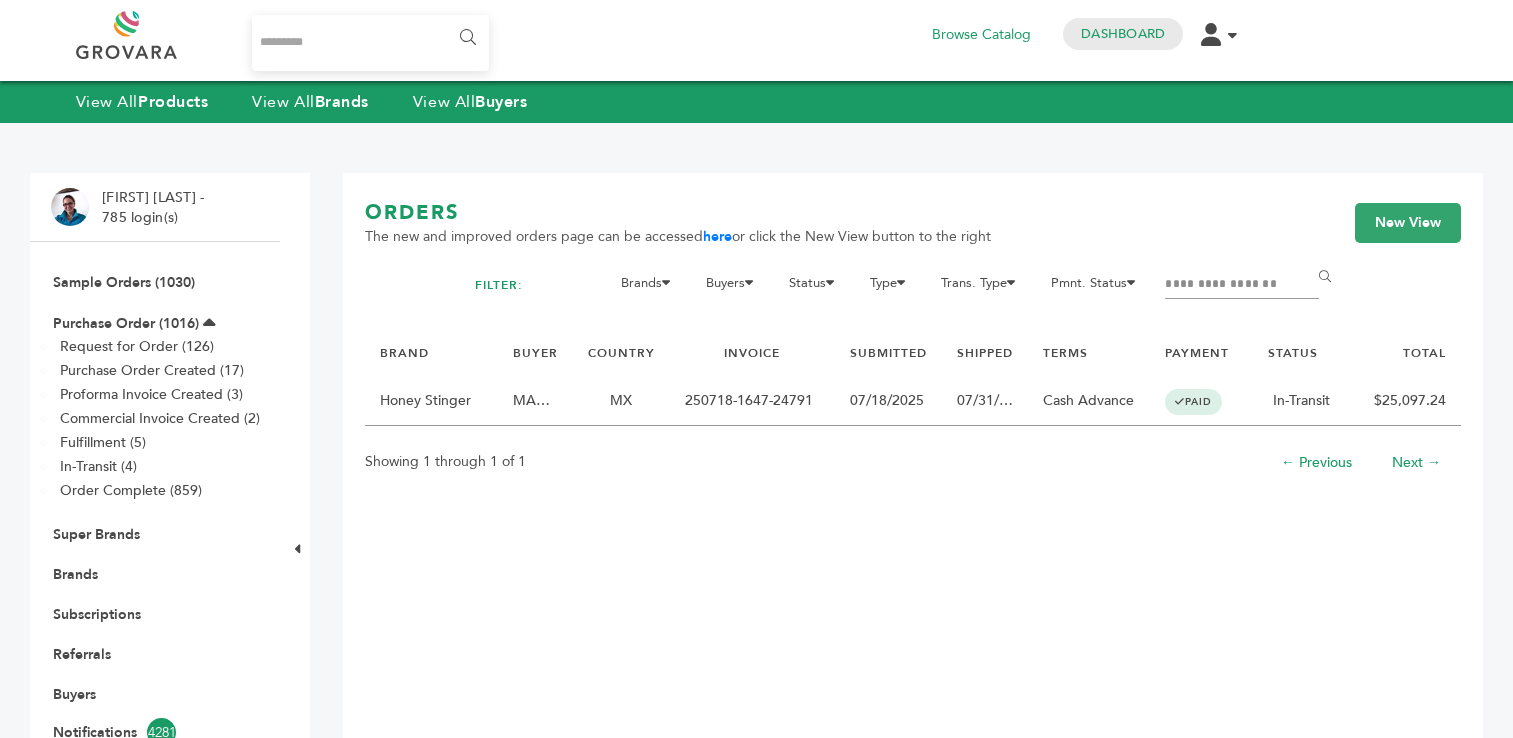 scroll, scrollTop: 0, scrollLeft: 0, axis: both 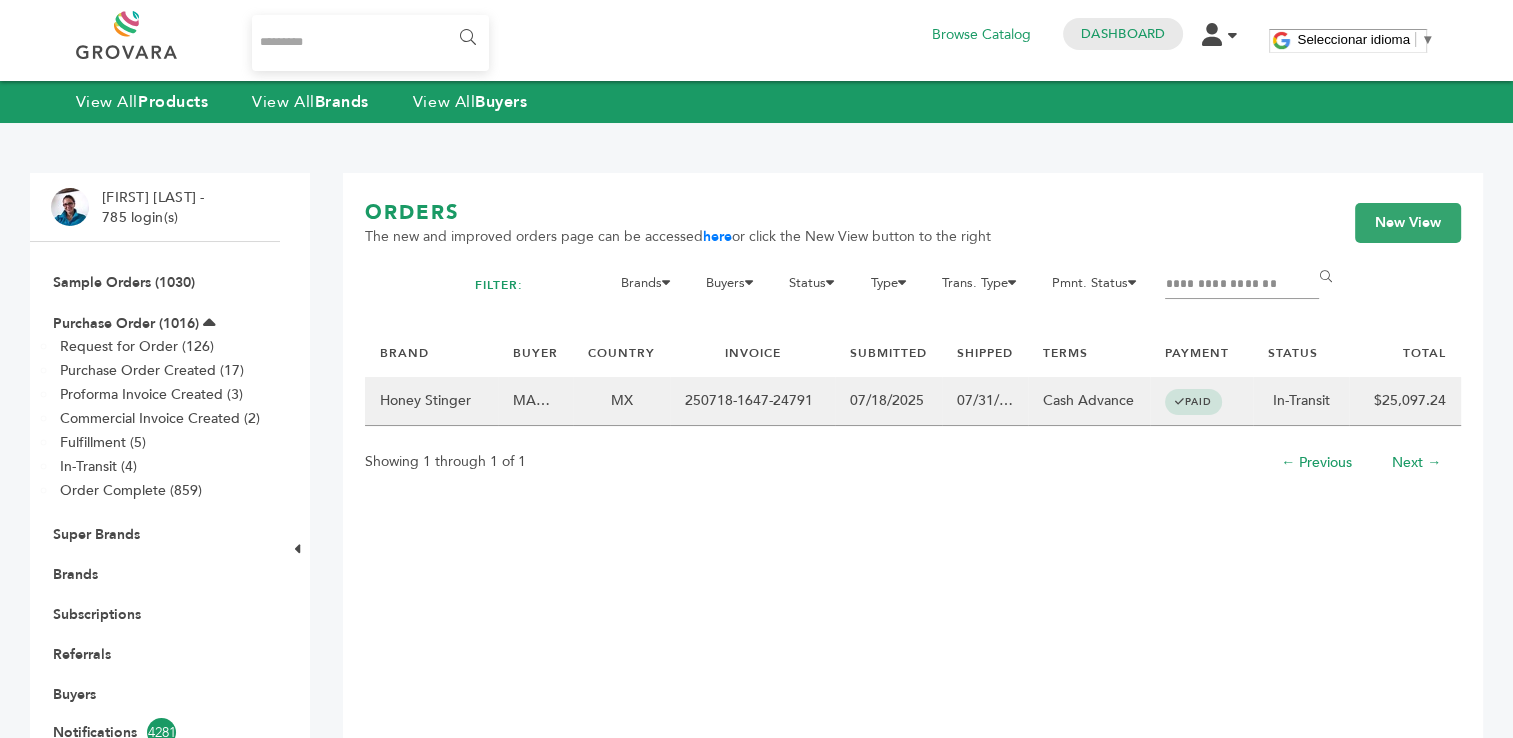 click on "Honey Stinger" at bounding box center (431, 401) 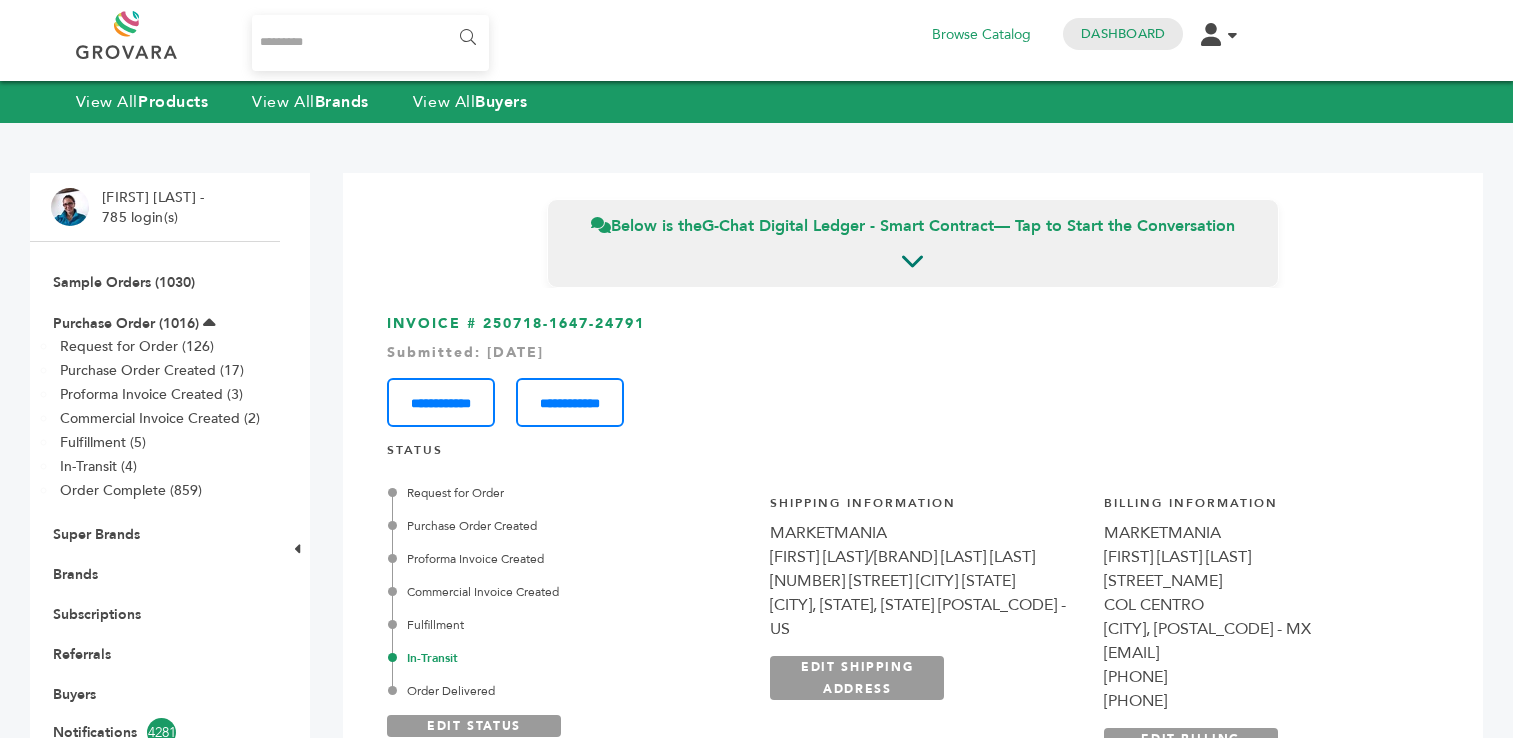 scroll, scrollTop: 0, scrollLeft: 0, axis: both 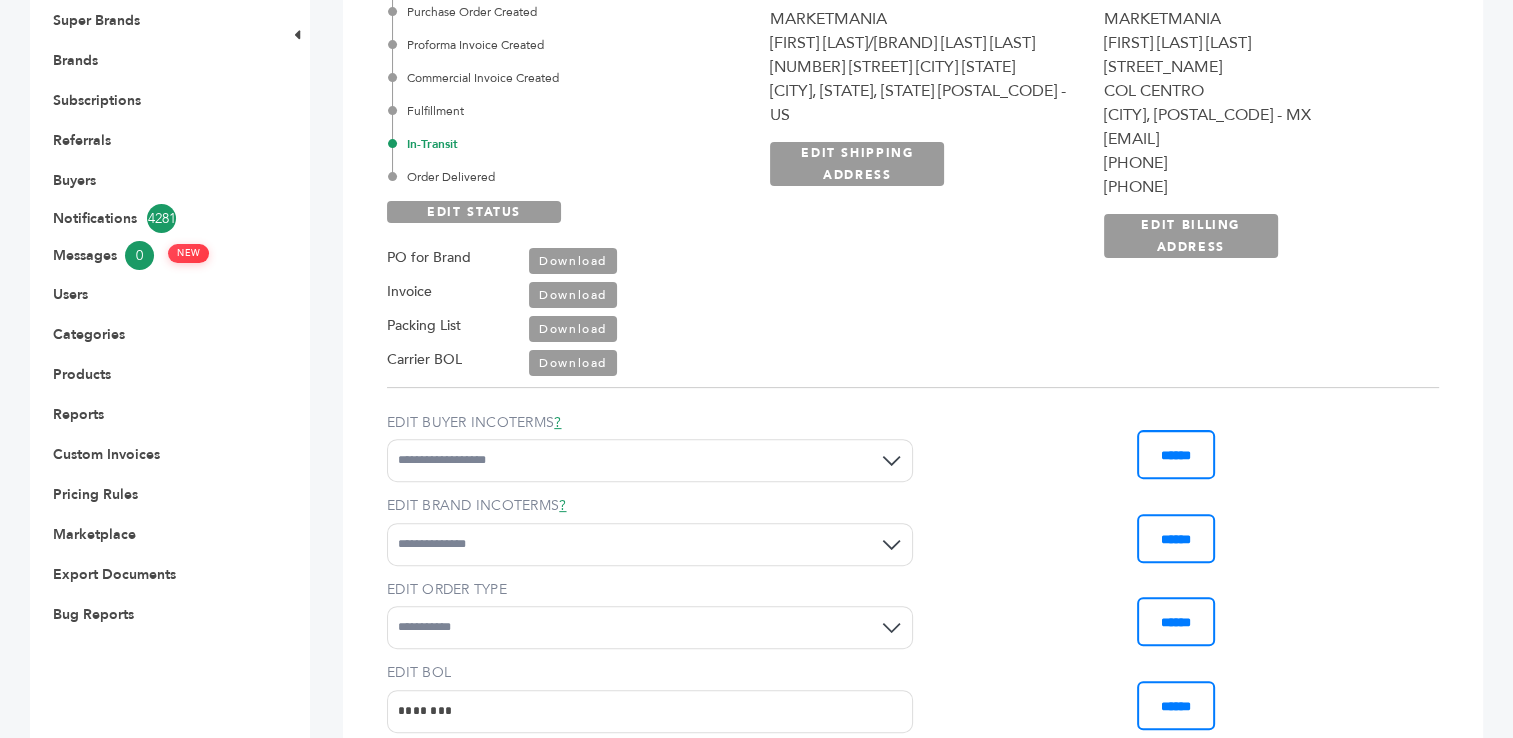 click on "Download" at bounding box center (573, 261) 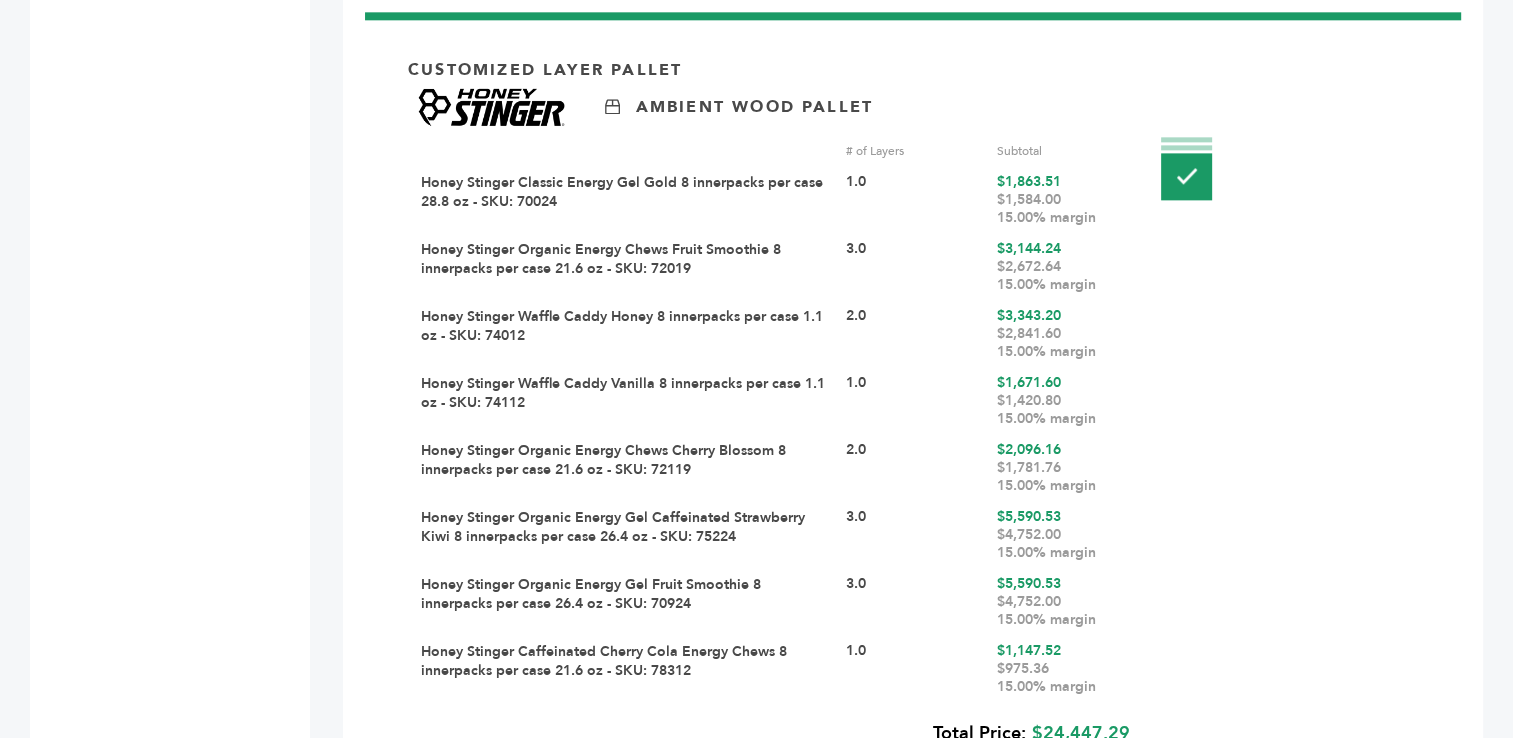 scroll, scrollTop: 2598, scrollLeft: 0, axis: vertical 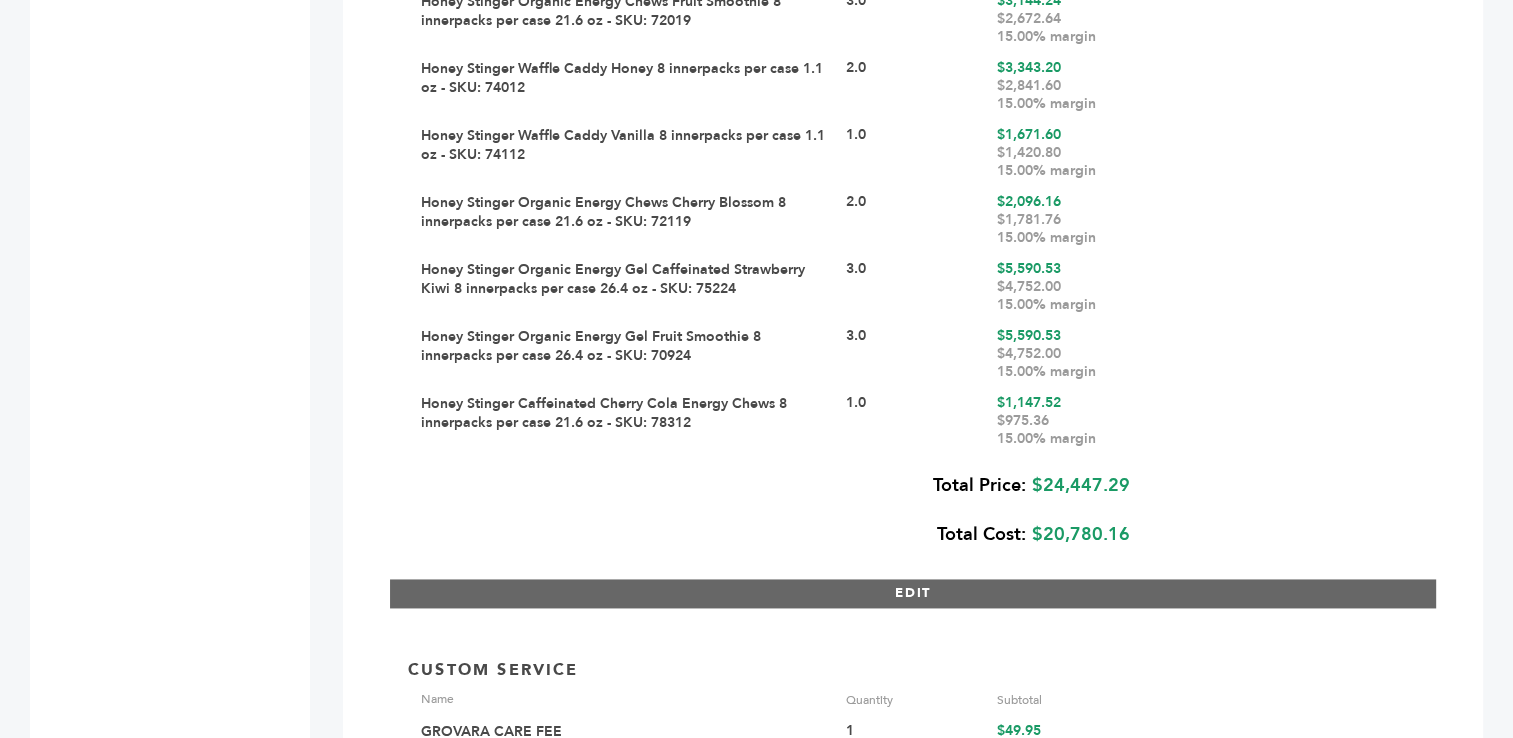 click on "EDIT" at bounding box center [913, 593] 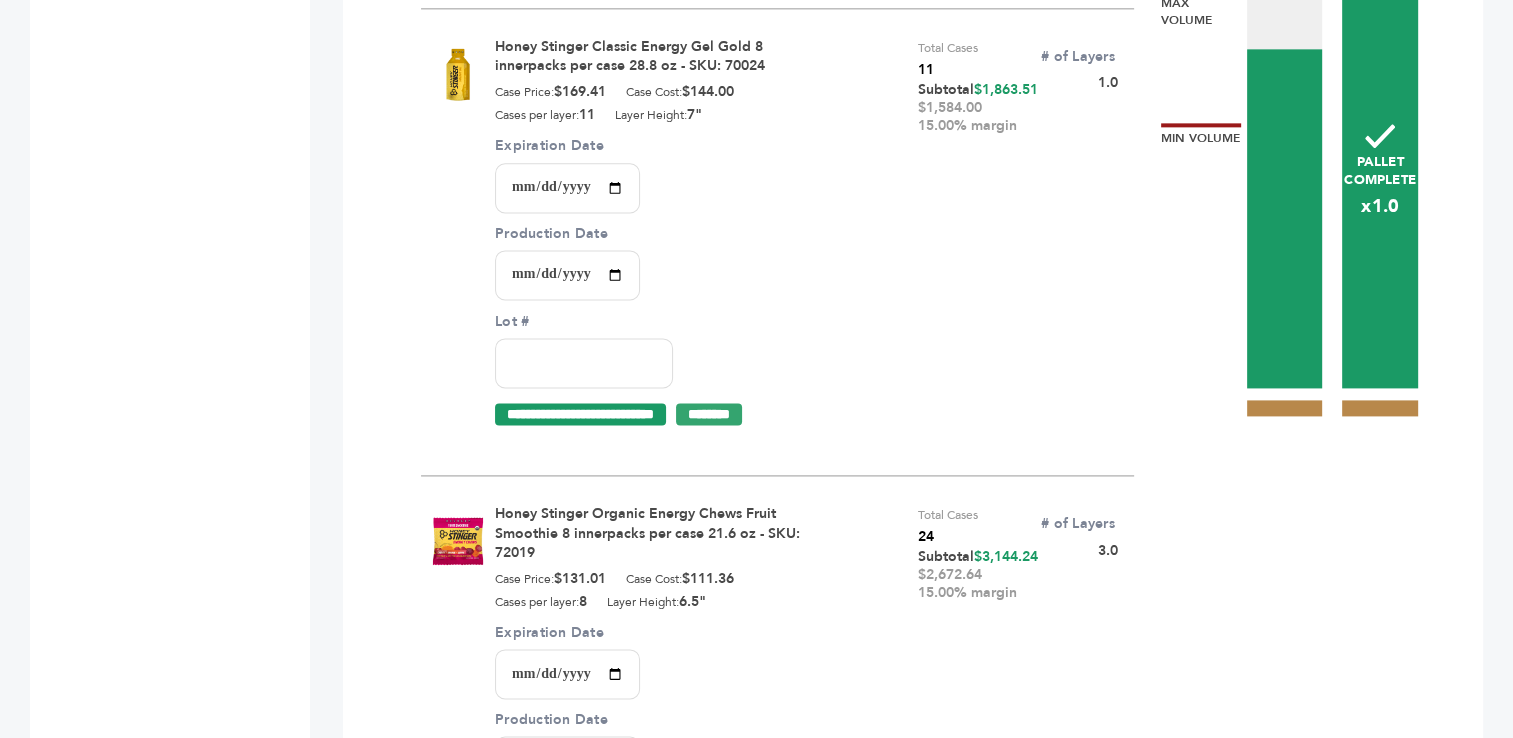 scroll, scrollTop: 2683, scrollLeft: 0, axis: vertical 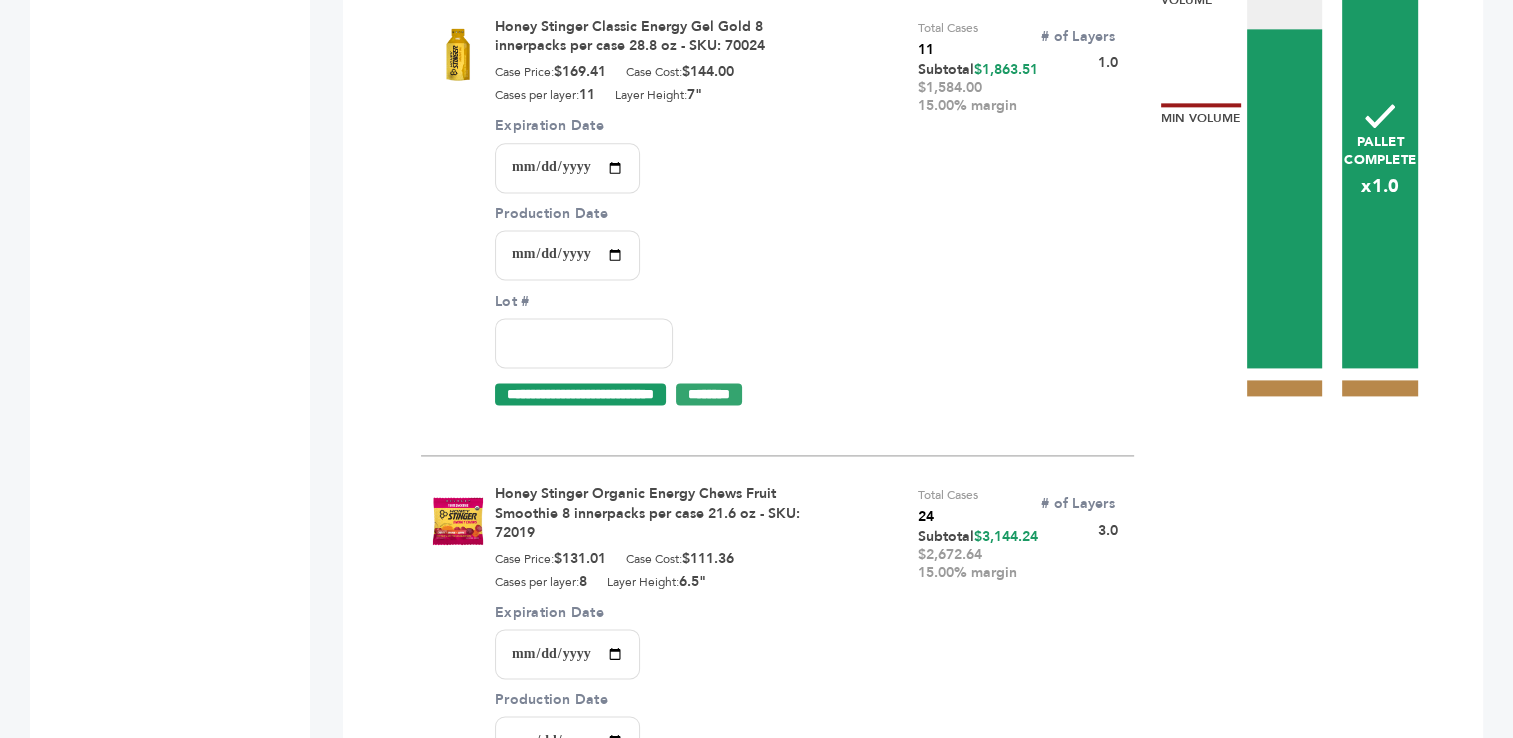 click on "Expiration Date" at bounding box center (567, 168) 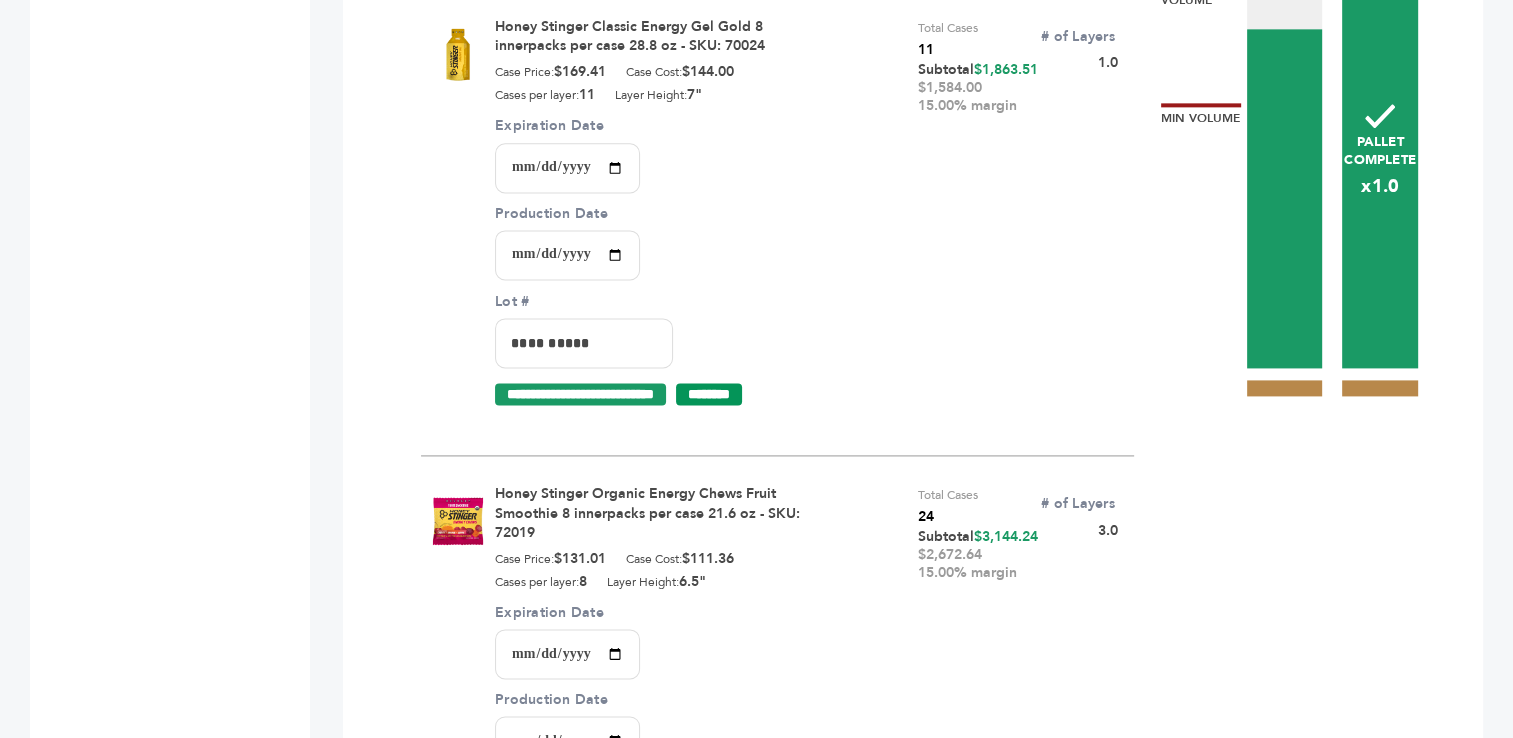type on "**********" 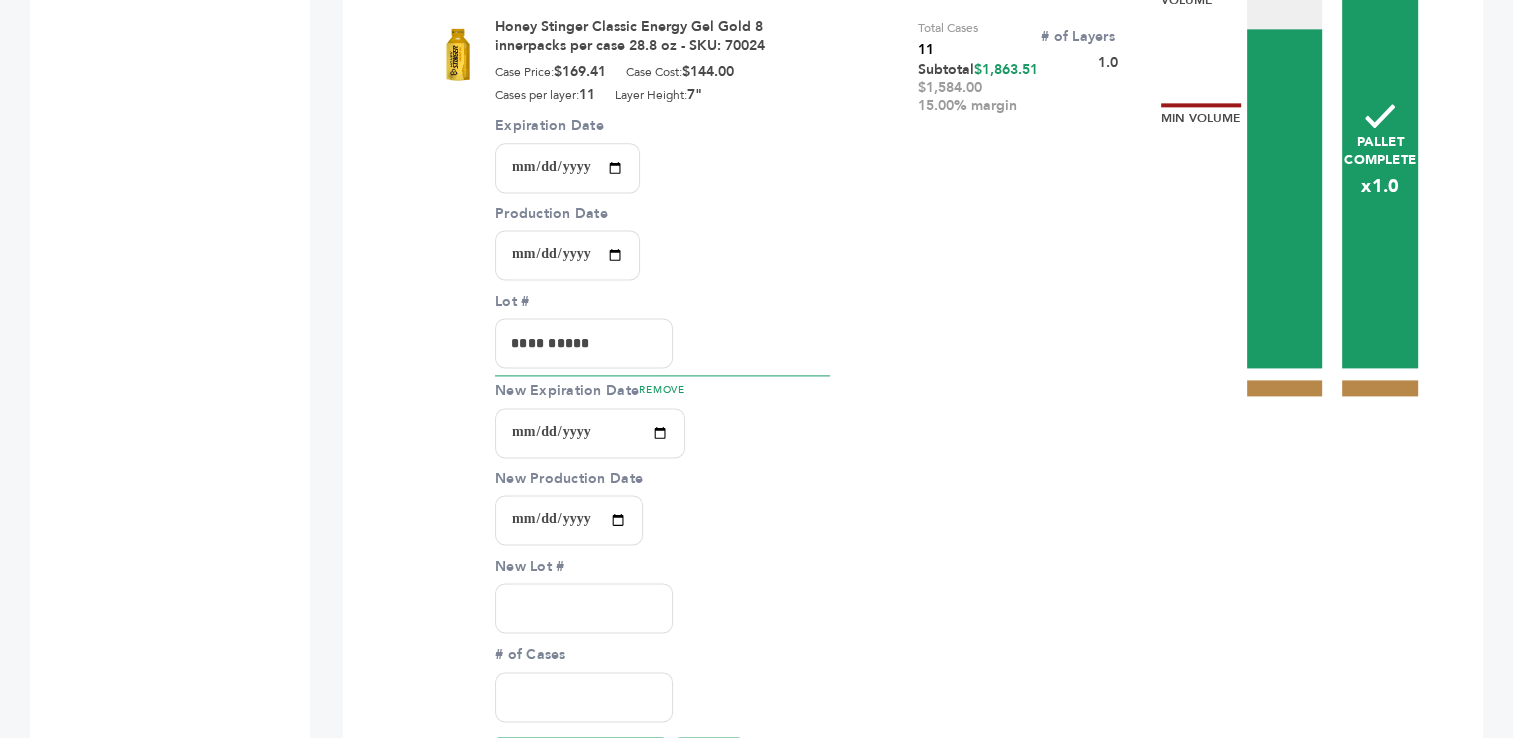 click on "New Expiration Date  REMOVE" at bounding box center [590, 433] 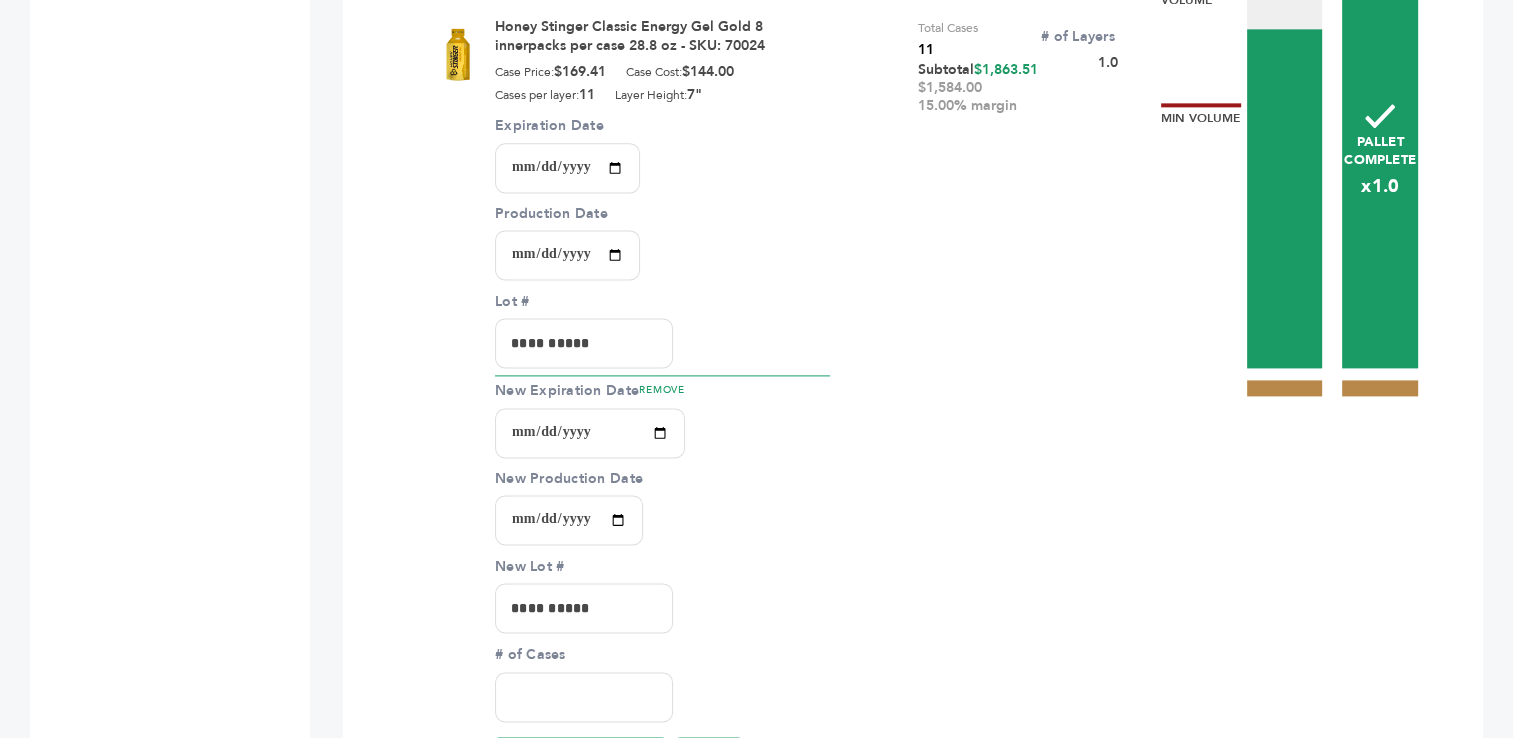type on "**********" 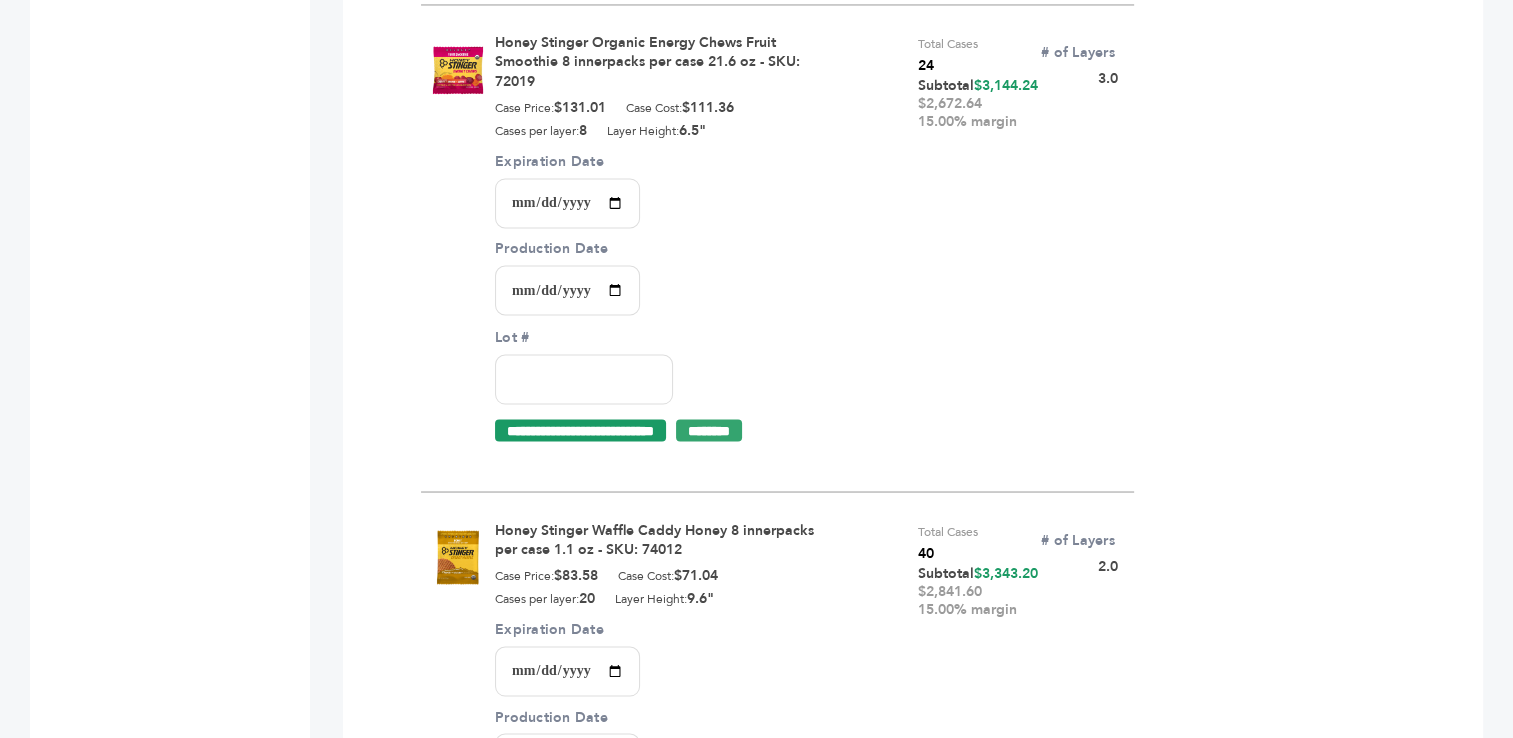 scroll, scrollTop: 3520, scrollLeft: 0, axis: vertical 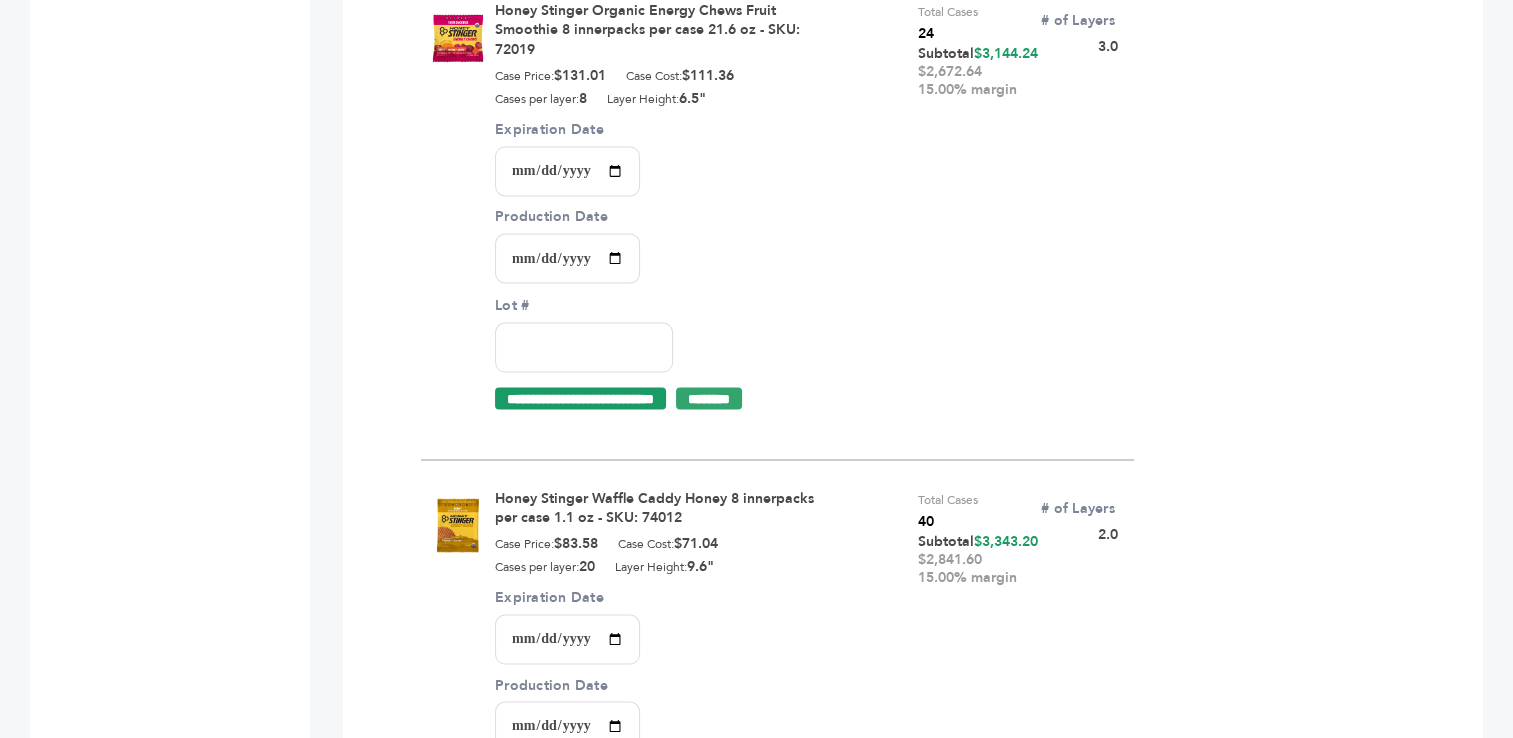 click on "Expiration Date" at bounding box center (567, 171) 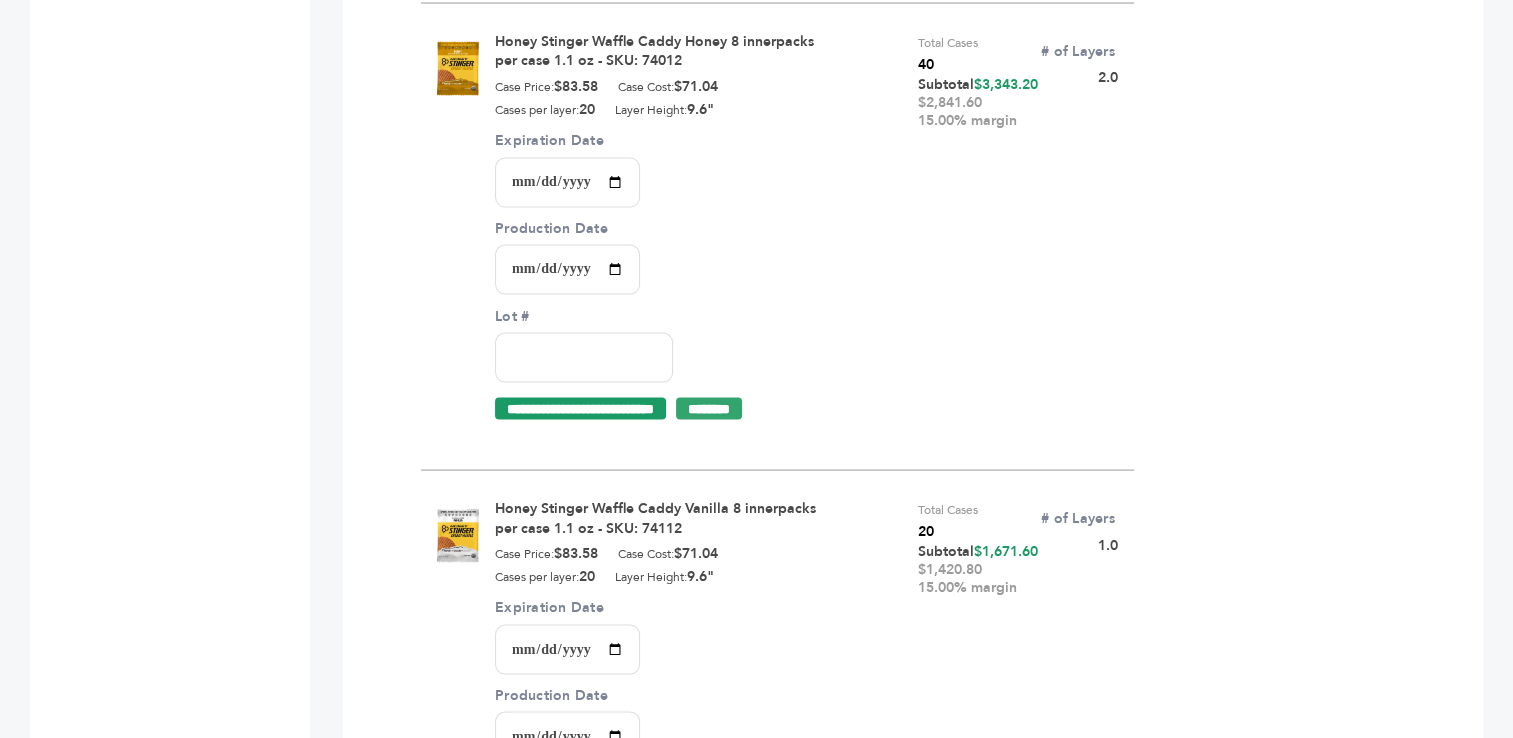 scroll, scrollTop: 3966, scrollLeft: 0, axis: vertical 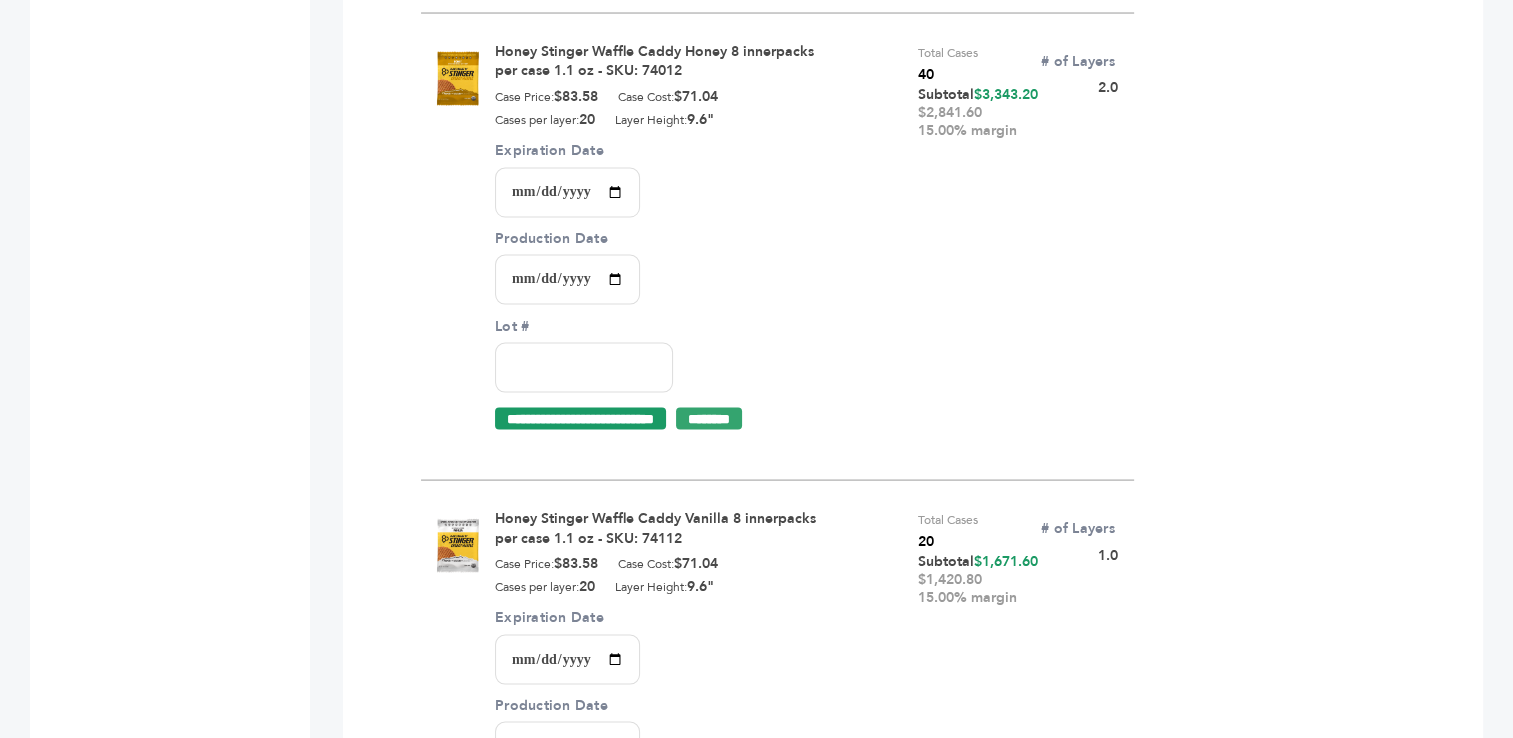 type on "*****" 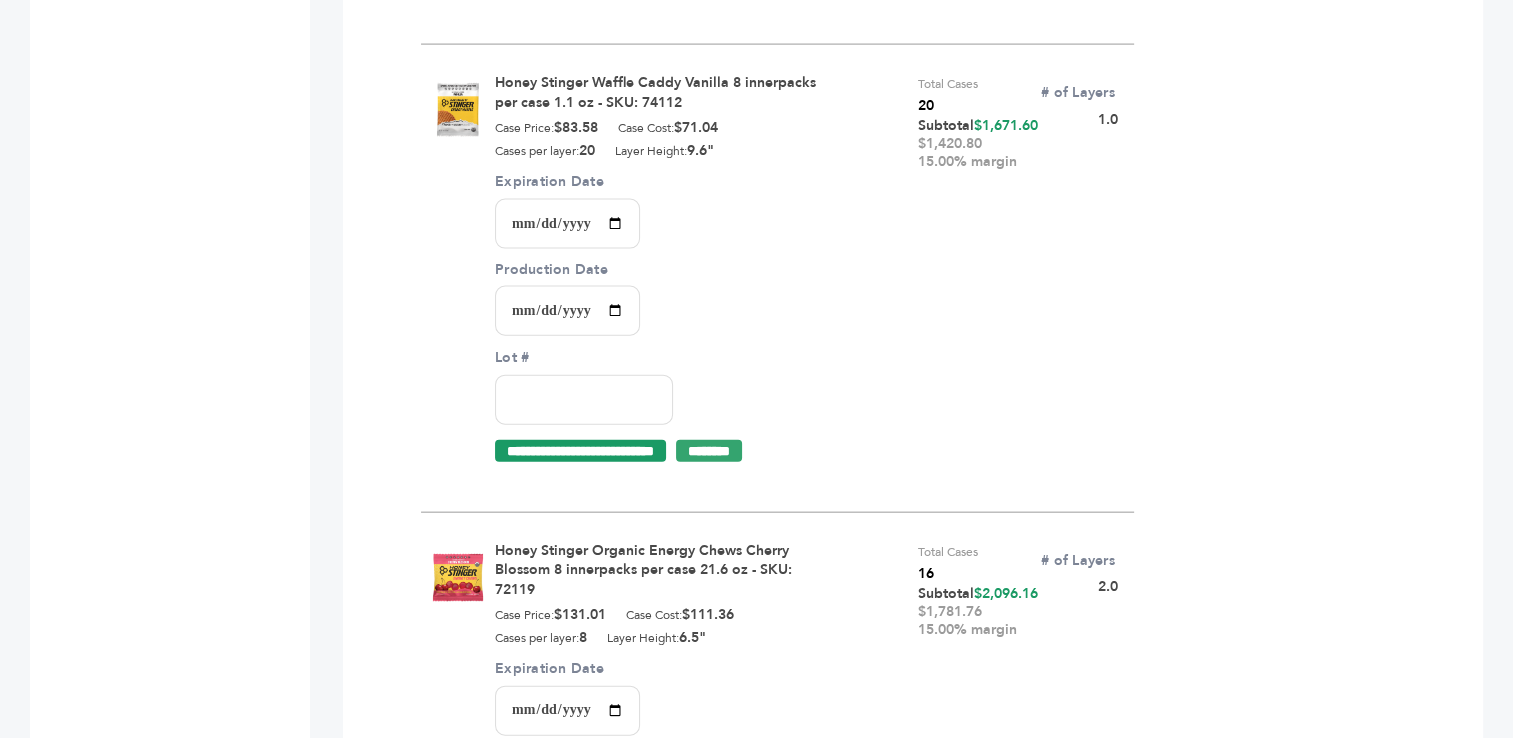 scroll, scrollTop: 4443, scrollLeft: 0, axis: vertical 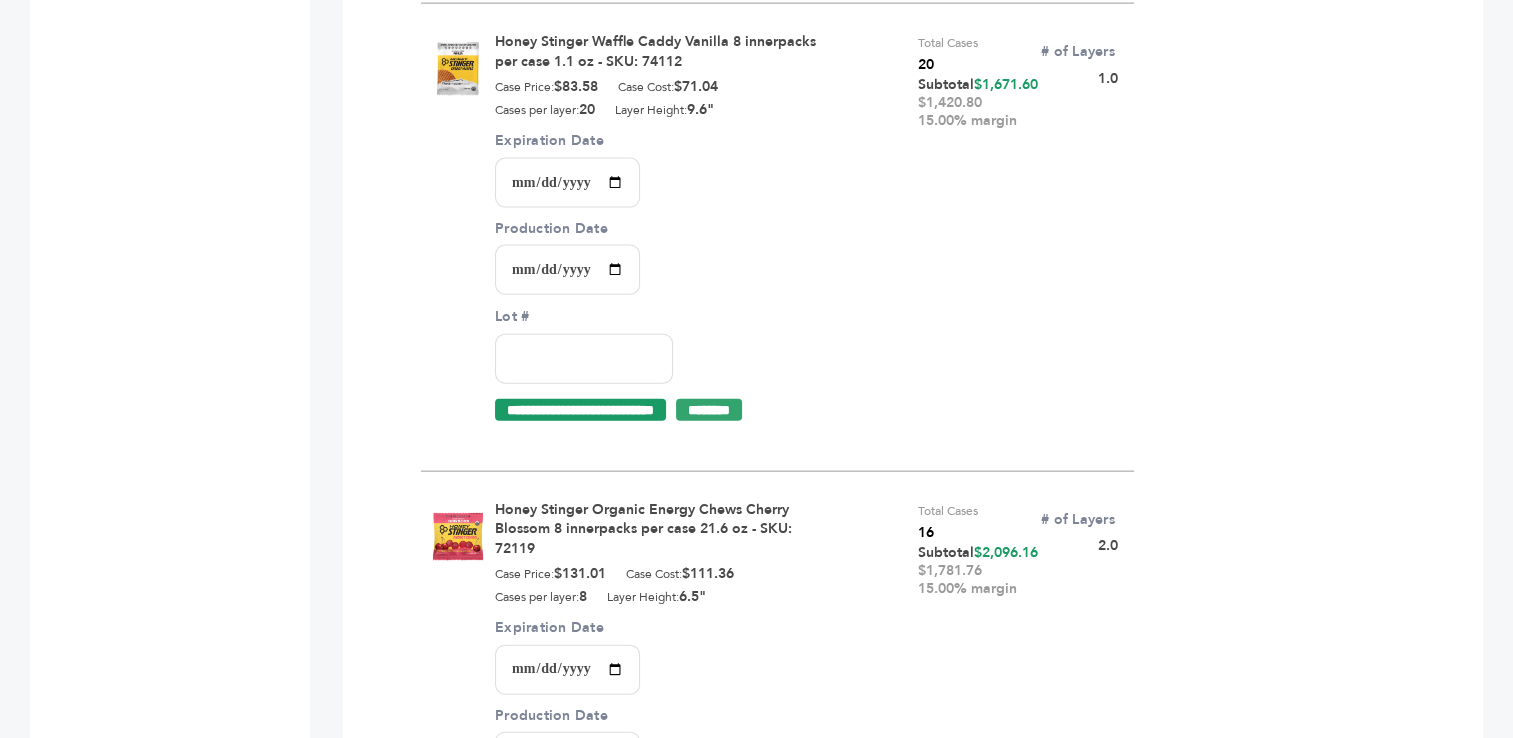type on "**********" 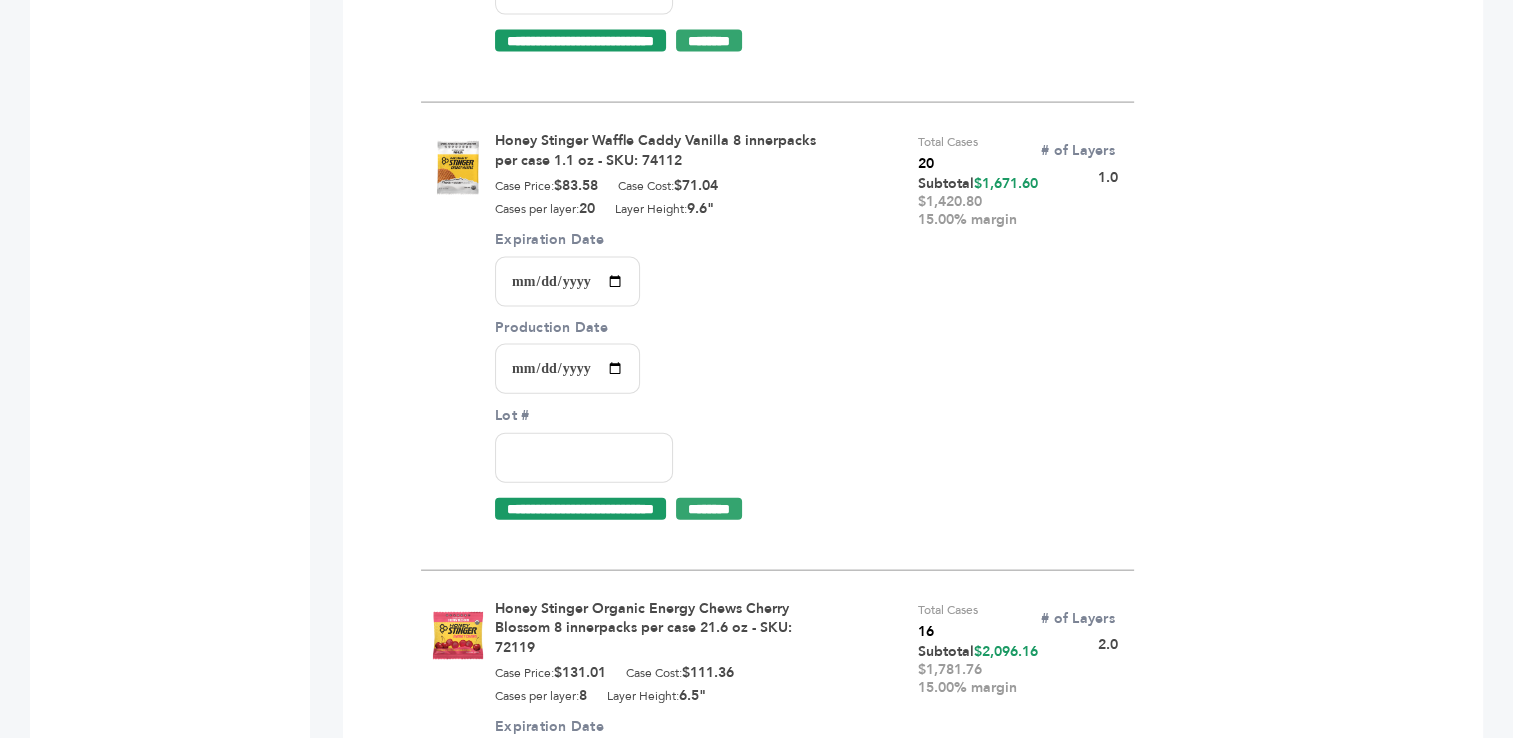scroll, scrollTop: 4343, scrollLeft: 0, axis: vertical 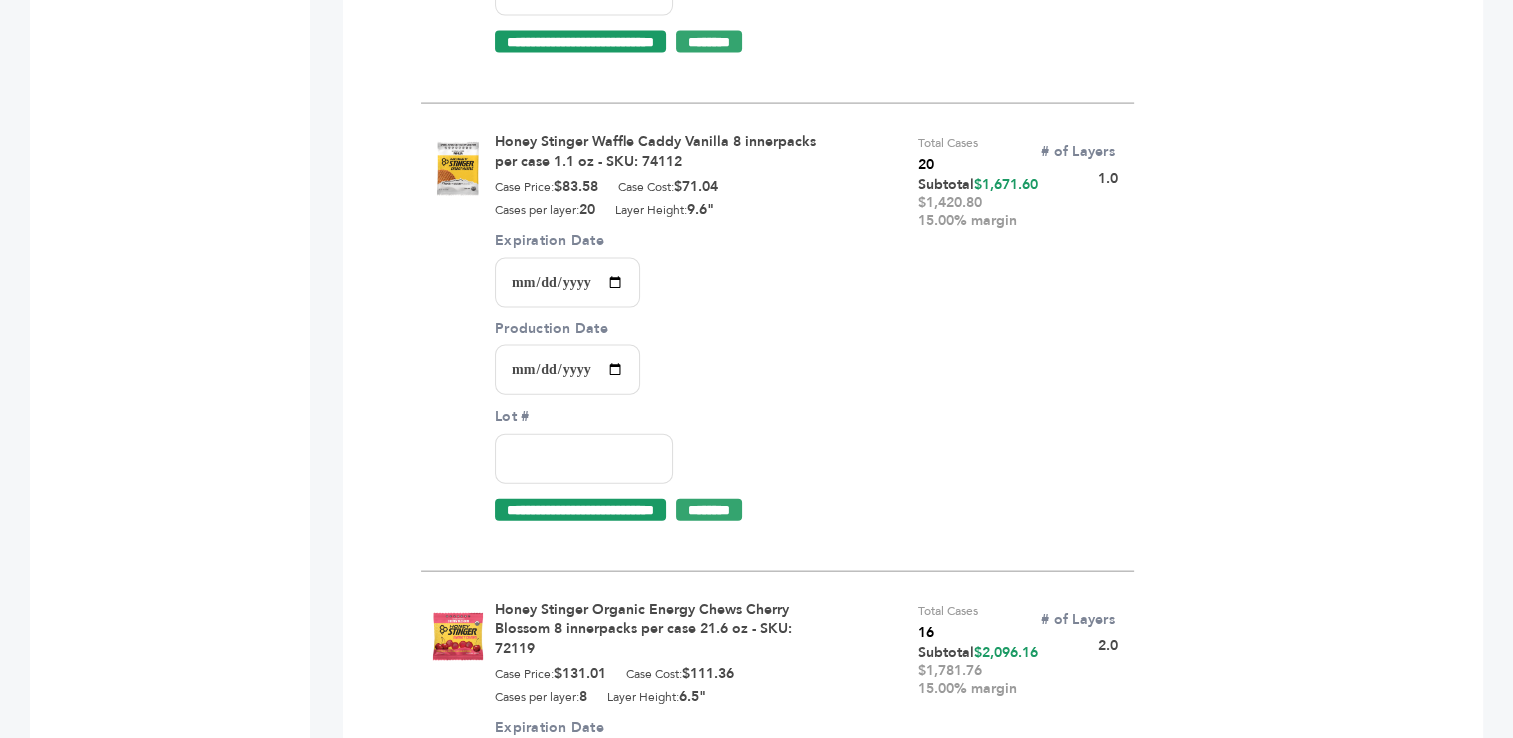 click on "**********" at bounding box center [567, 370] 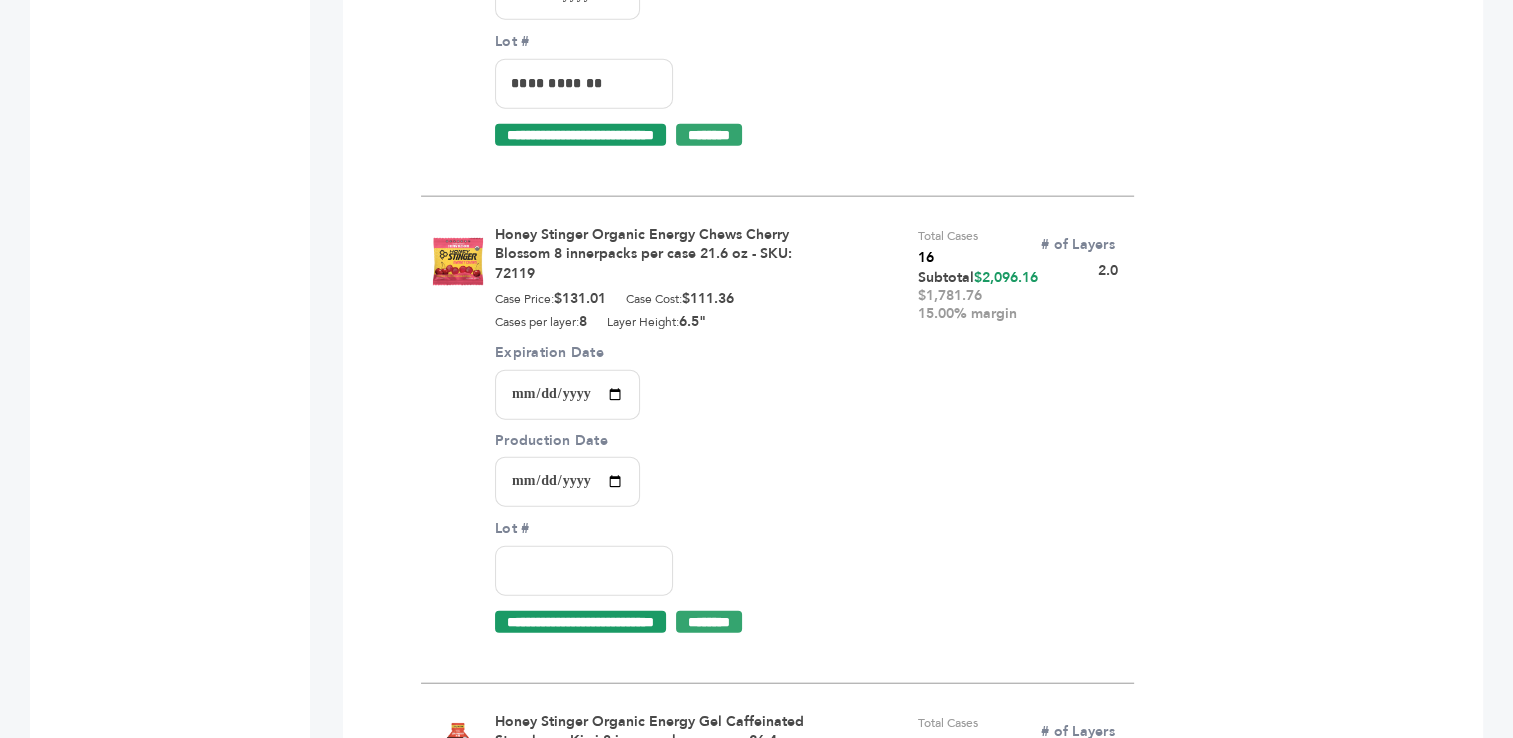 scroll, scrollTop: 4882, scrollLeft: 0, axis: vertical 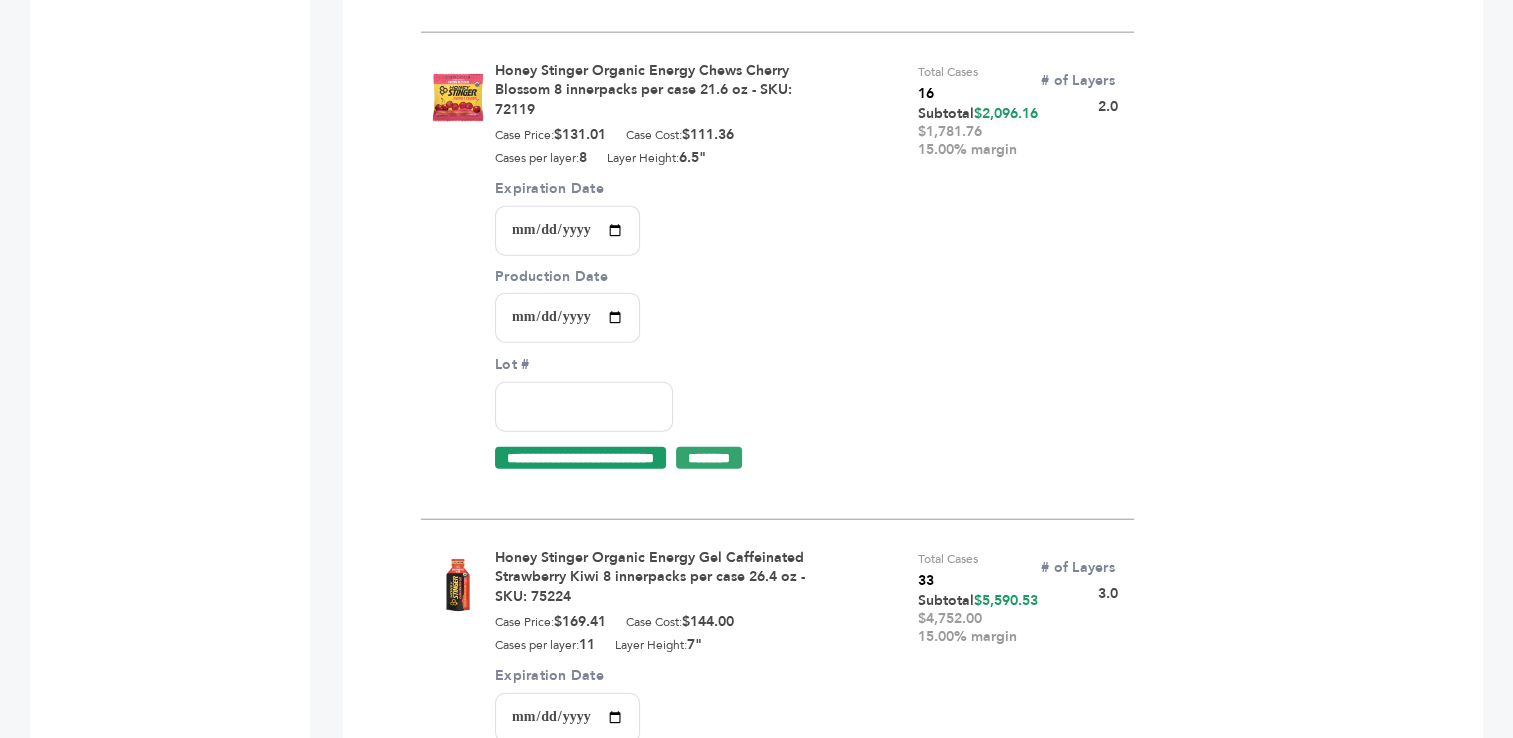 type on "**********" 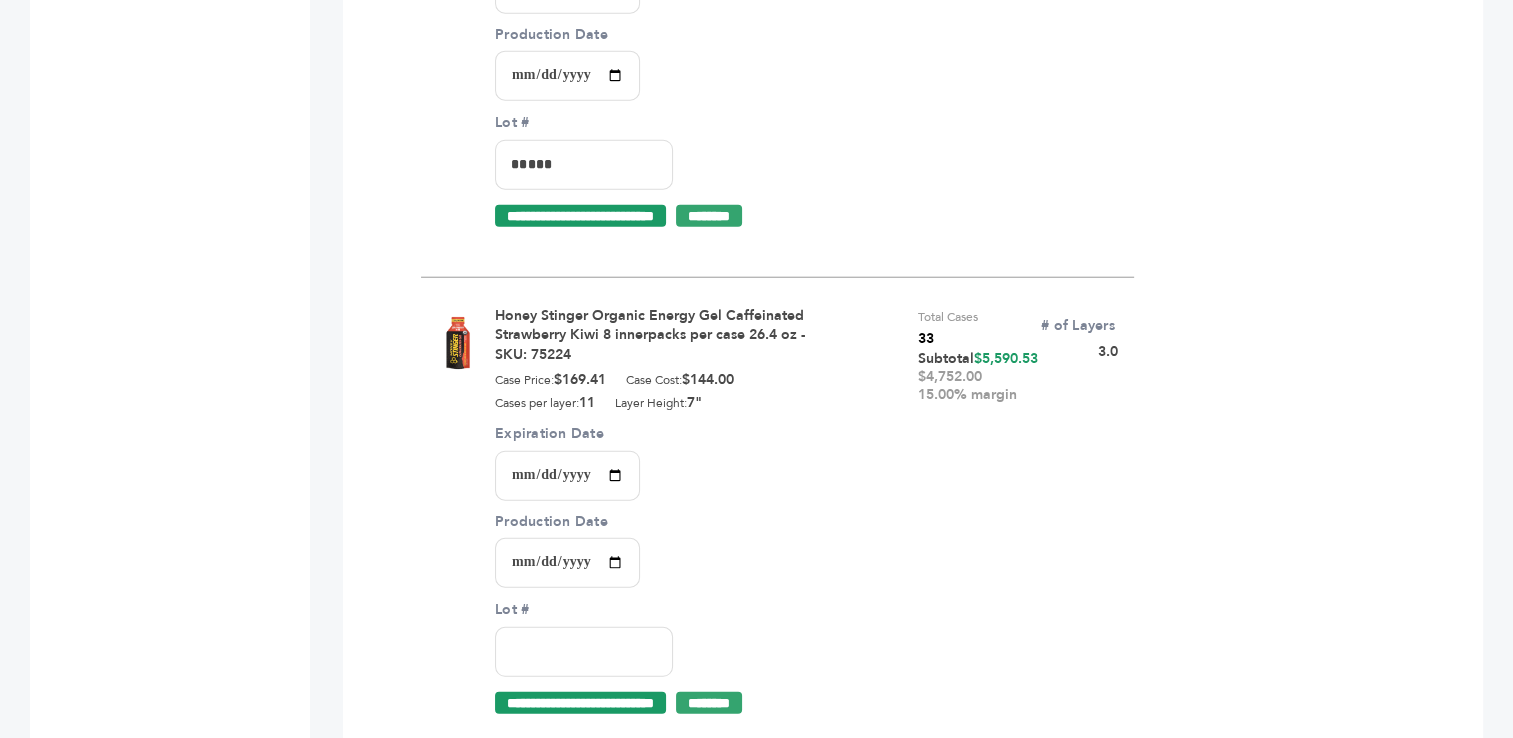 scroll, scrollTop: 5411, scrollLeft: 0, axis: vertical 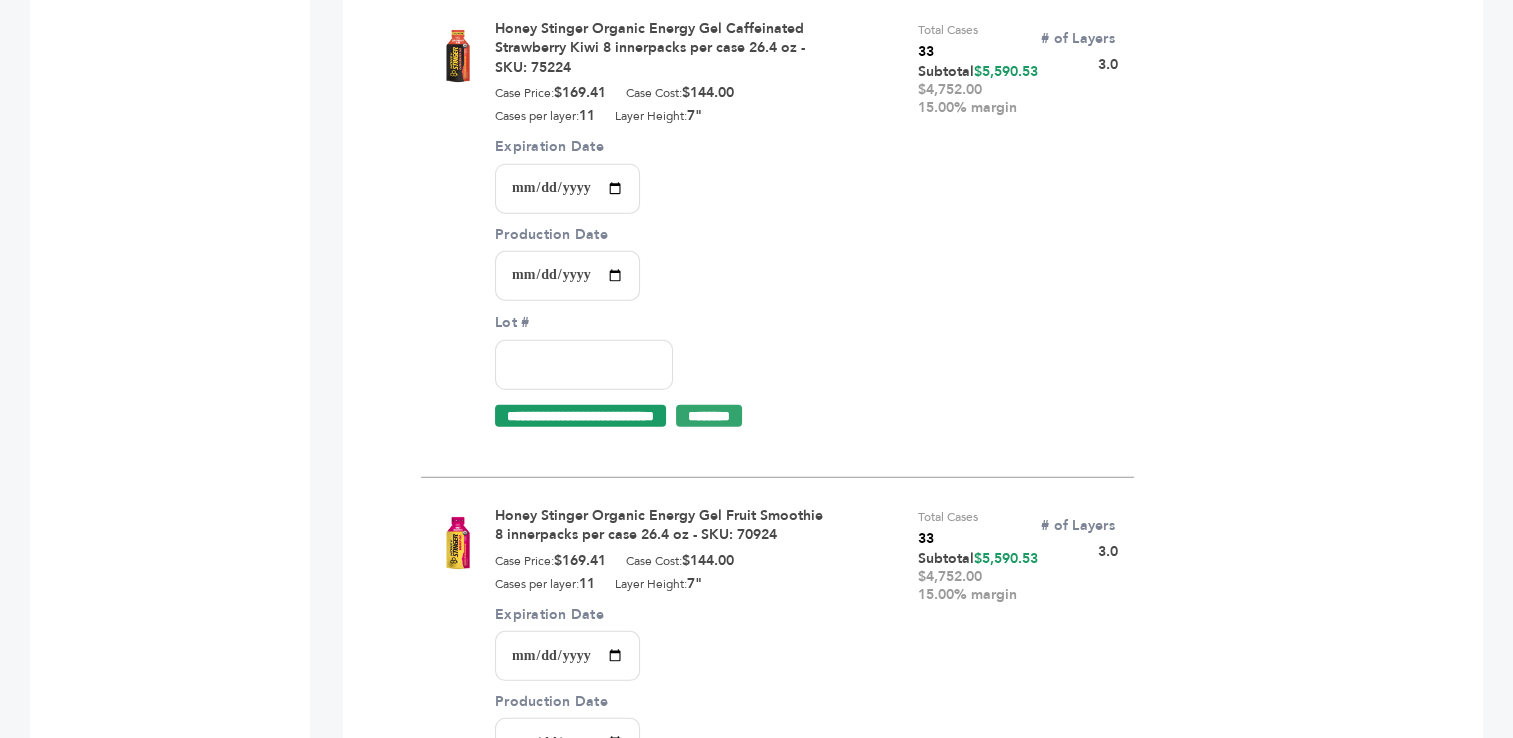 type on "*****" 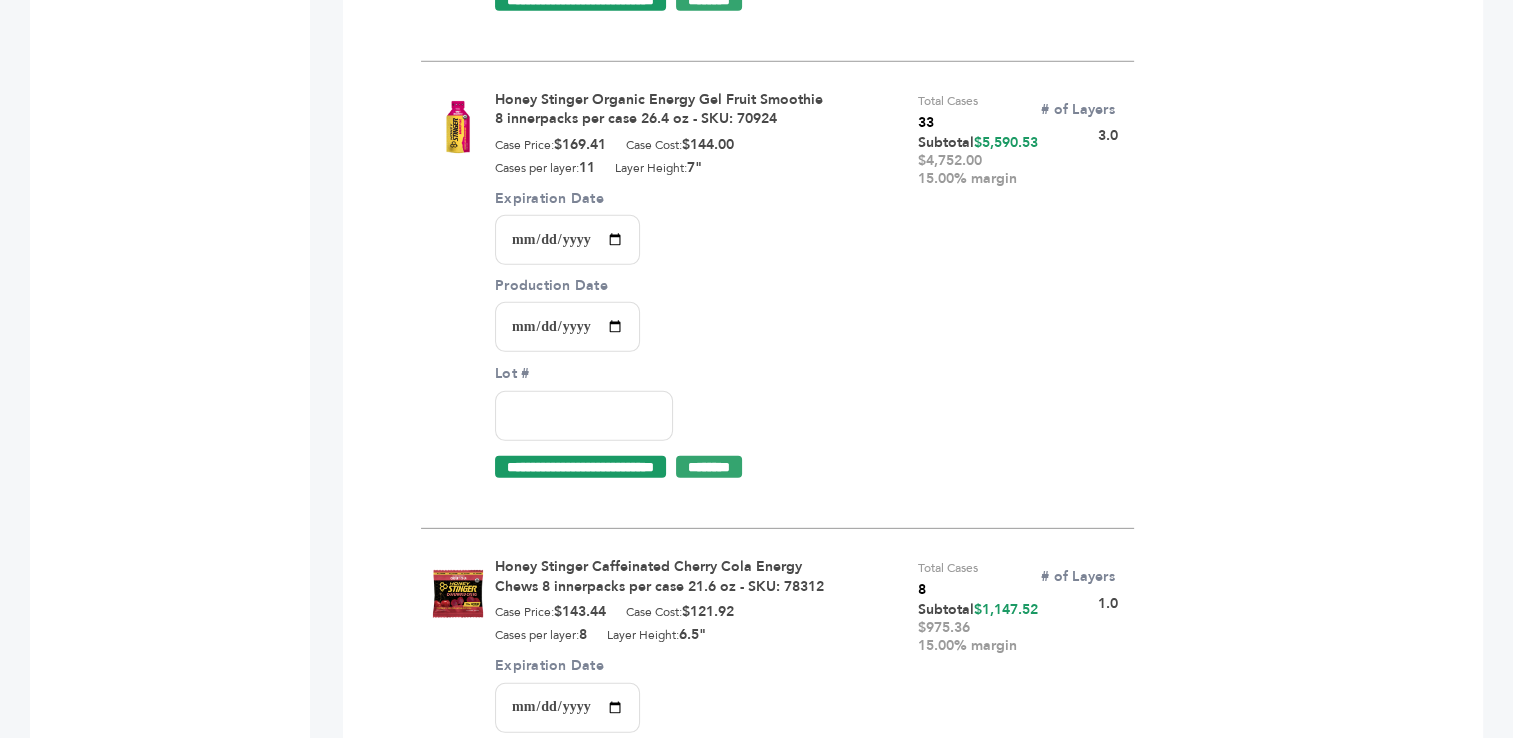 scroll, scrollTop: 5878, scrollLeft: 0, axis: vertical 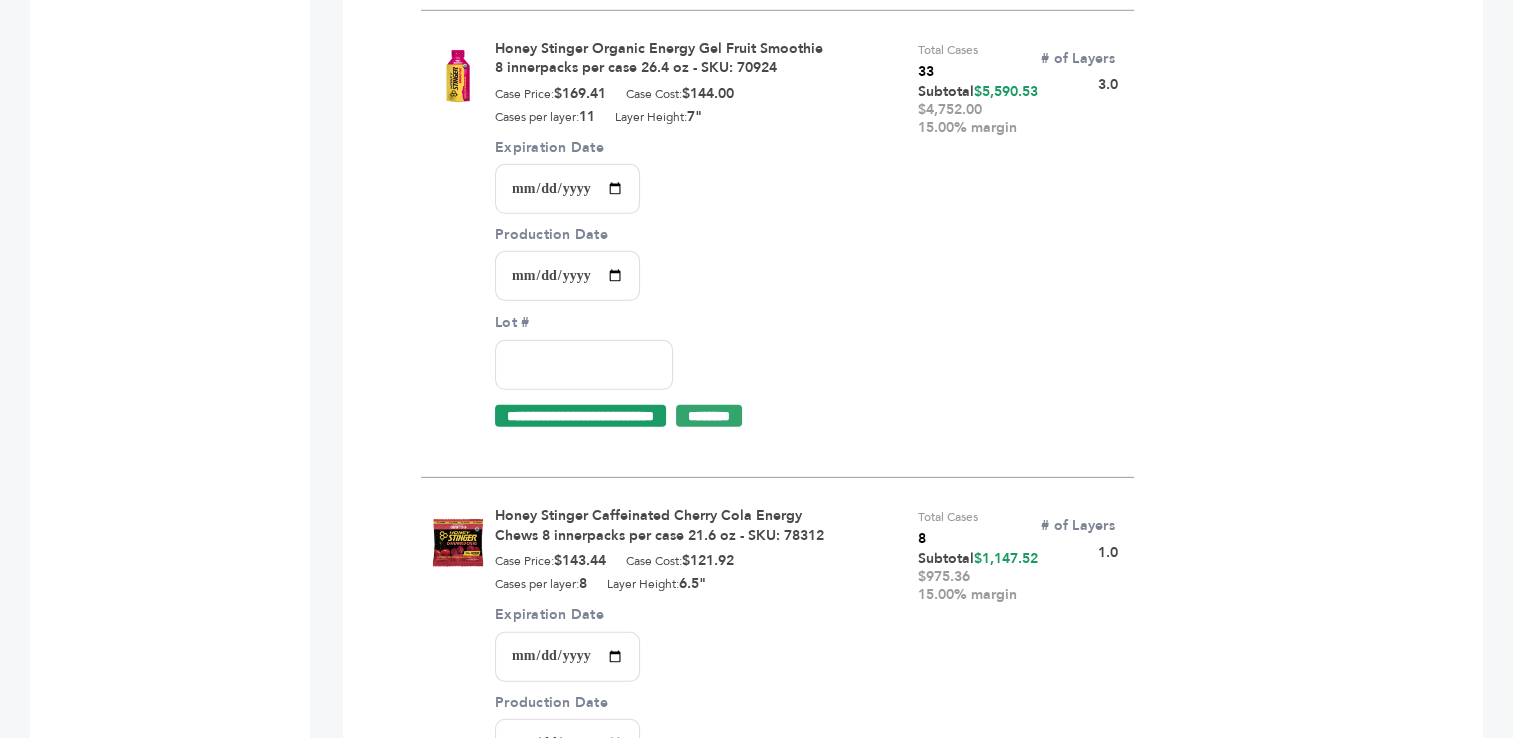 type on "**********" 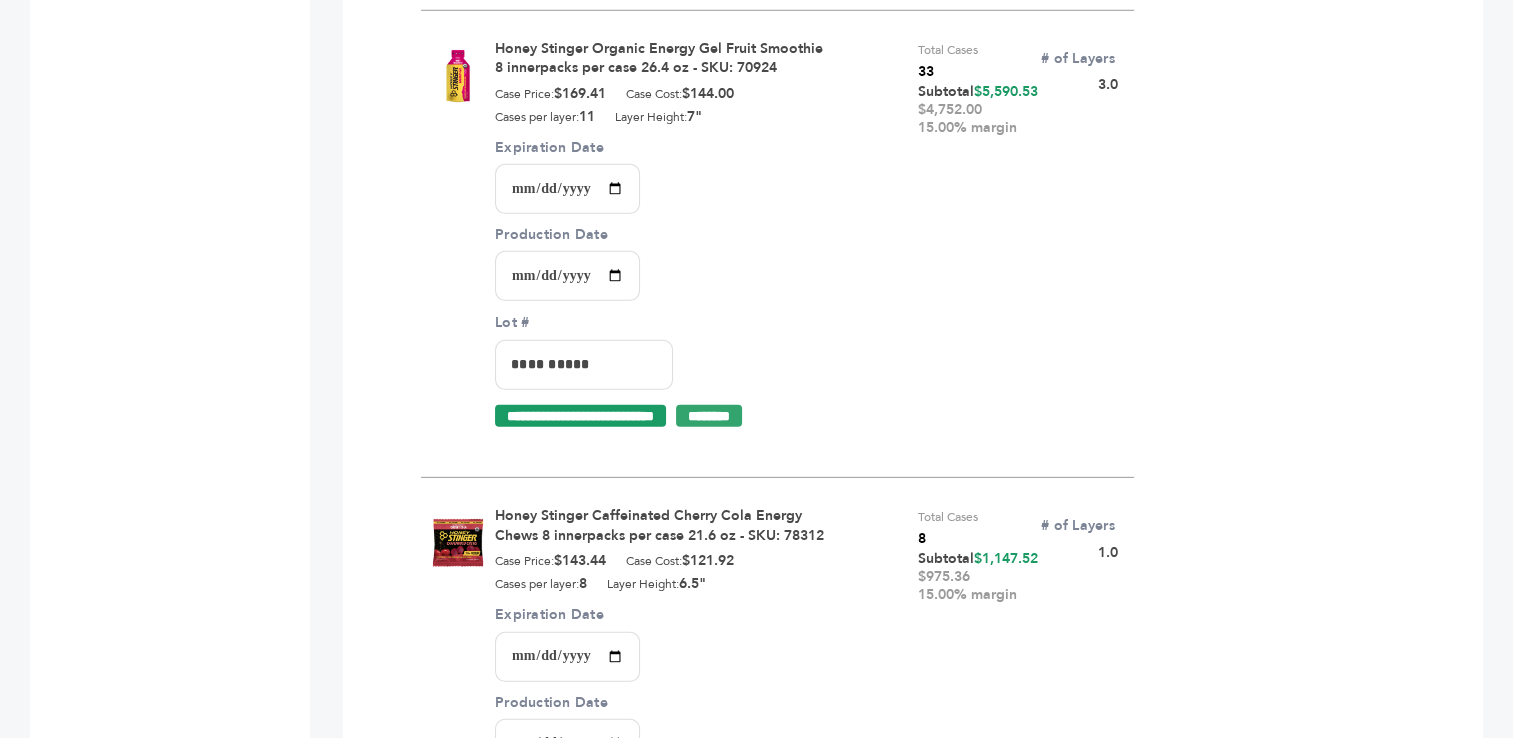 type on "**********" 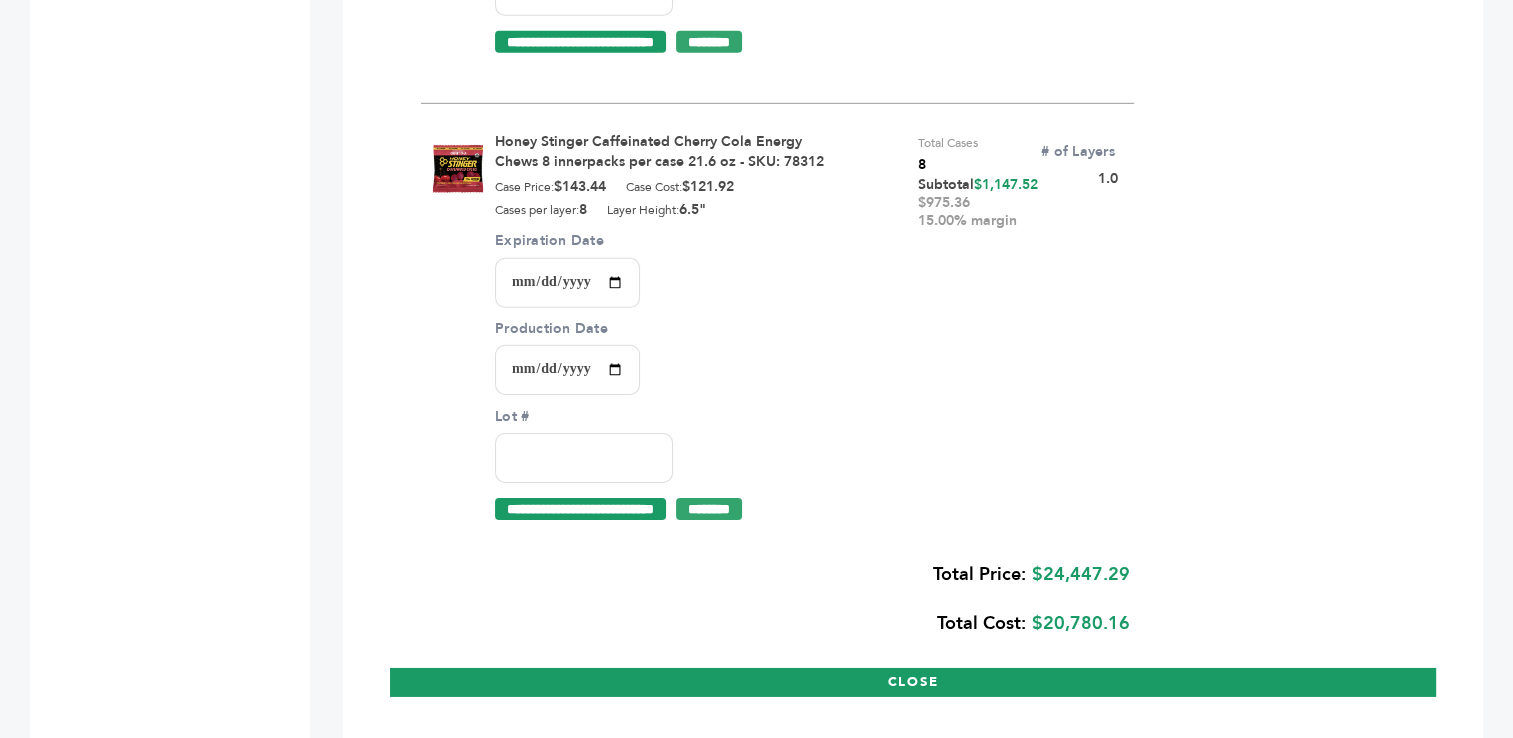 scroll, scrollTop: 6304, scrollLeft: 0, axis: vertical 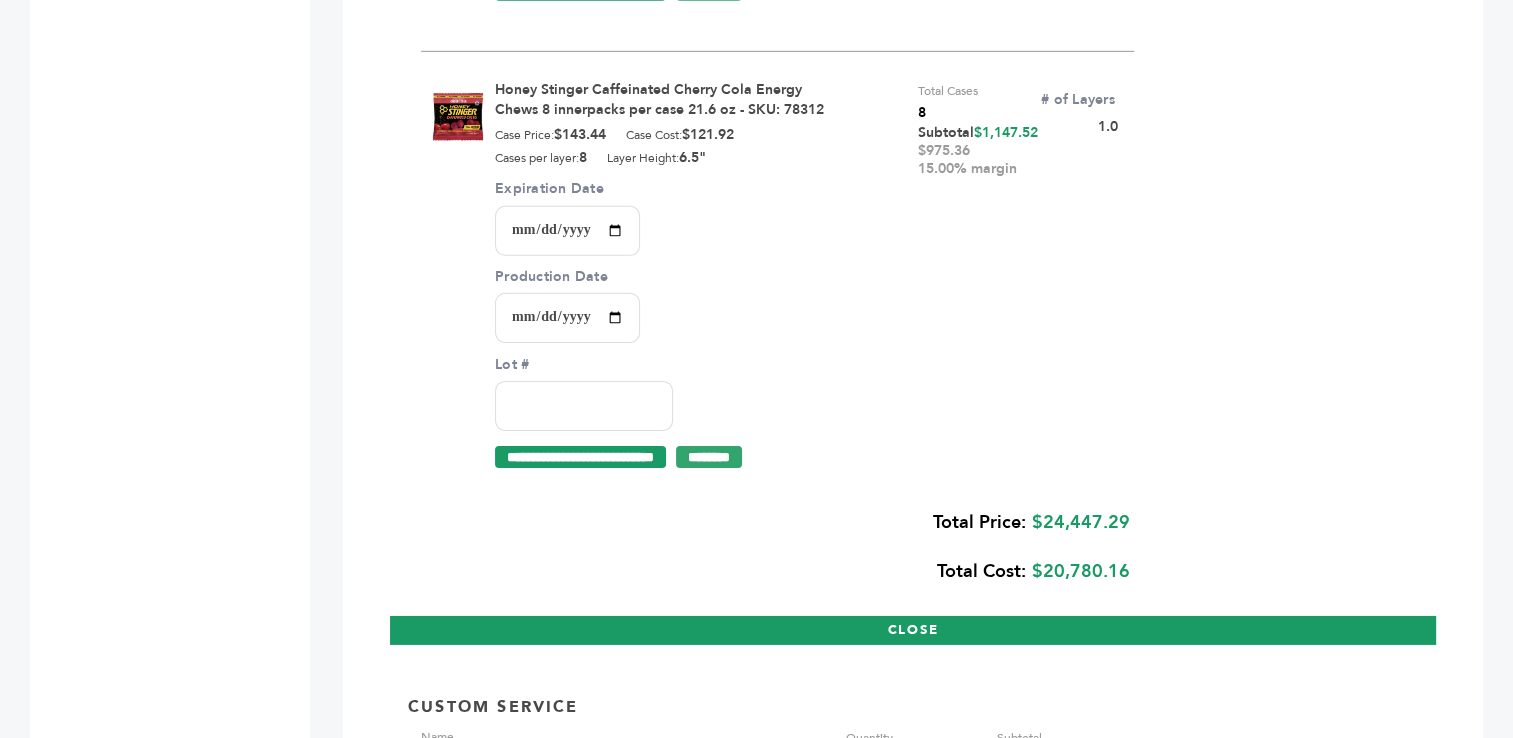 click on "Expiration Date" at bounding box center [567, 231] 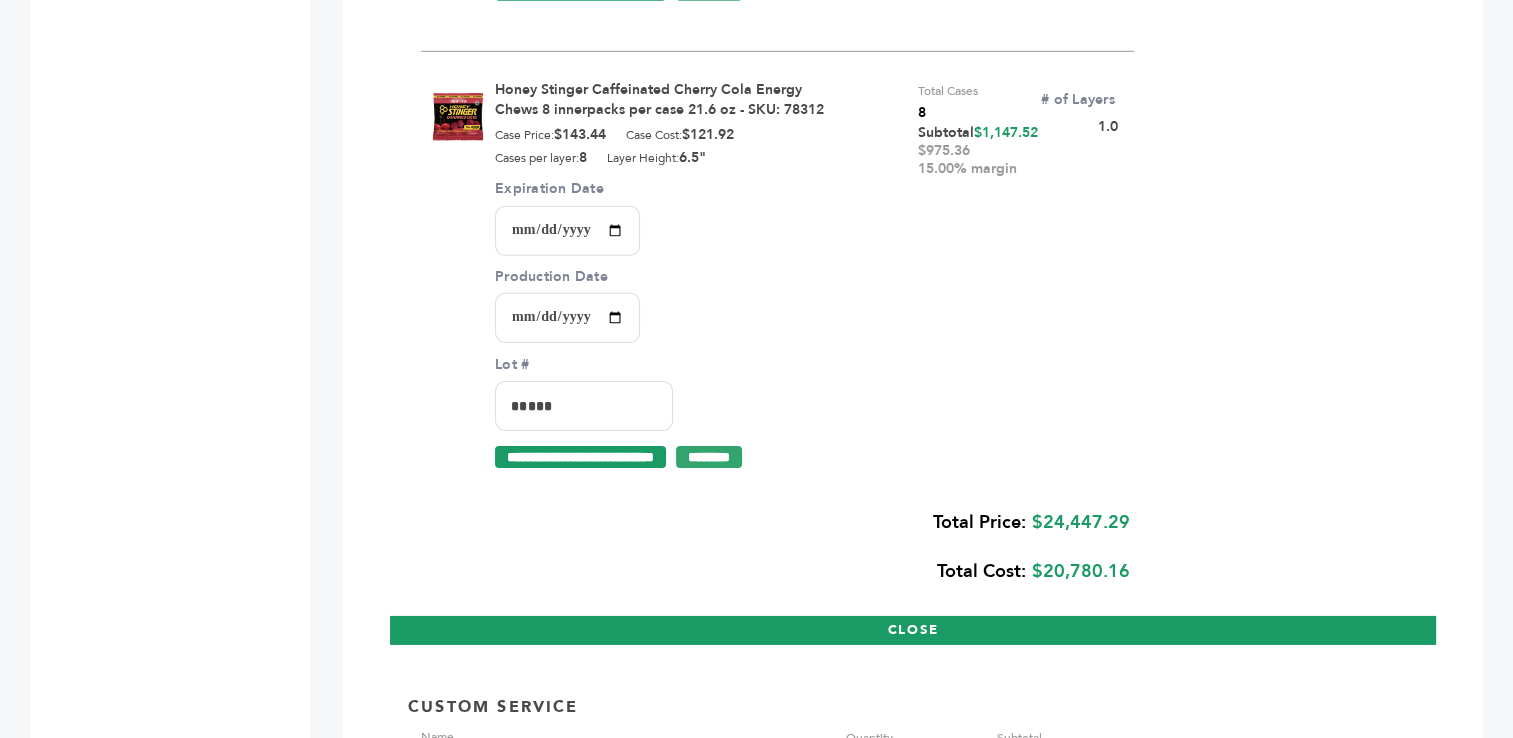 type on "*****" 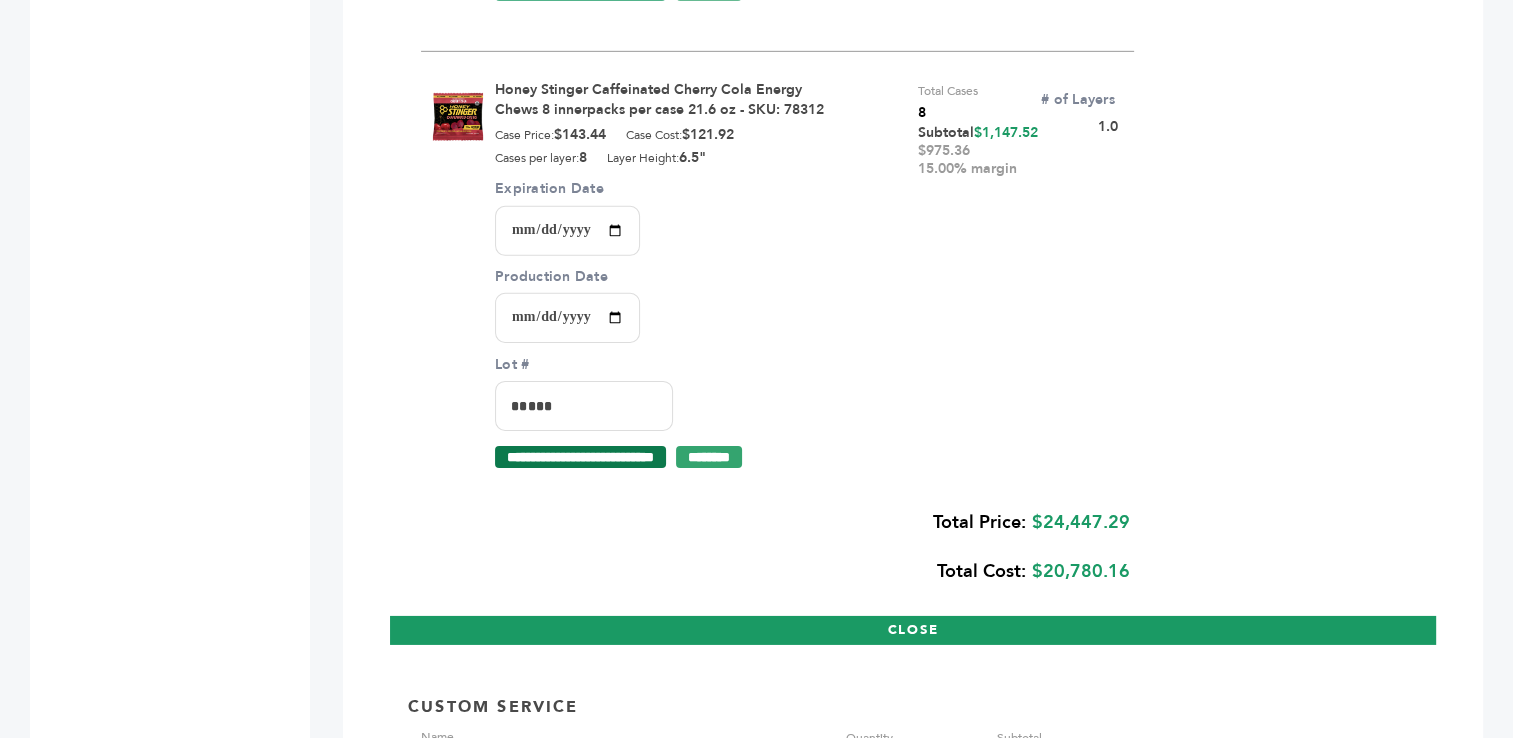 click on "**********" at bounding box center (580, 457) 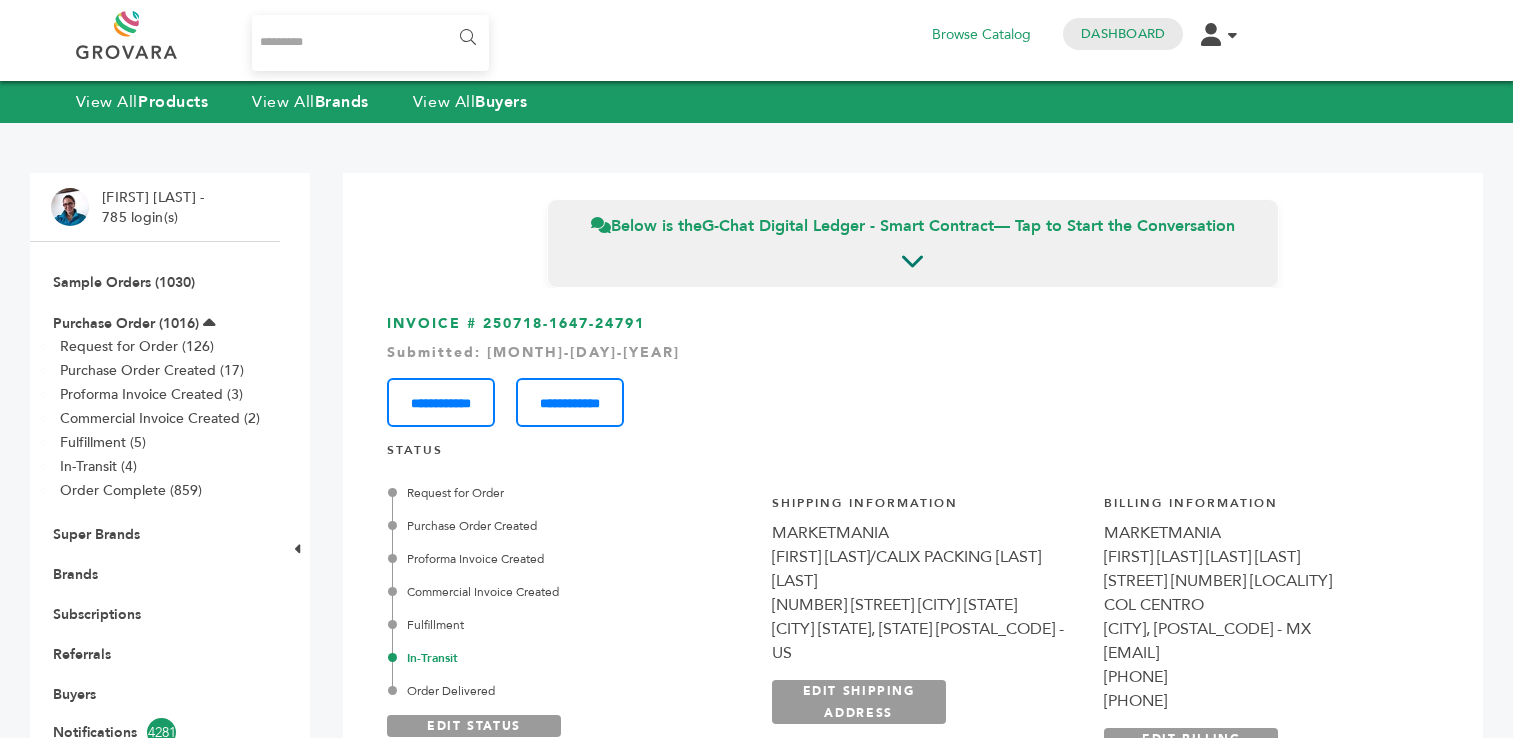 scroll, scrollTop: 0, scrollLeft: 0, axis: both 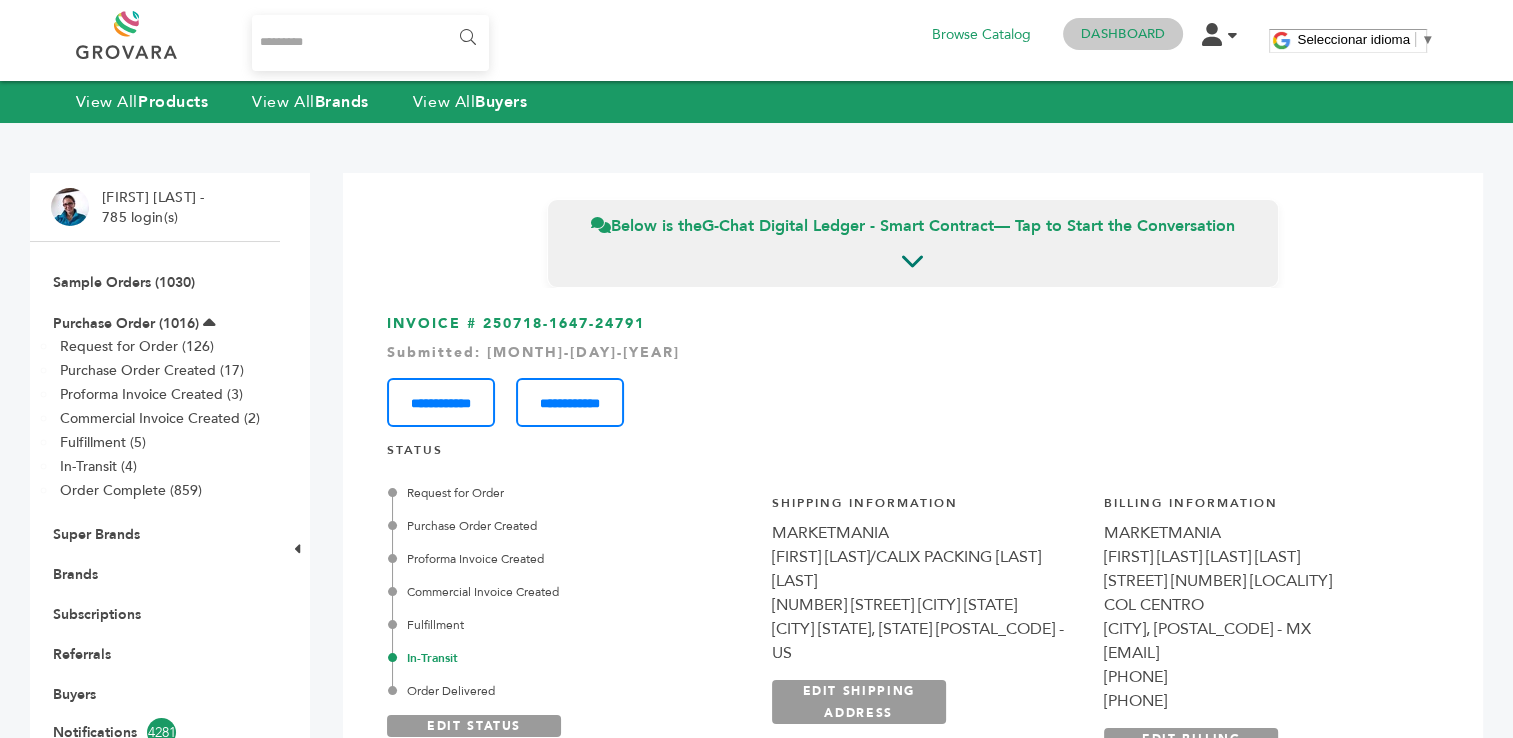 click on "Dashboard" at bounding box center (1123, 34) 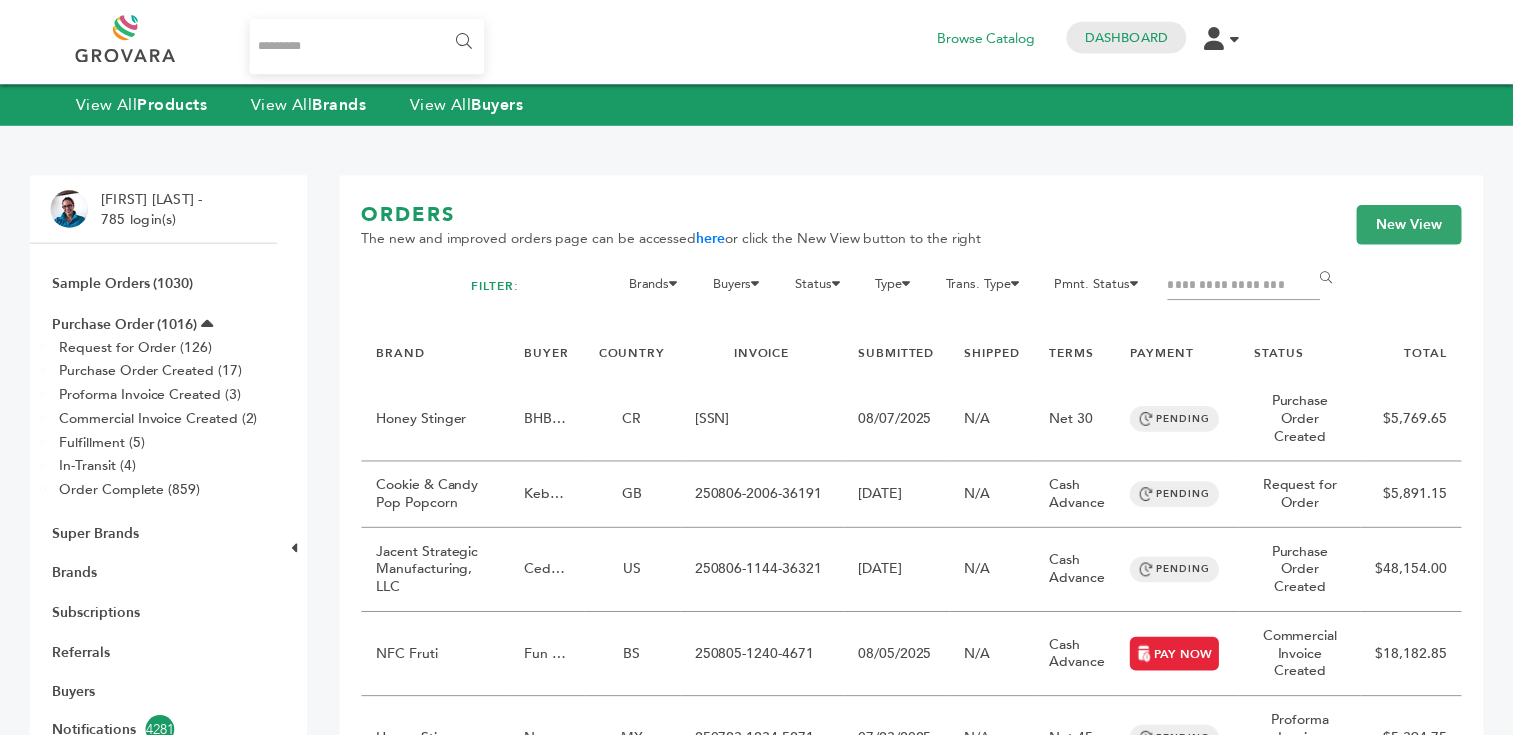 scroll, scrollTop: 0, scrollLeft: 0, axis: both 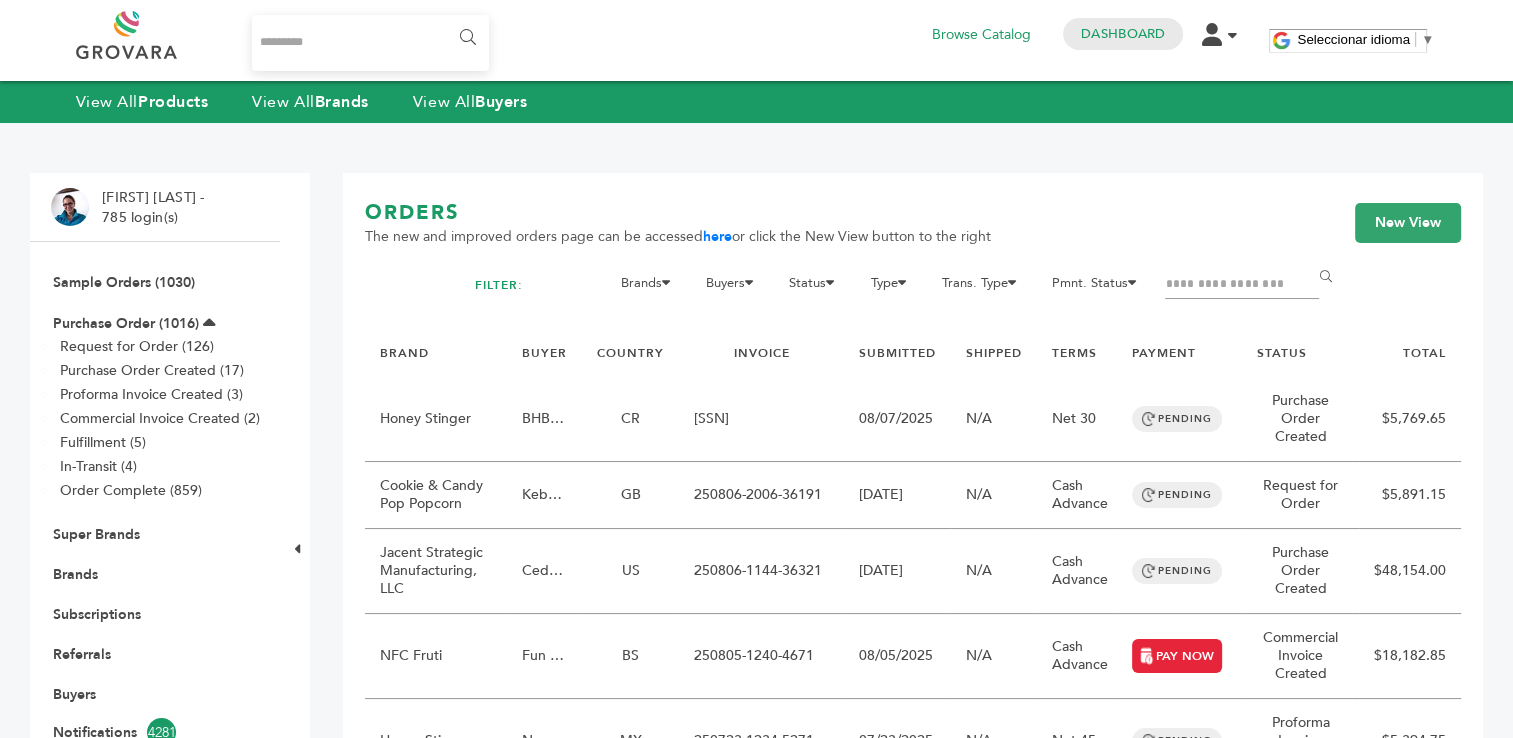 click at bounding box center [1242, 285] 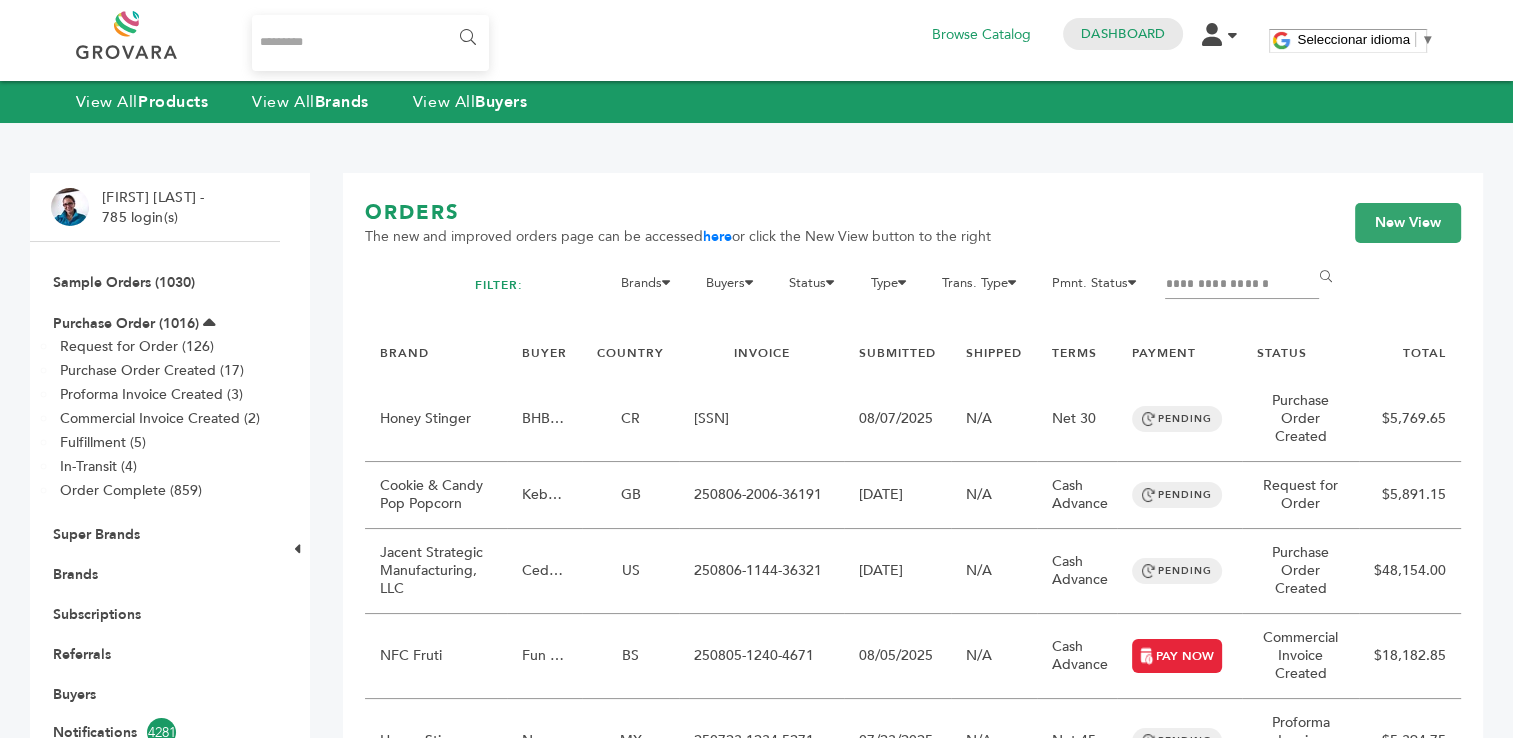 type on "**********" 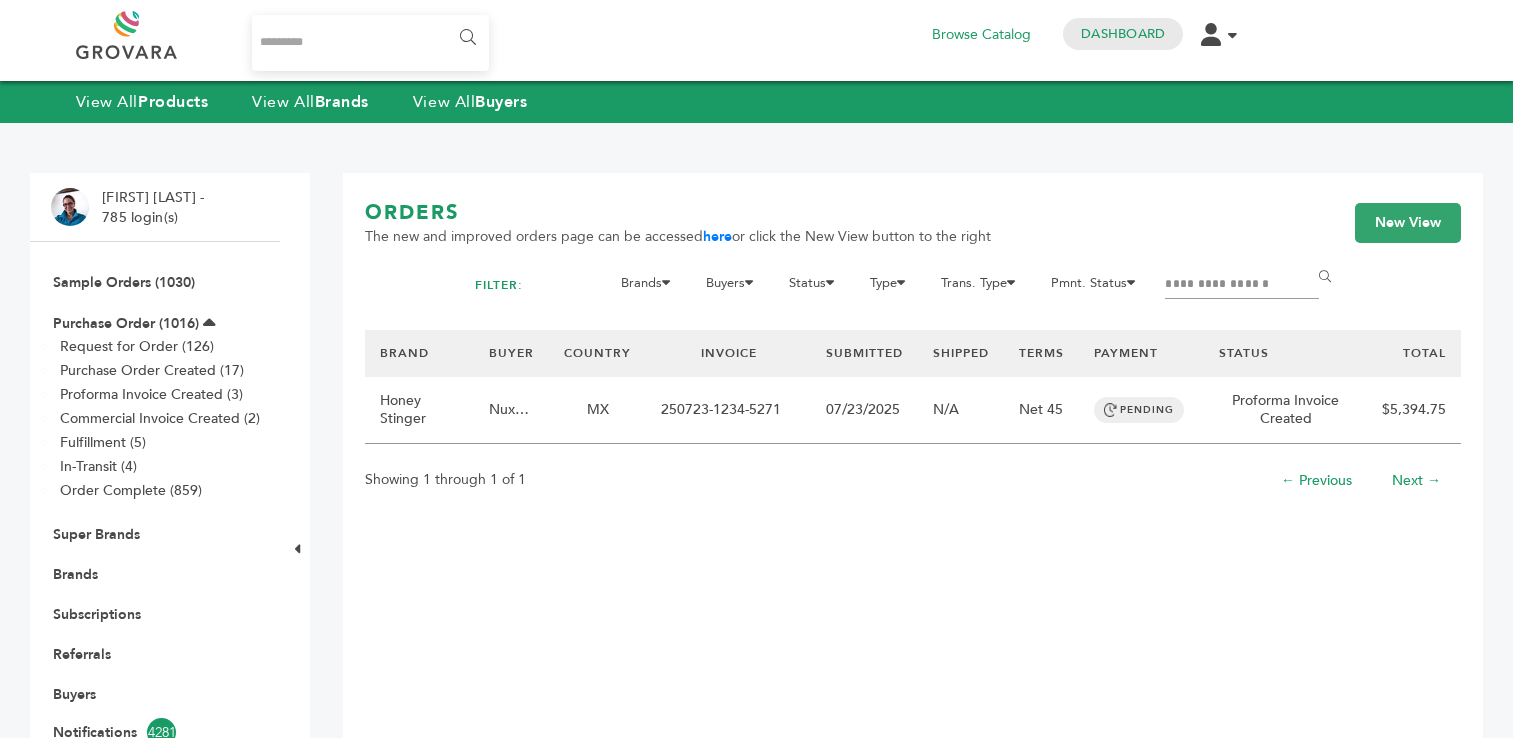 scroll, scrollTop: 0, scrollLeft: 0, axis: both 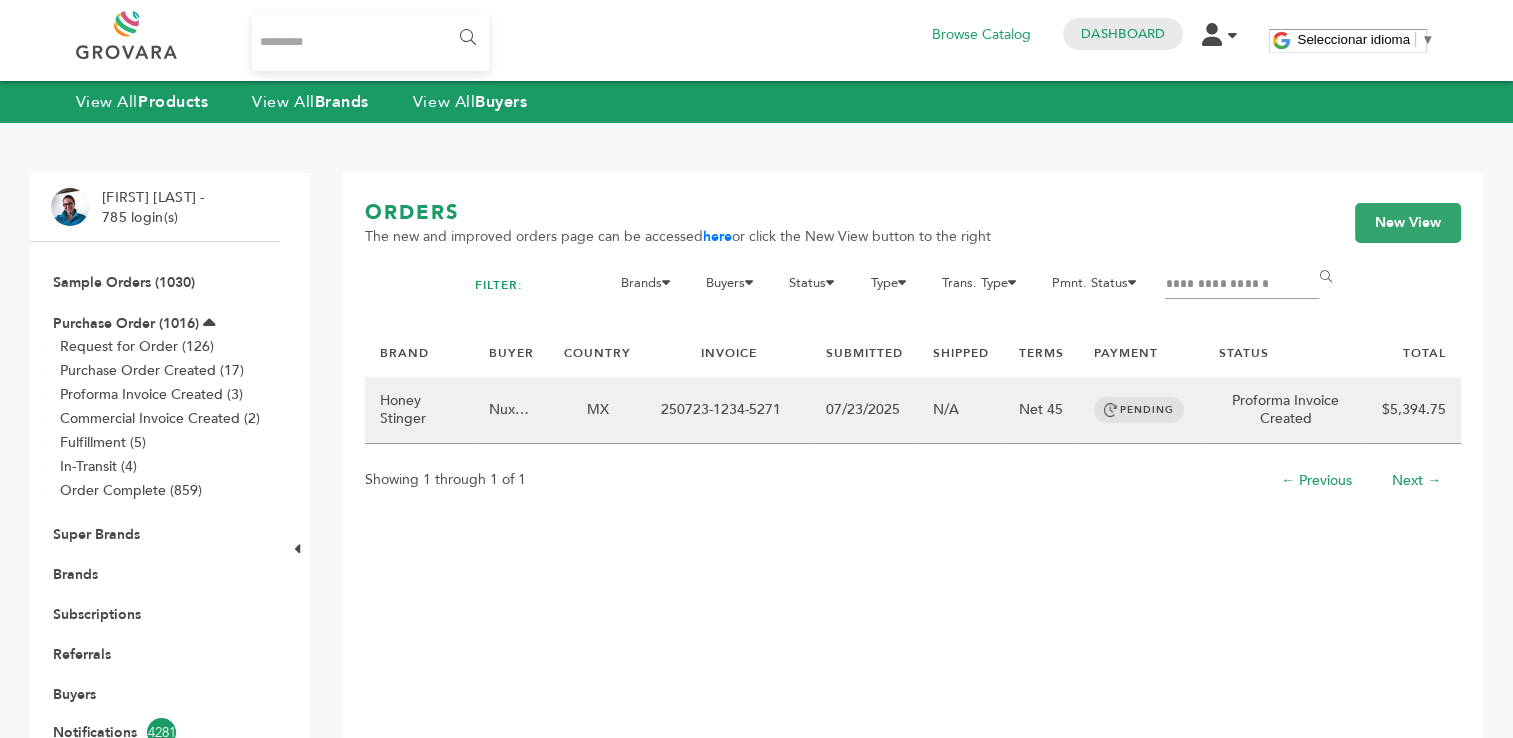 click on "250723-1234-5271" at bounding box center (728, 410) 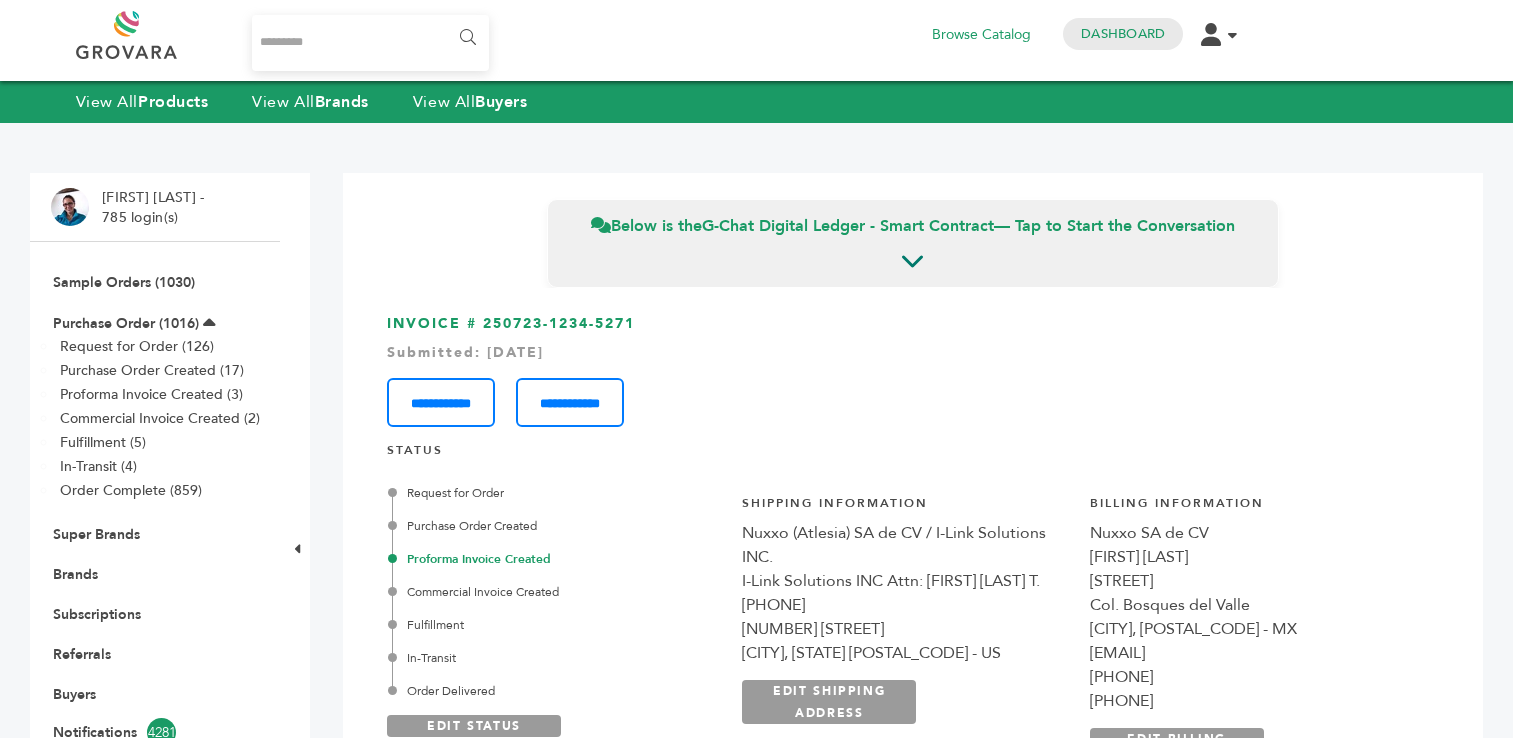scroll, scrollTop: 0, scrollLeft: 0, axis: both 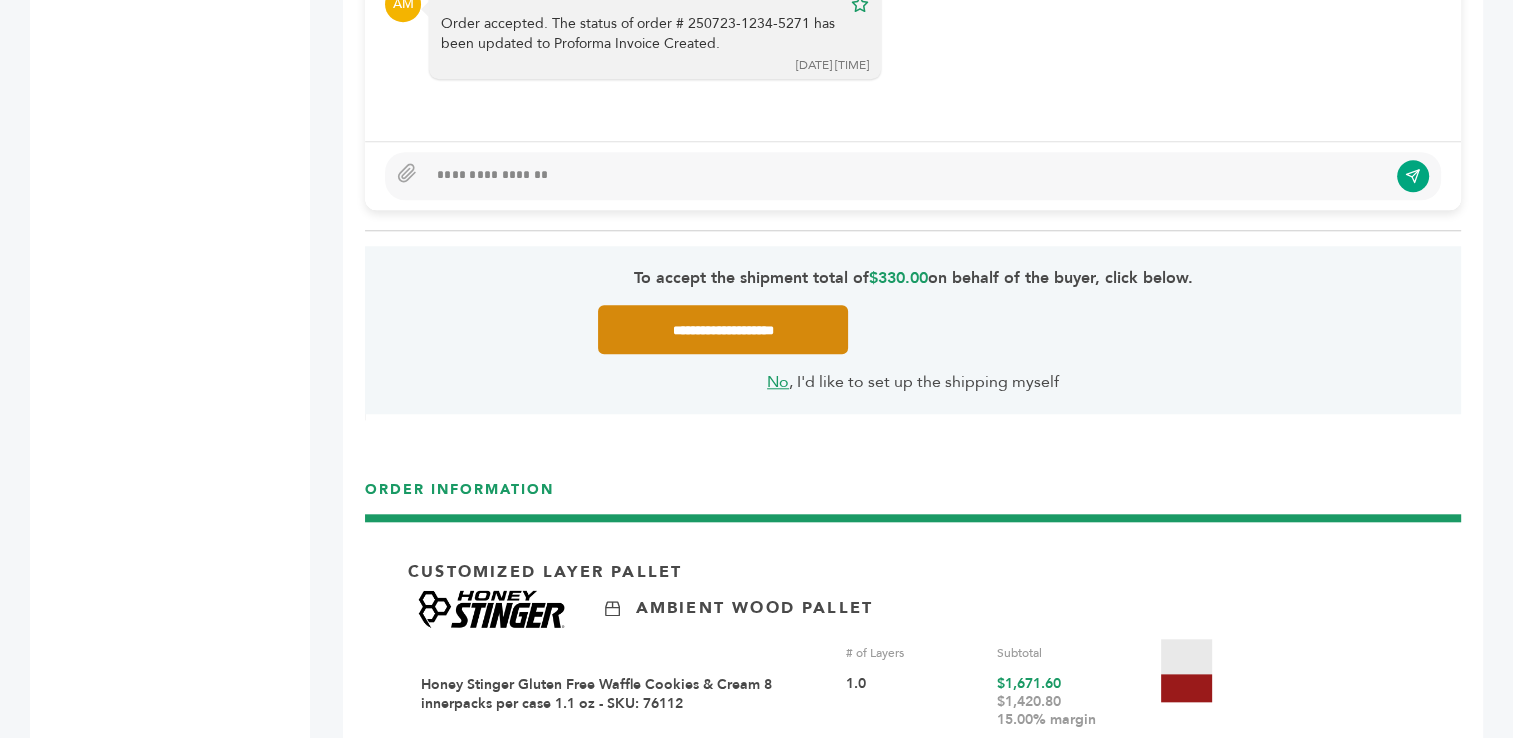 click on "**********" at bounding box center (723, 329) 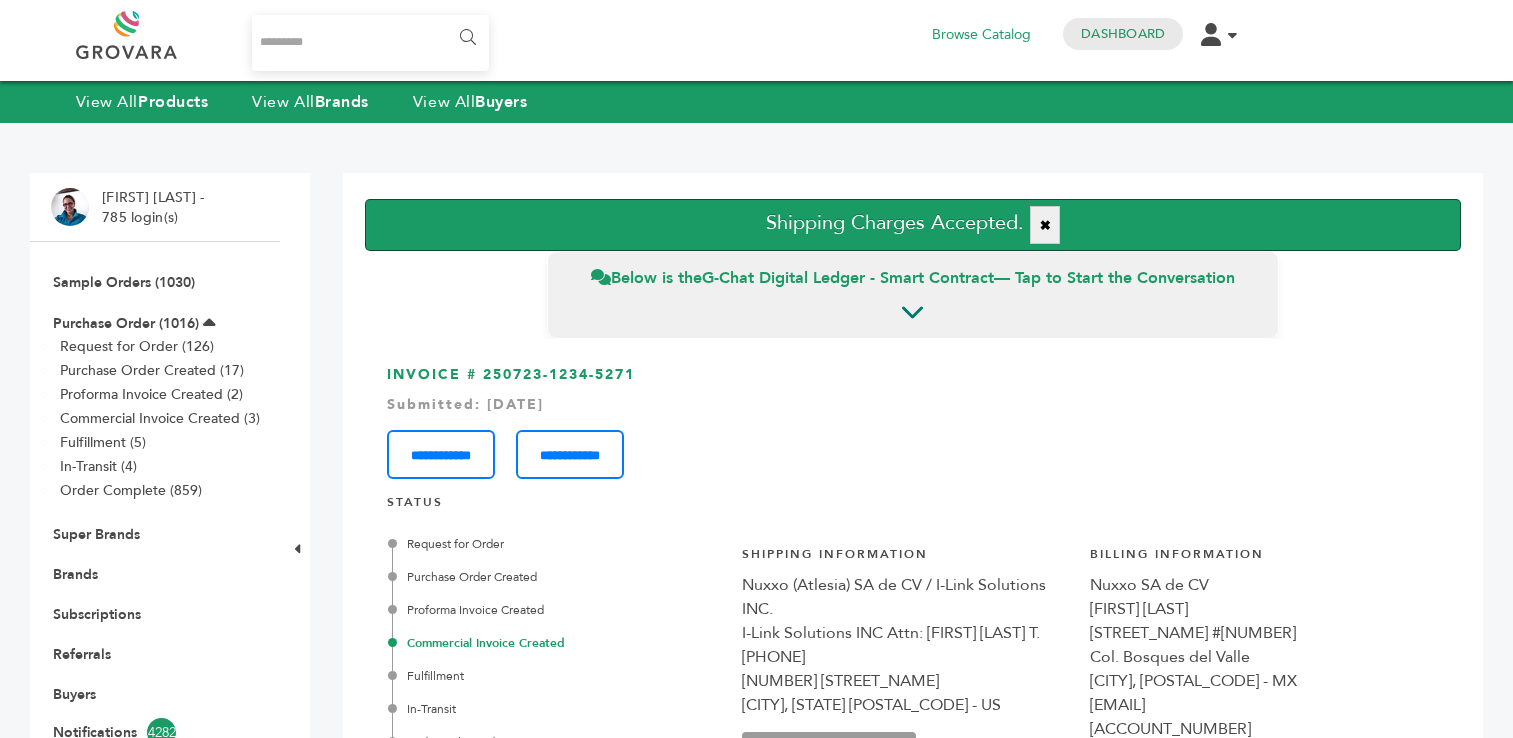 scroll, scrollTop: 0, scrollLeft: 0, axis: both 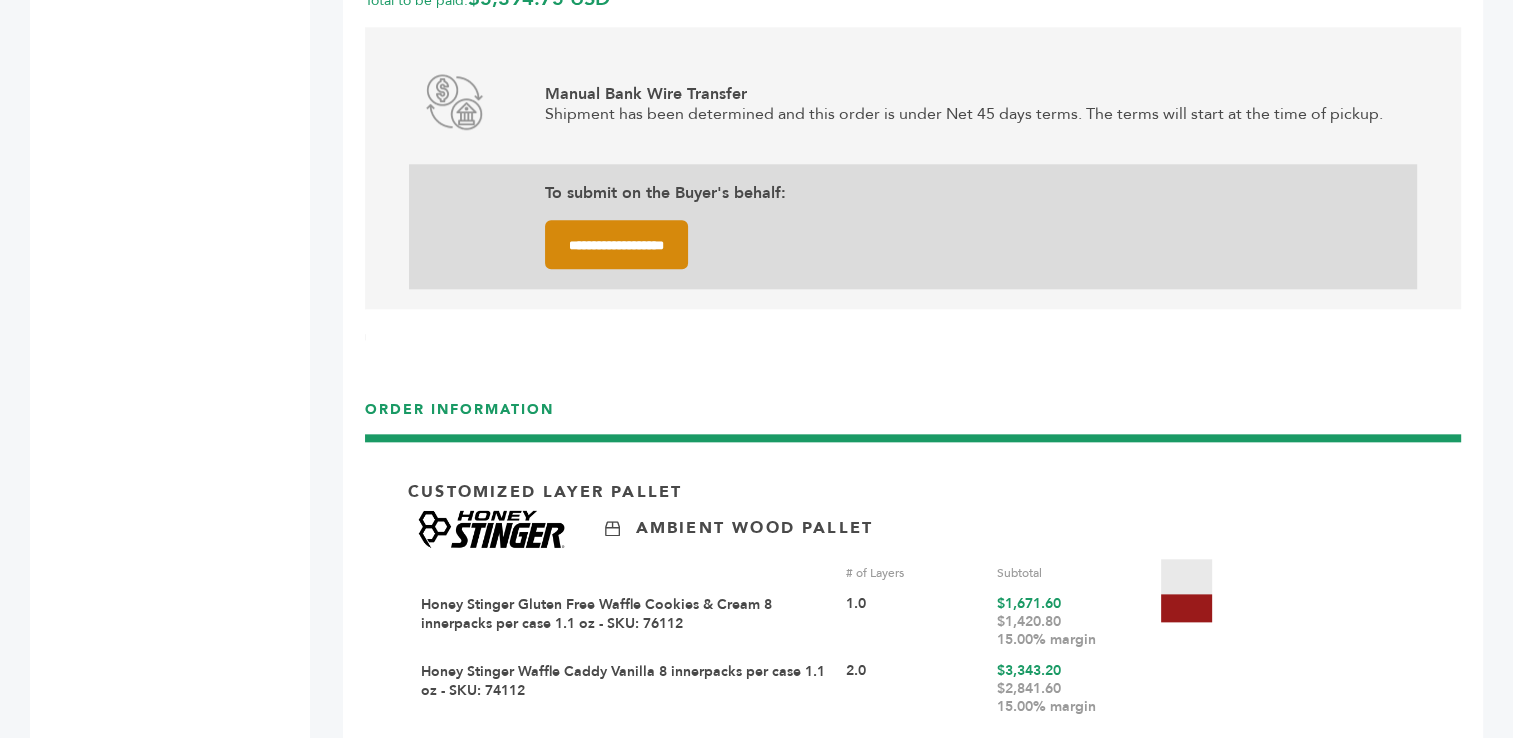 click on "**********" at bounding box center [616, 244] 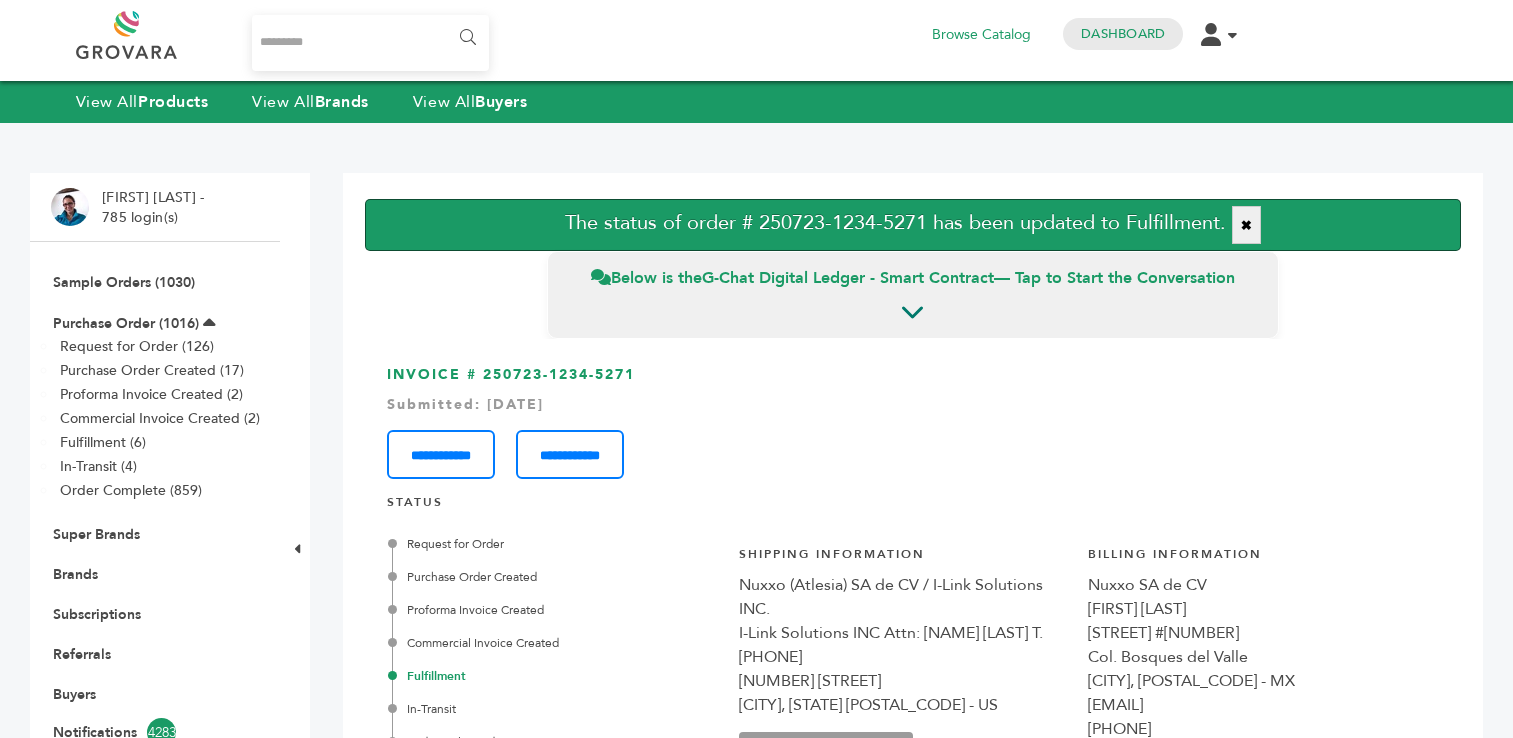 scroll, scrollTop: 0, scrollLeft: 0, axis: both 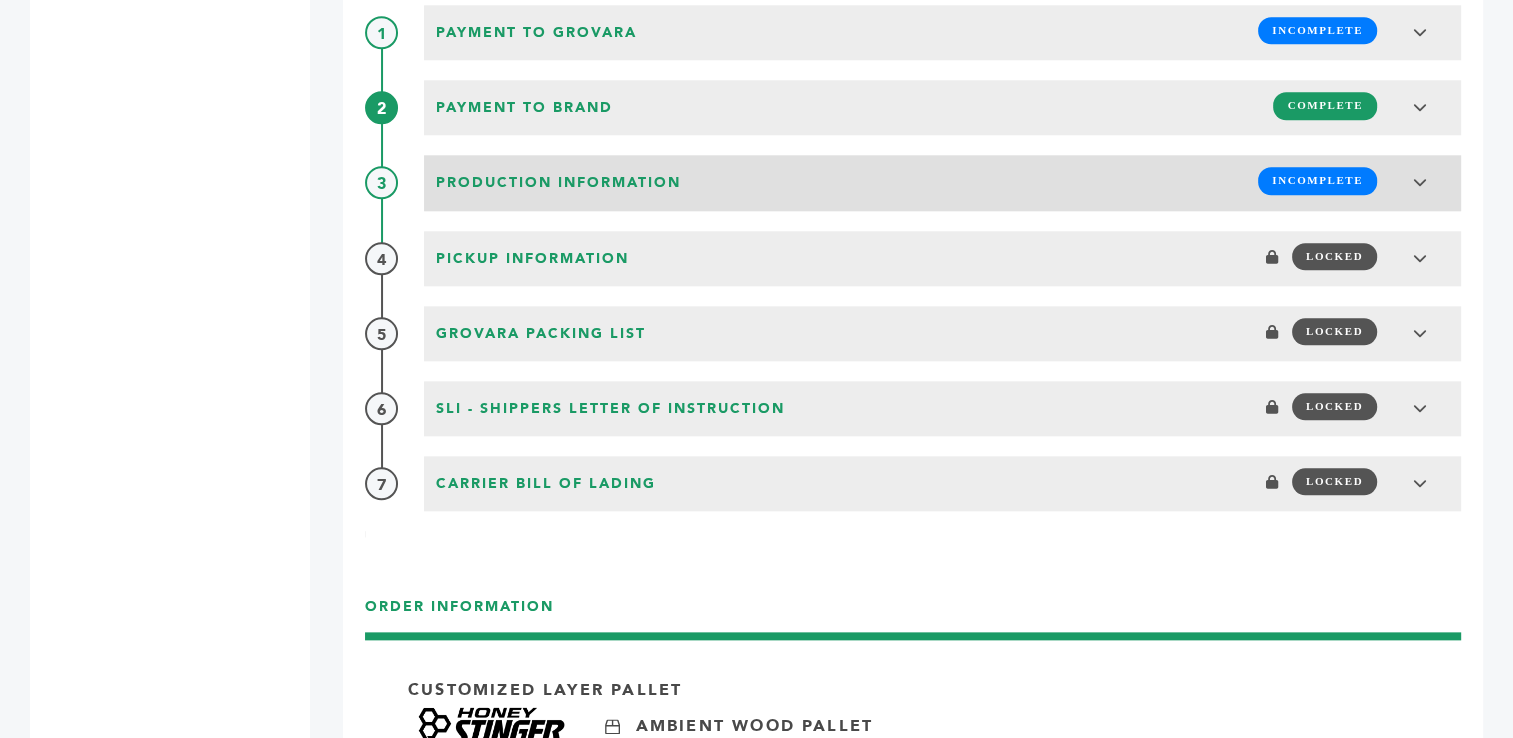 click on "INCOMPLETE" at bounding box center [1317, 180] 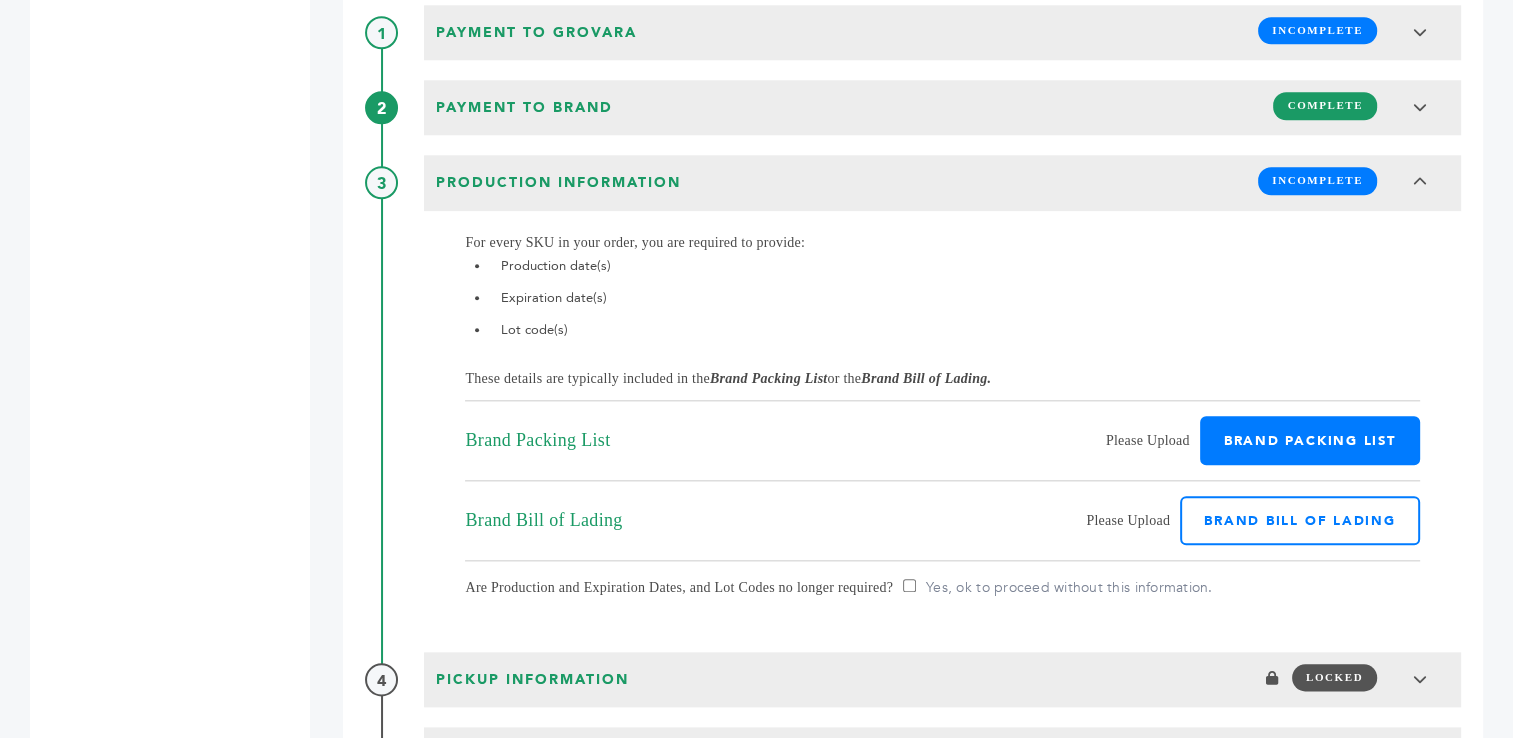click on "Brand Packing List" at bounding box center (1310, 440) 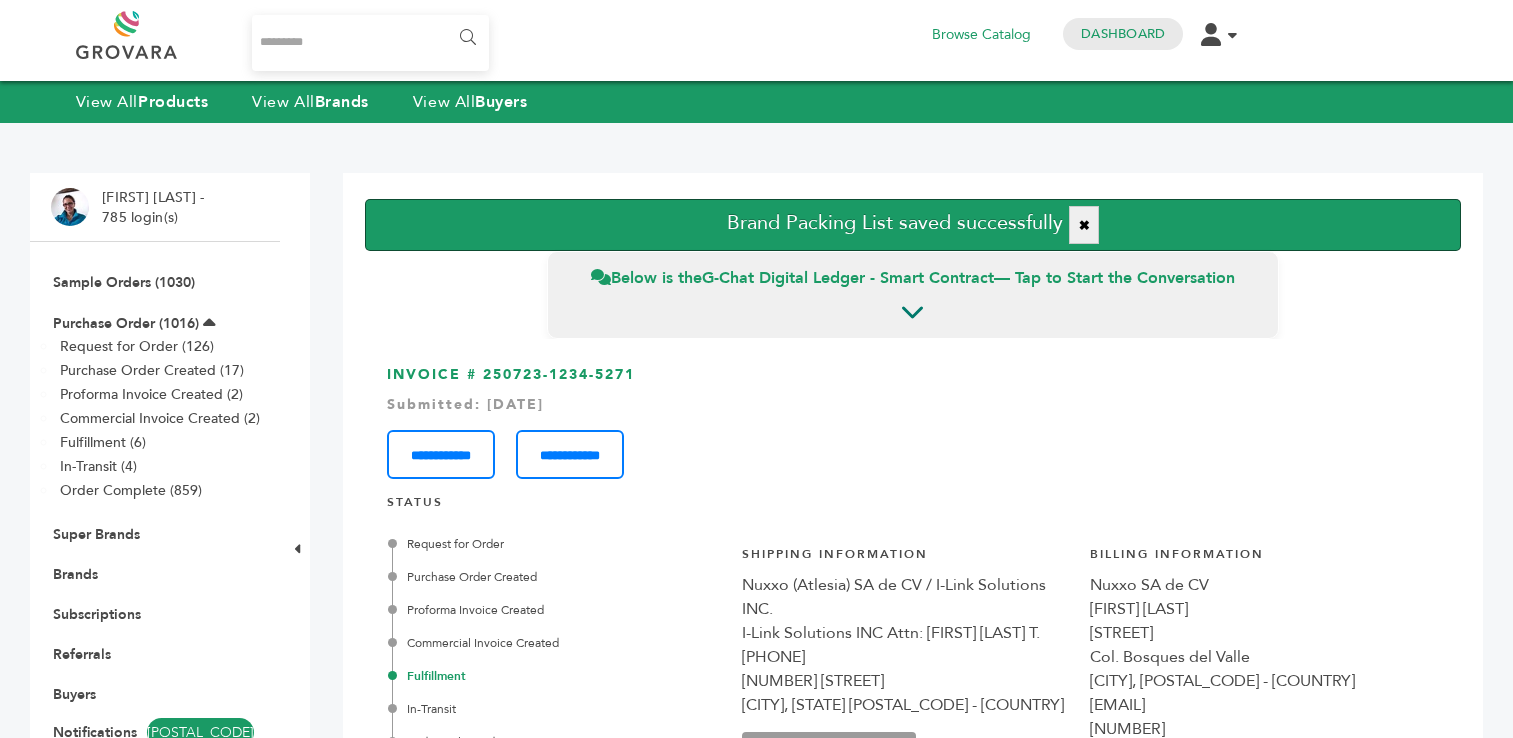 scroll, scrollTop: 0, scrollLeft: 0, axis: both 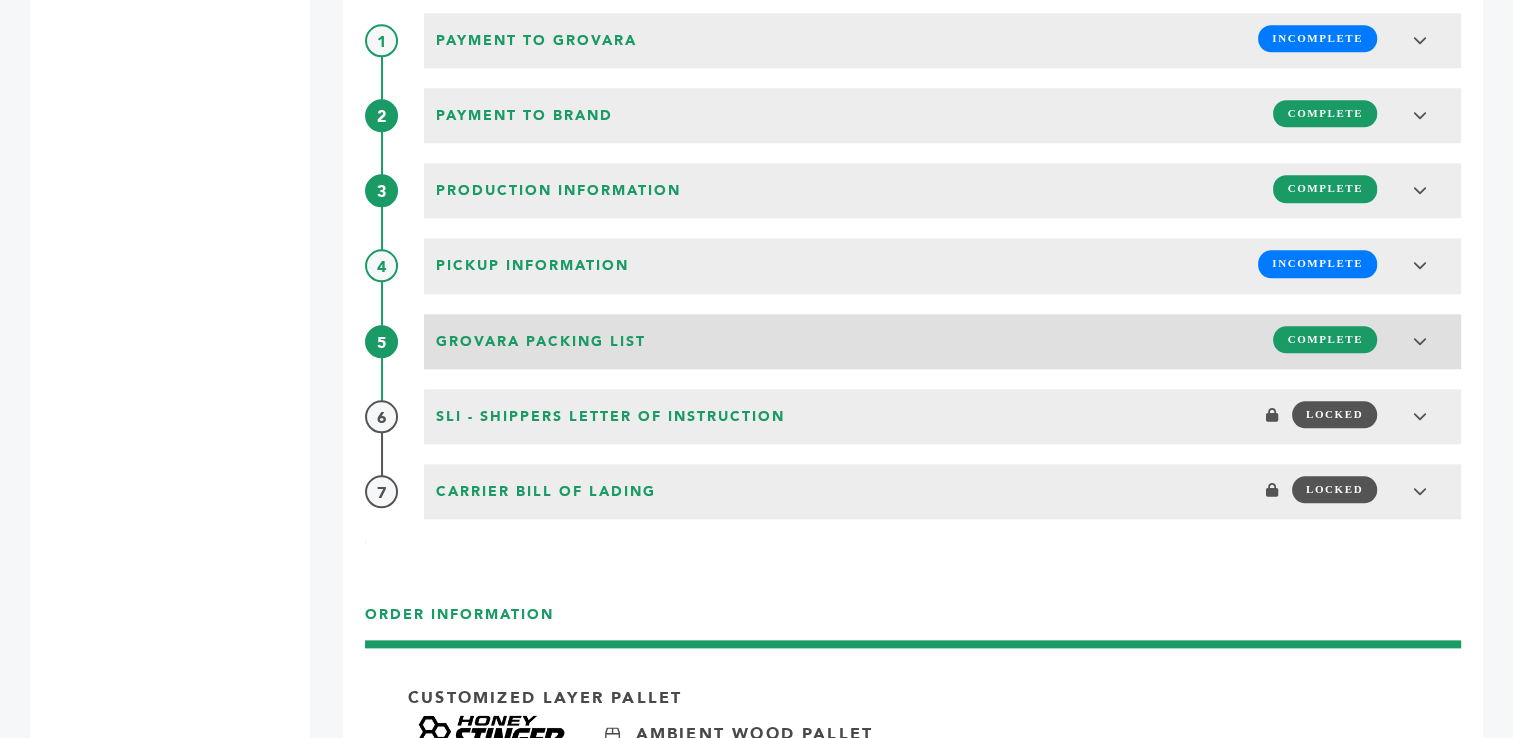 click on "Payment to Grovara
INCOMPLETE
Payment information
Shipper:  Grovara
Terms:  Net 45
Due Date:
45 days from shipment
Payment Amount:  $5,394.75
Mark as Paid
Transfermate
Status:  Payment pending ******* *" at bounding box center (913, 266) 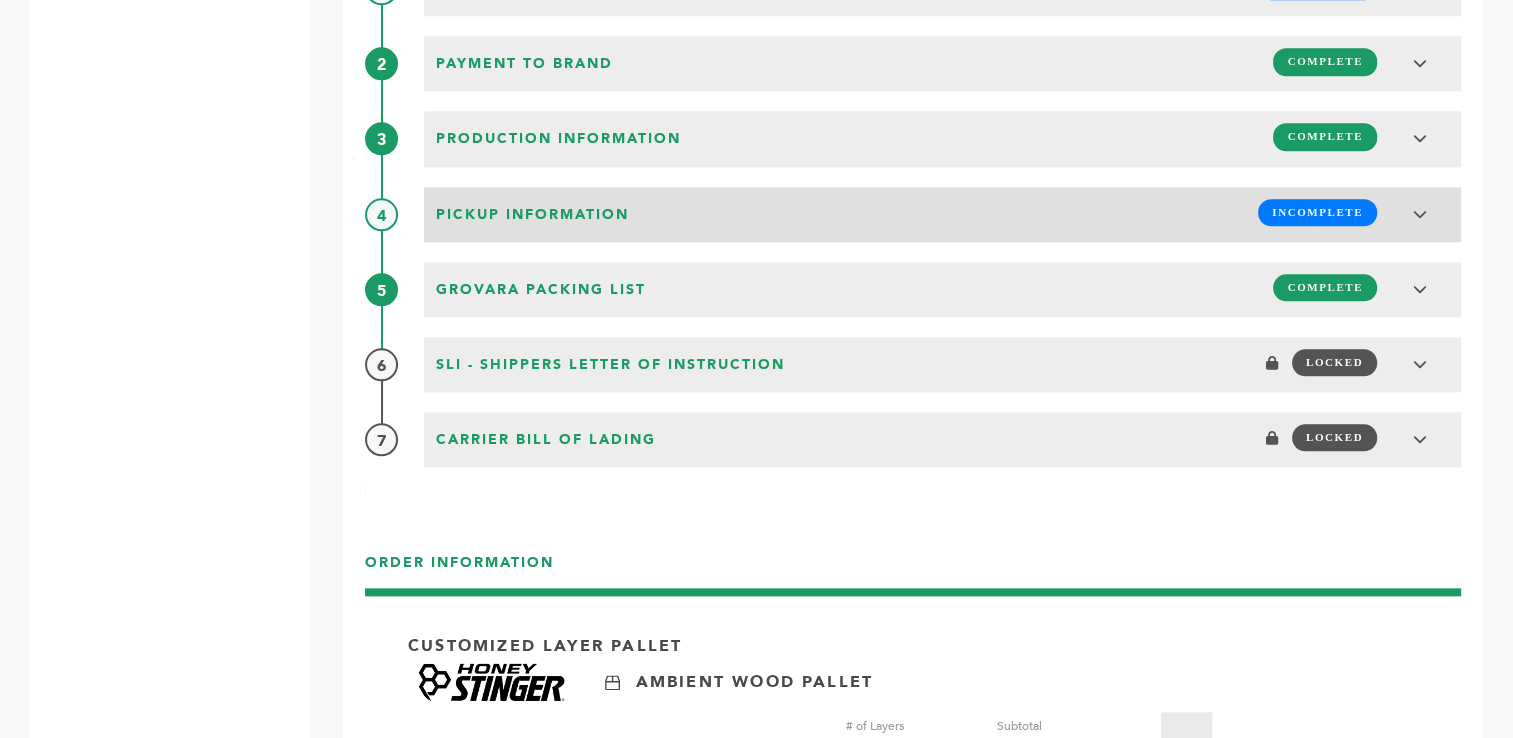 click on "INCOMPLETE" at bounding box center [1317, 212] 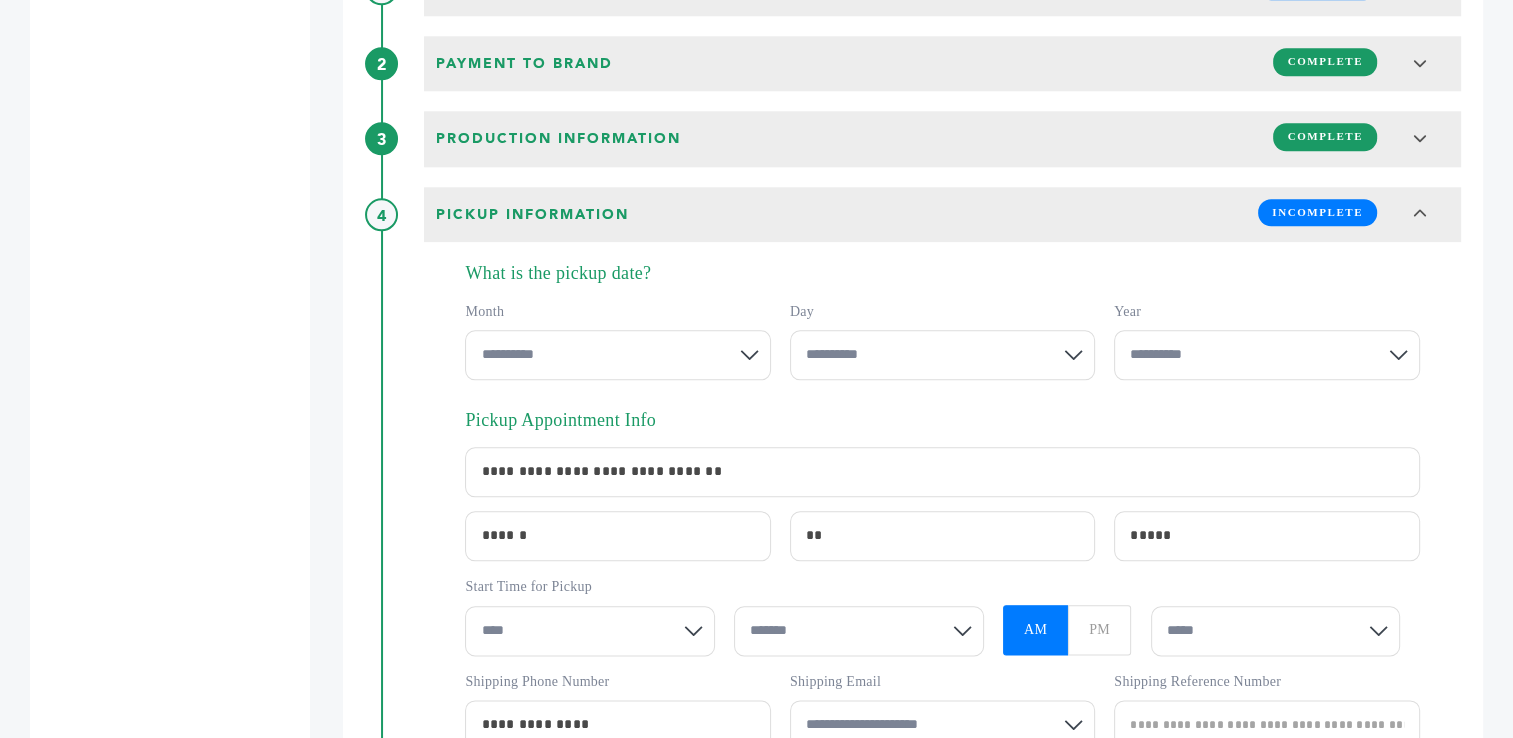 click on "**********" at bounding box center (617, 355) 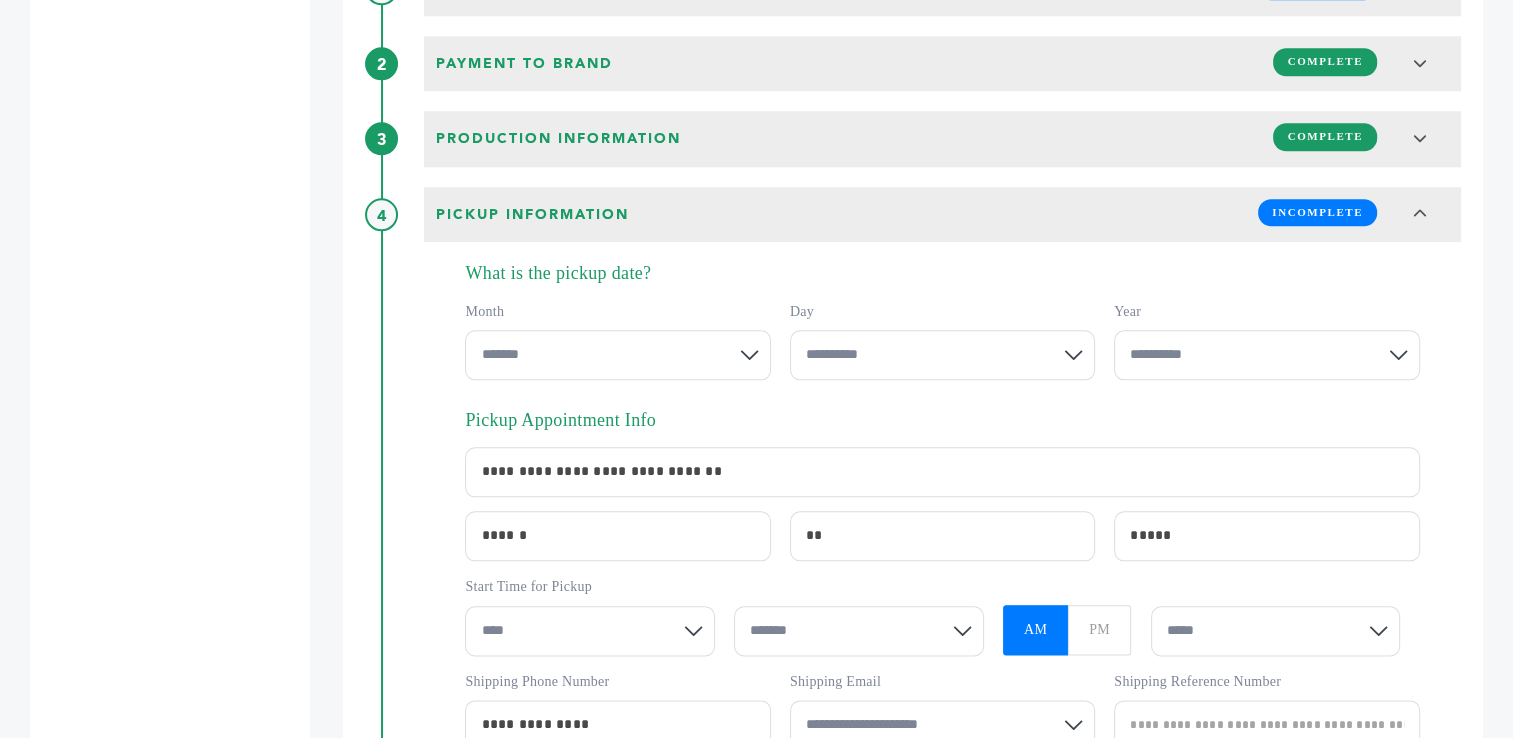 click on "**********" at bounding box center [617, 355] 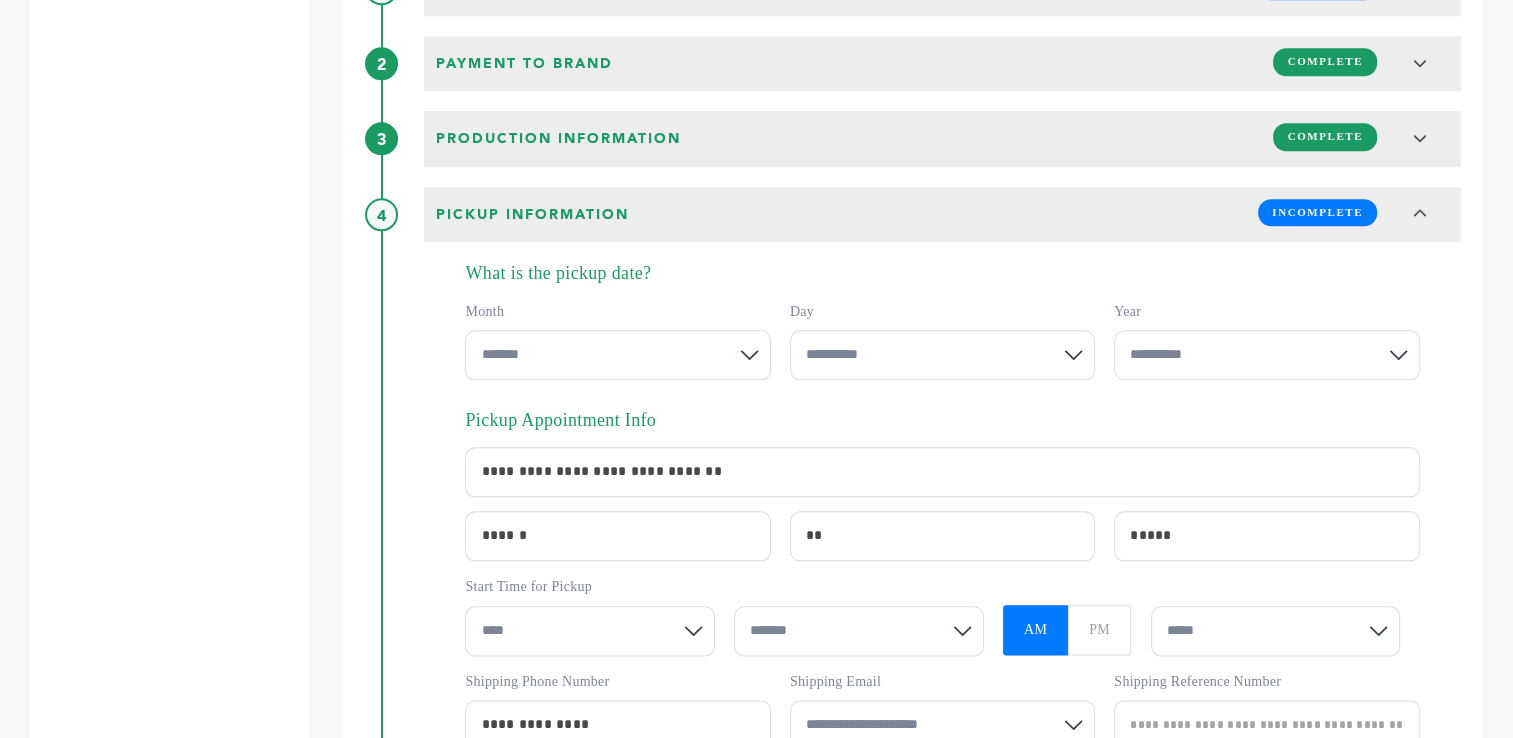 click on "**********" at bounding box center [942, 355] 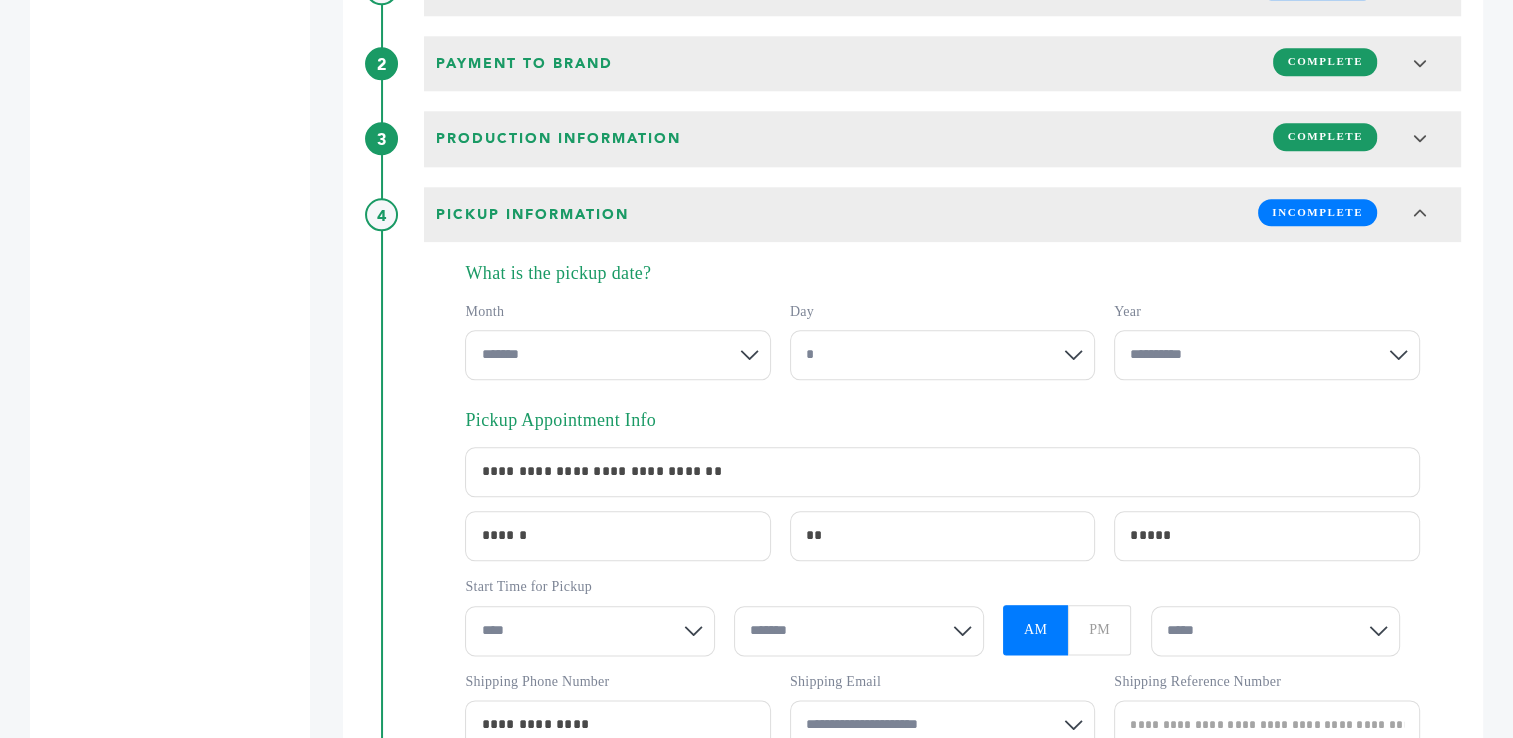 click on "**********" at bounding box center (942, 355) 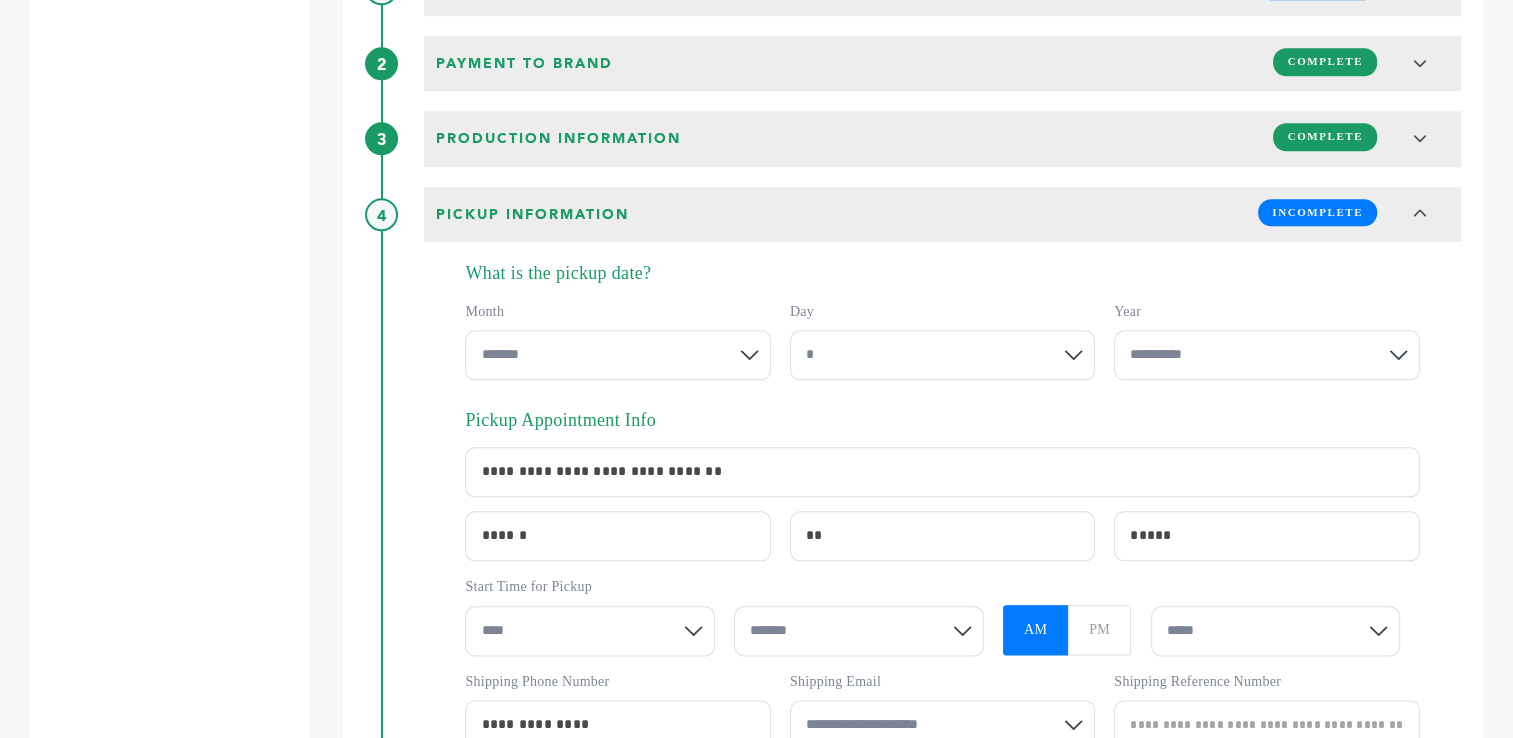 click on "**********" at bounding box center [1266, 355] 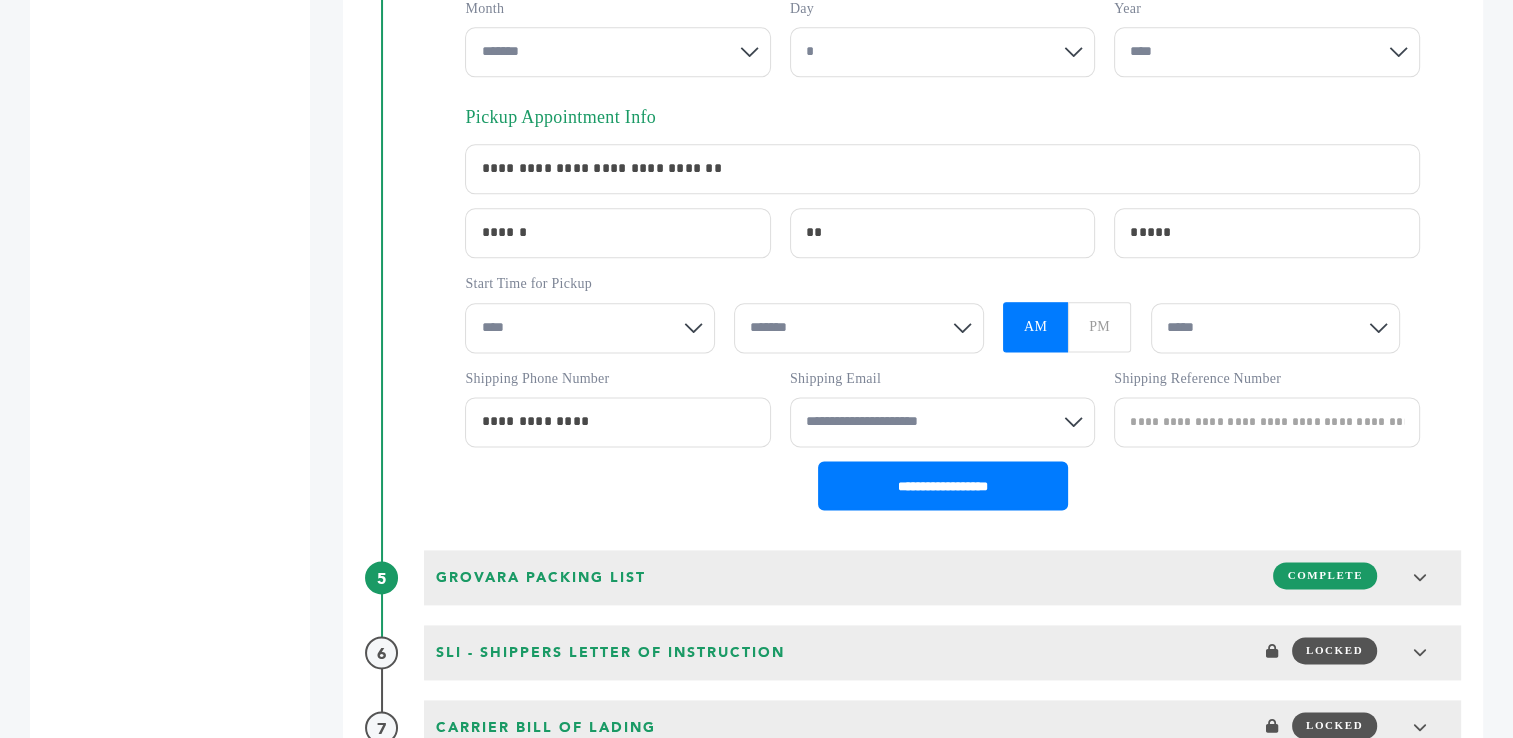 scroll, scrollTop: 2664, scrollLeft: 0, axis: vertical 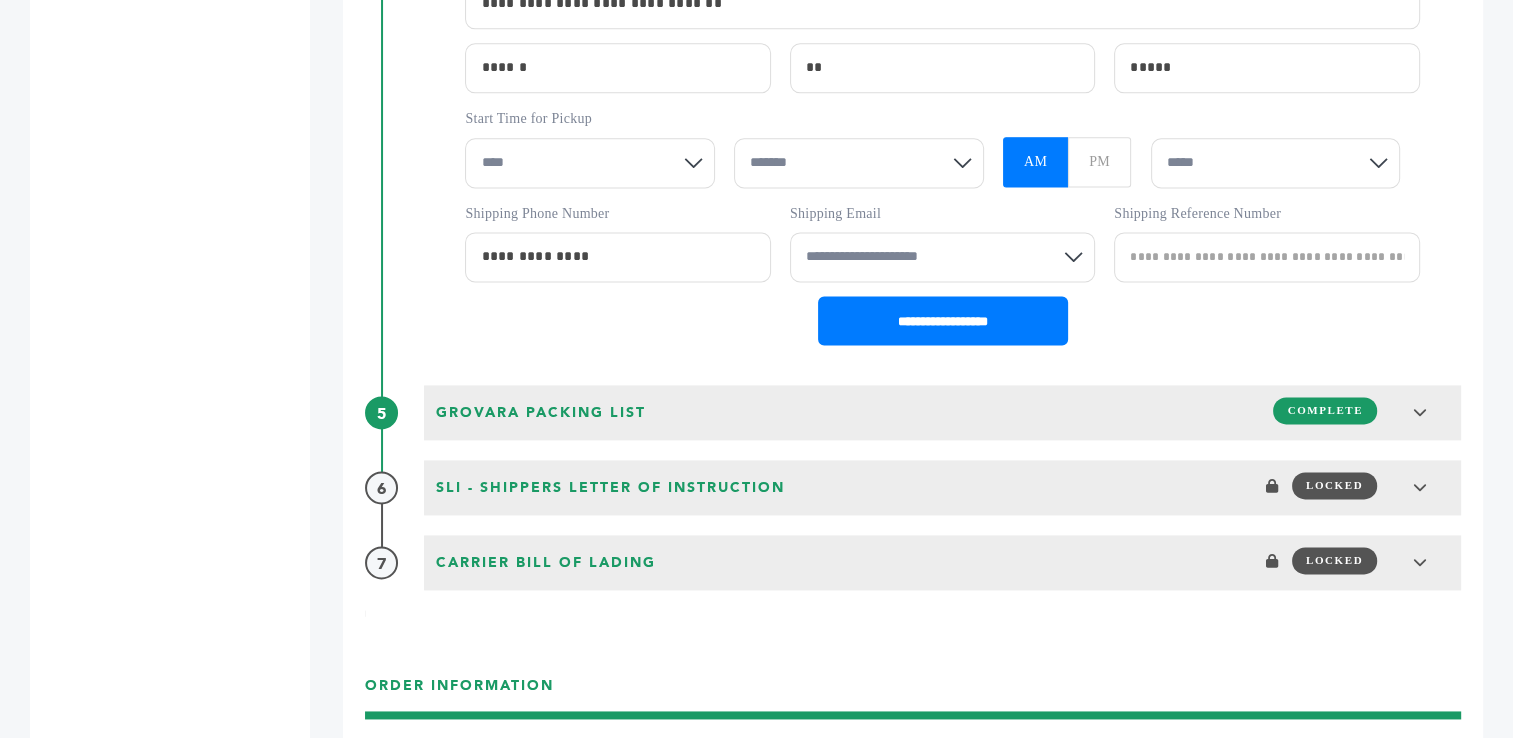 click on "Shipping Reference Number" at bounding box center (1266, 257) 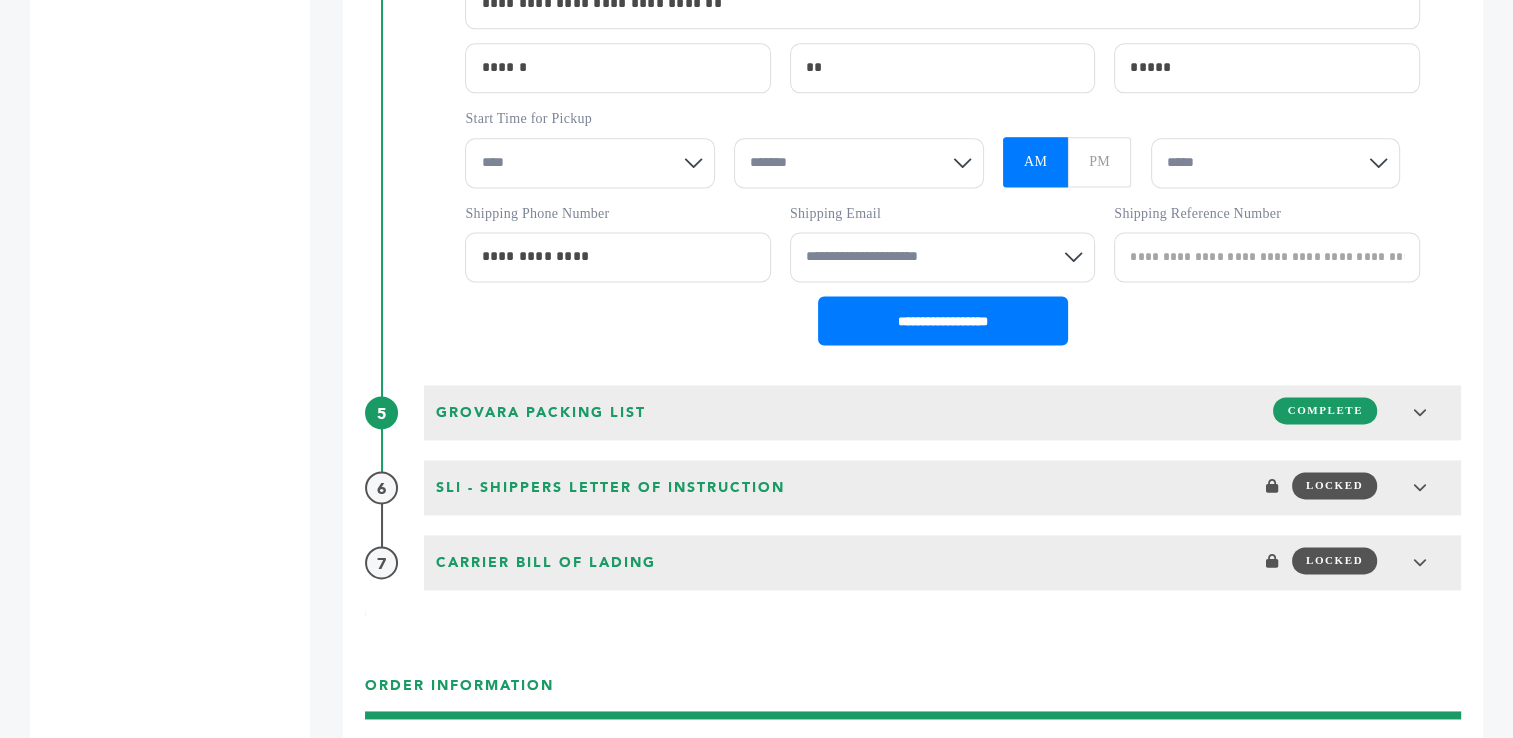 paste on "**********" 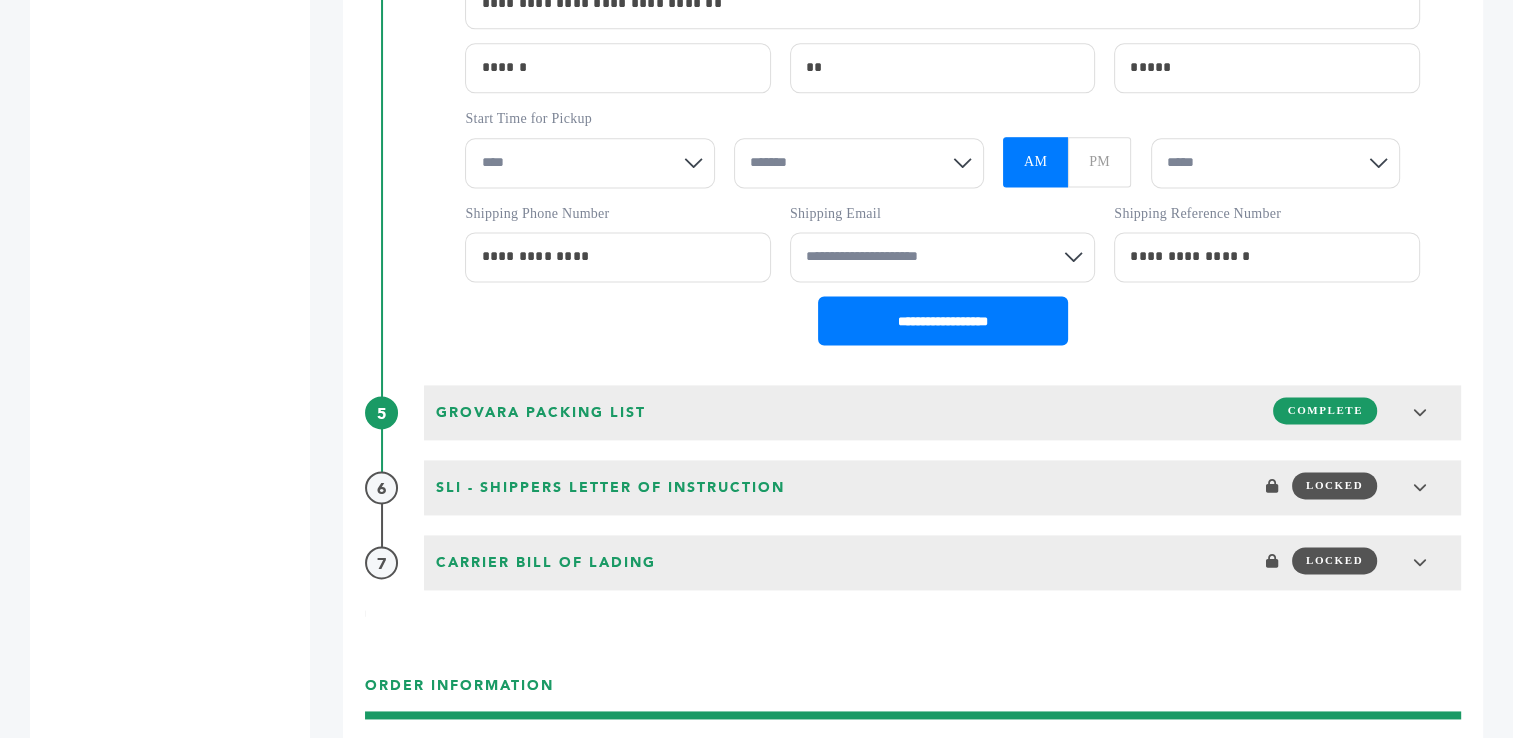 type on "**********" 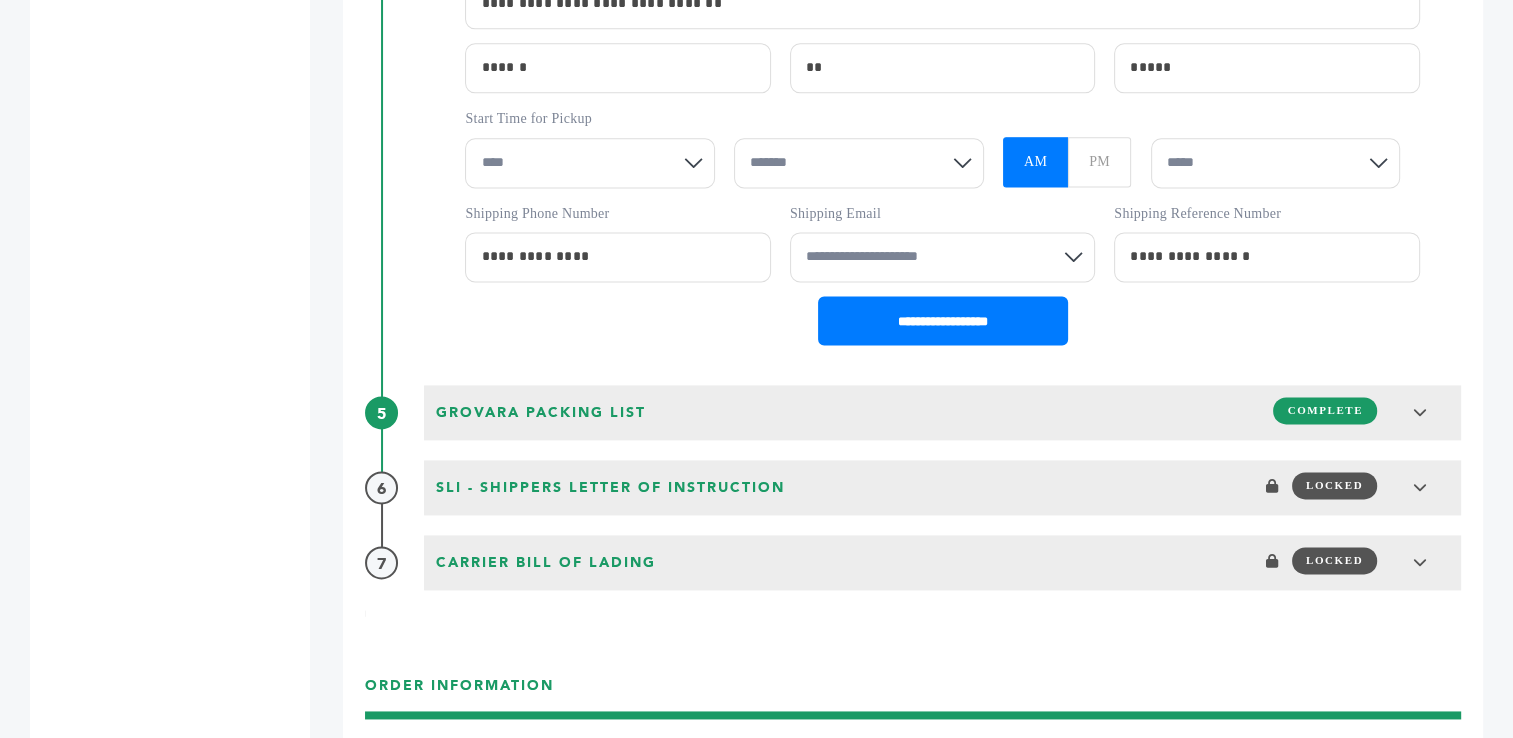 click on "**** * * * * * * * * * ** ** **" at bounding box center (590, 163) 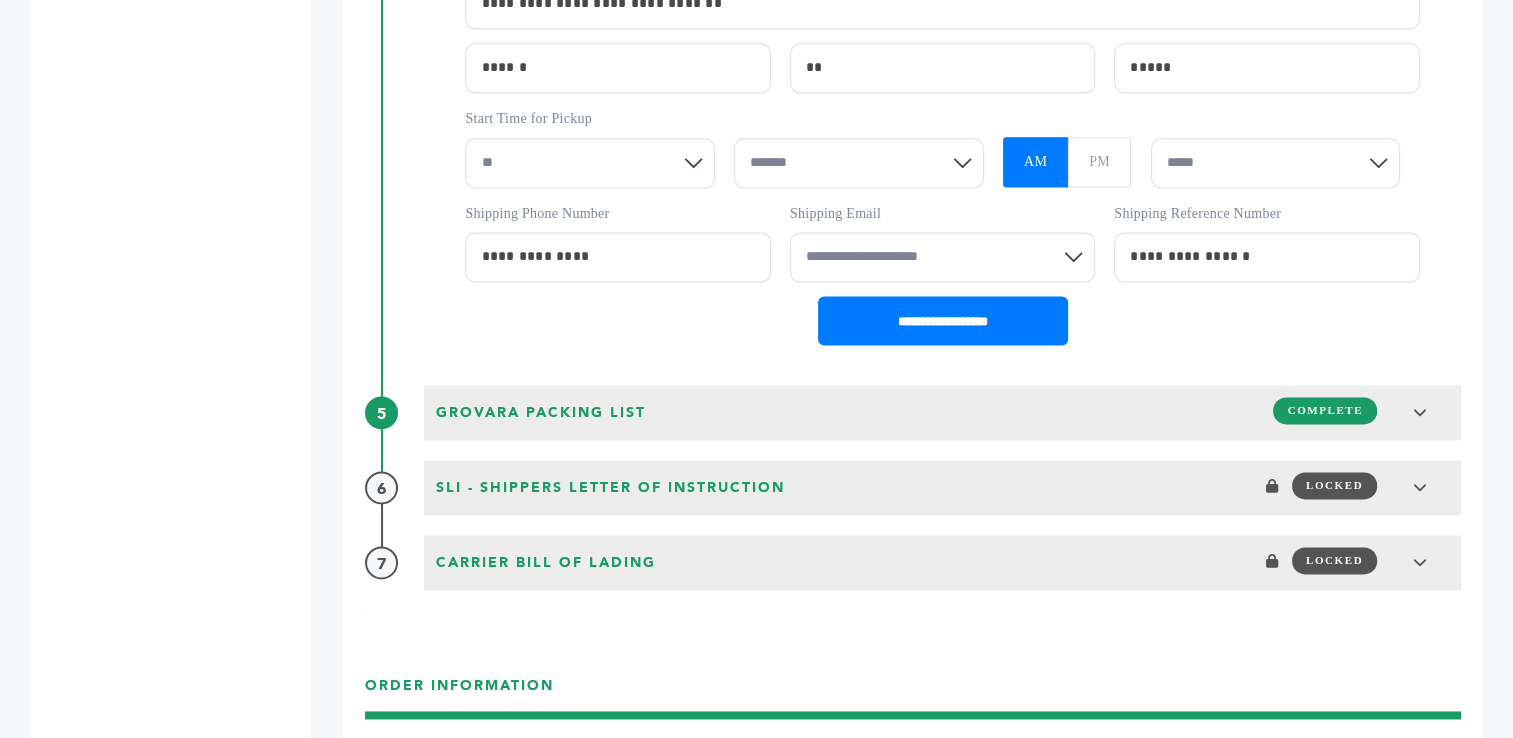 click on "**** * * * * * * * * * ** ** **" at bounding box center (590, 163) 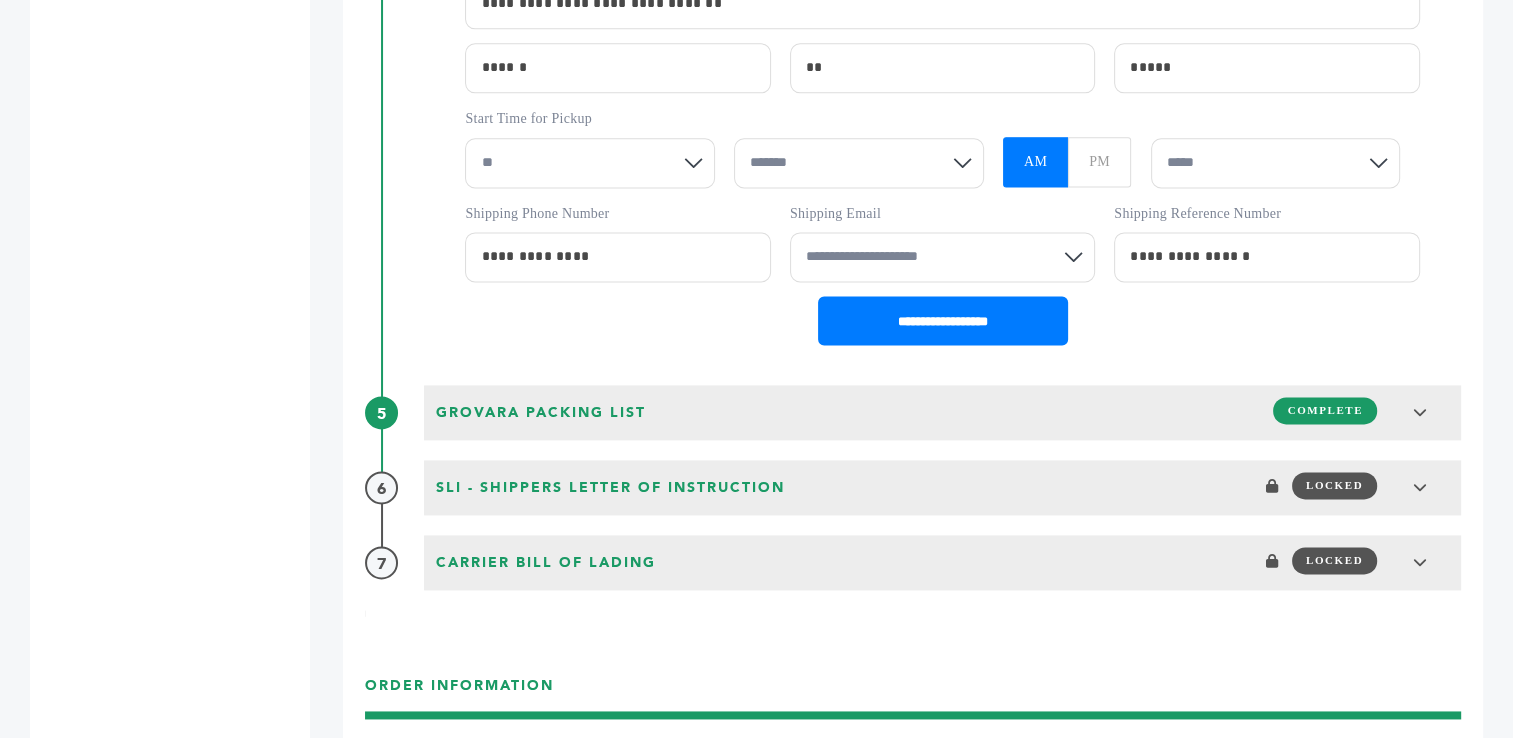 select on "**" 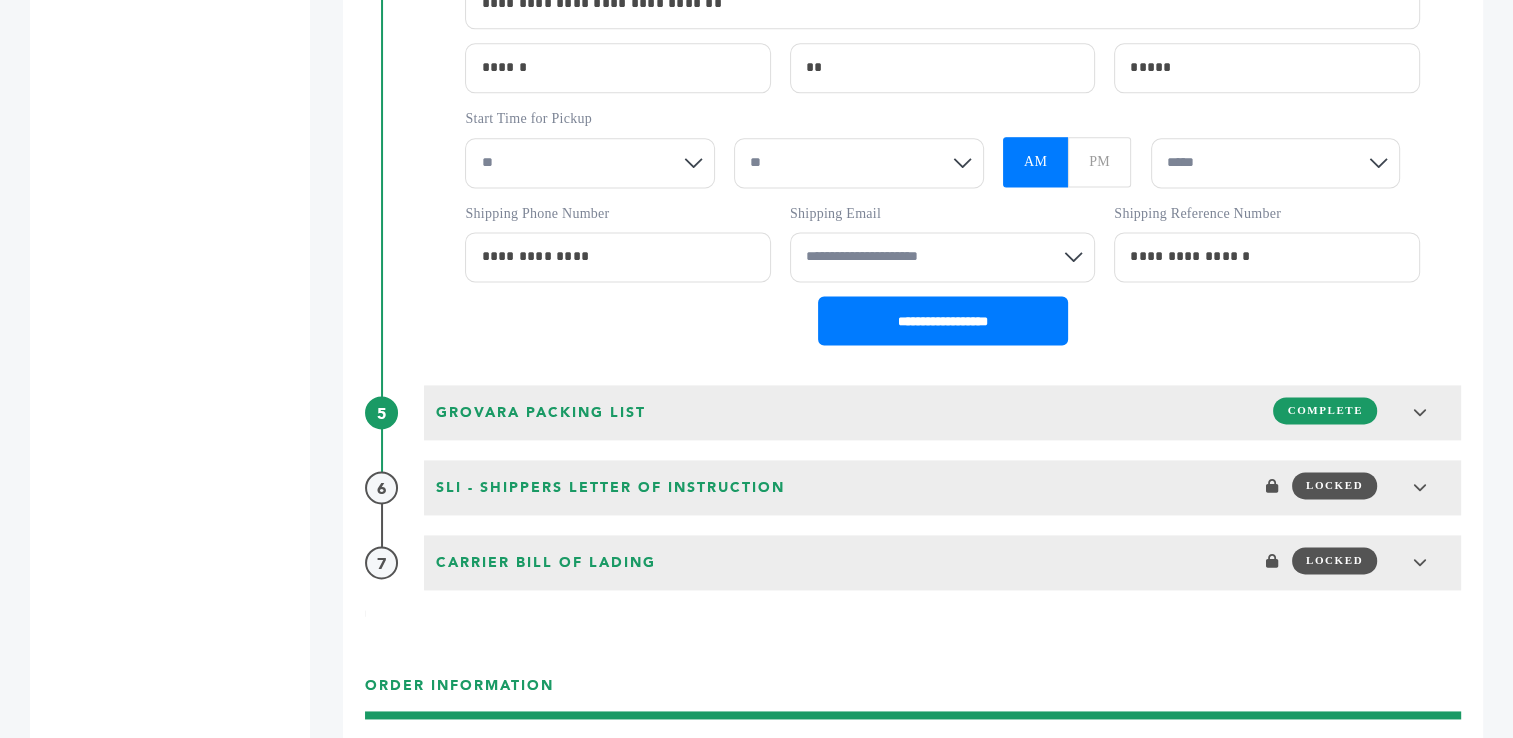 click on "******* ** ** ** **" at bounding box center [859, 163] 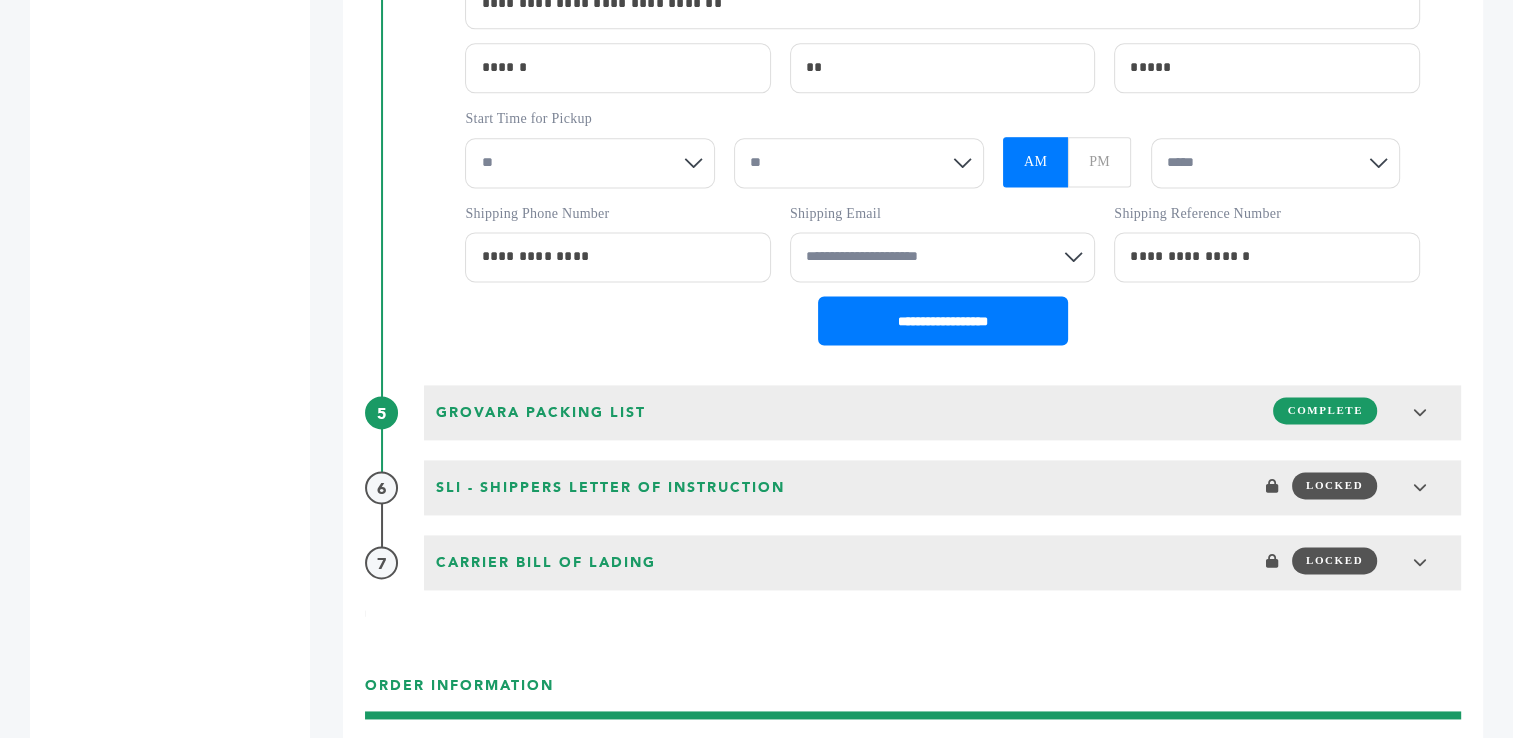 click on "***** ***** ***** ***** ***** ***** ***** ***** ***** *****" at bounding box center (1276, 163) 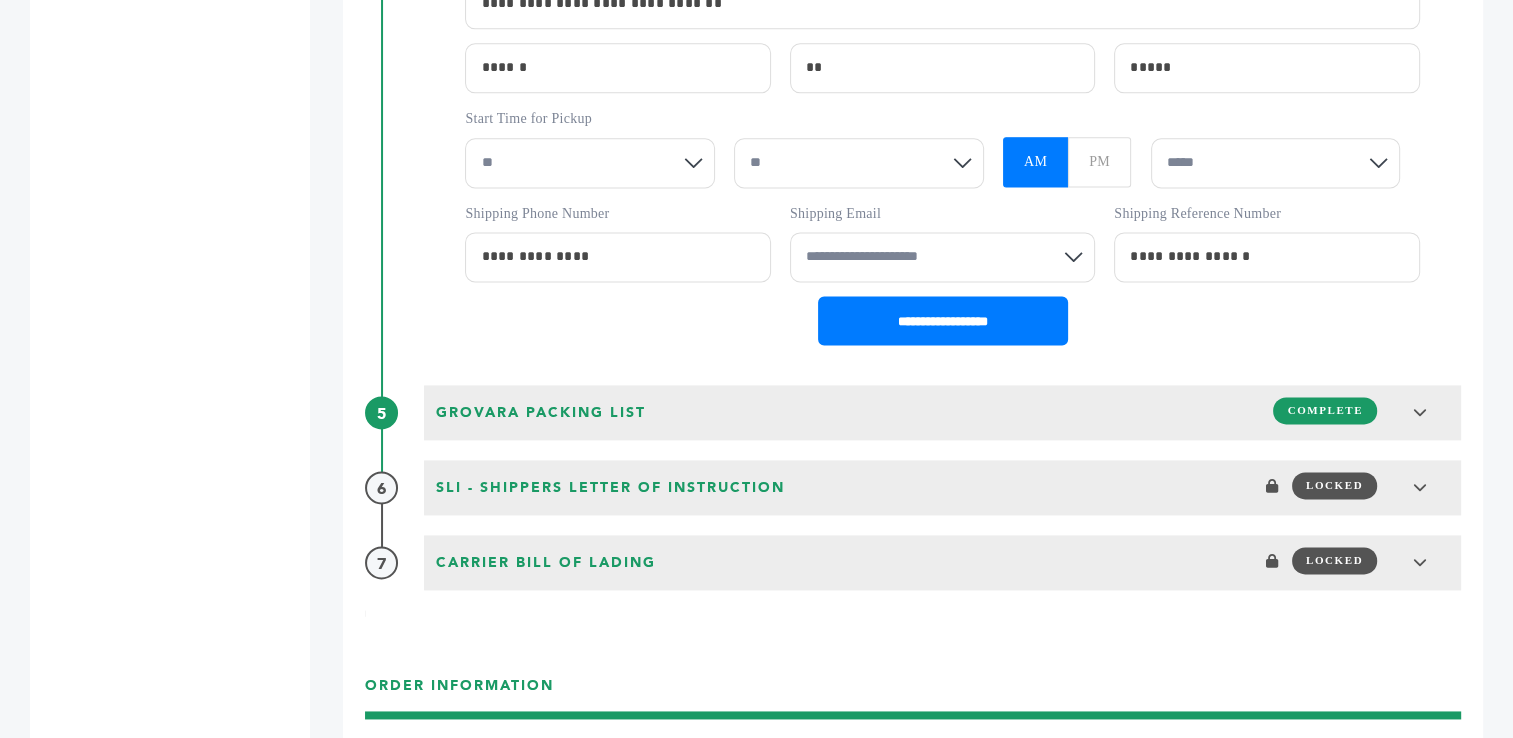 select on "*****" 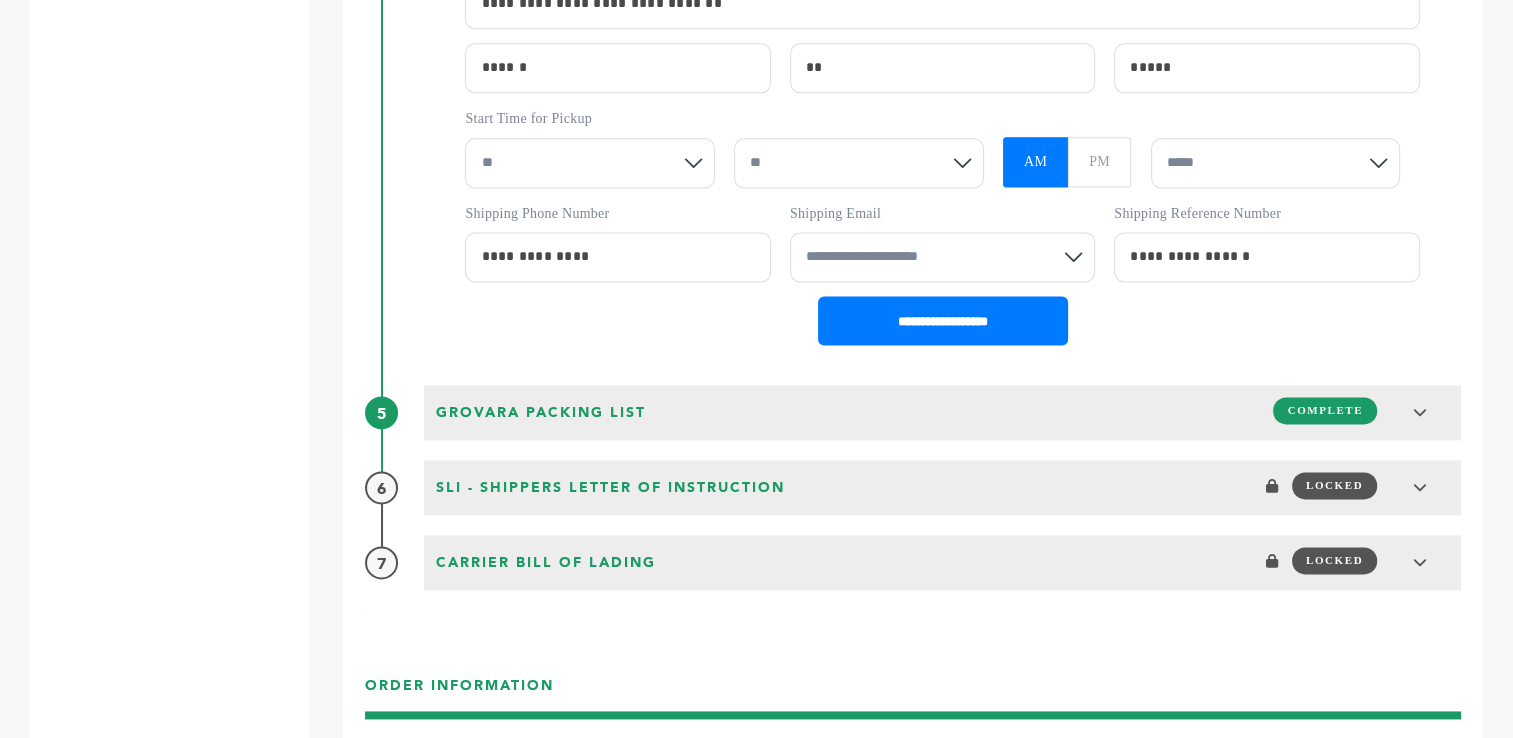 click on "***** ***** ***** ***** ***** ***** ***** ***** ***** *****" at bounding box center [1276, 163] 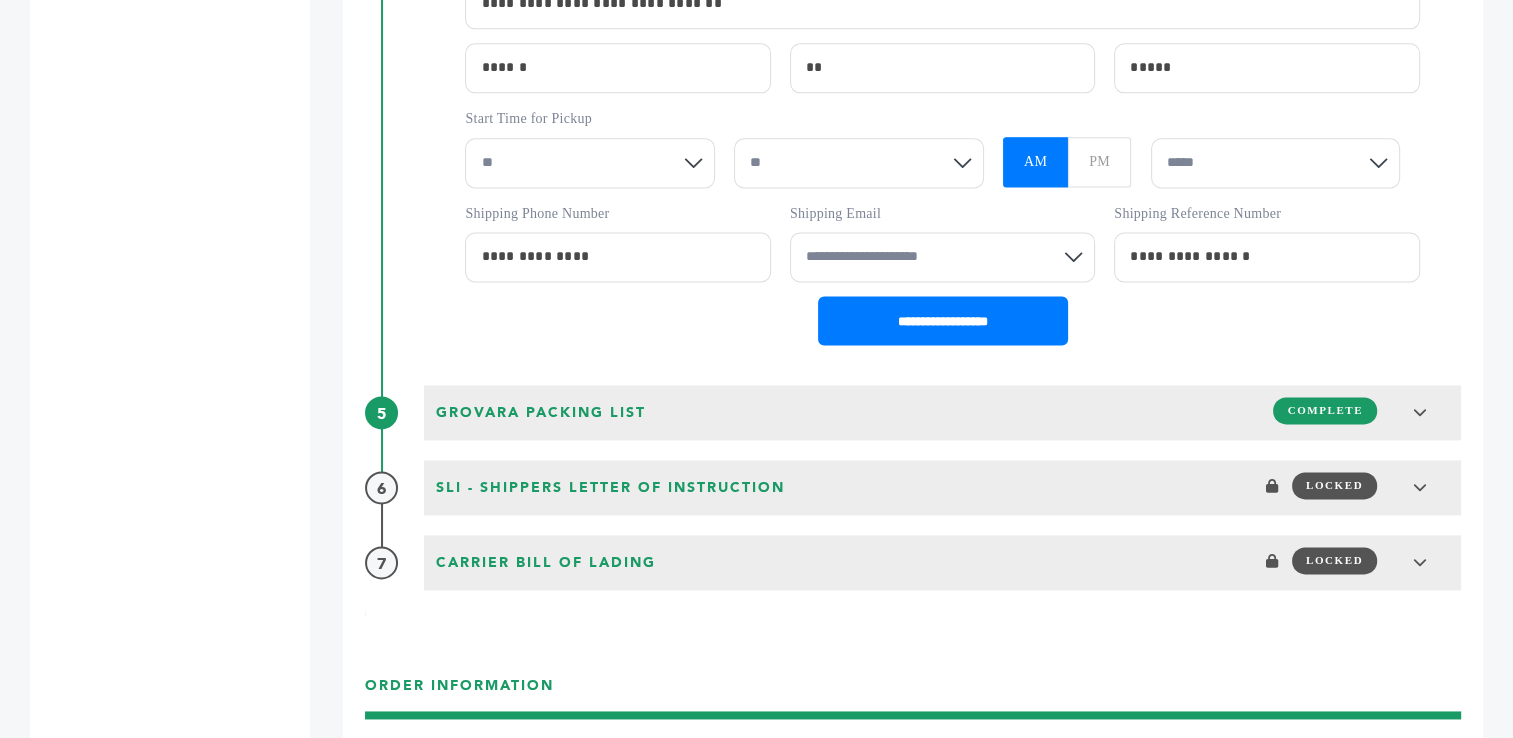 drag, startPoint x: 507, startPoint y: 155, endPoint x: 474, endPoint y: 155, distance: 33 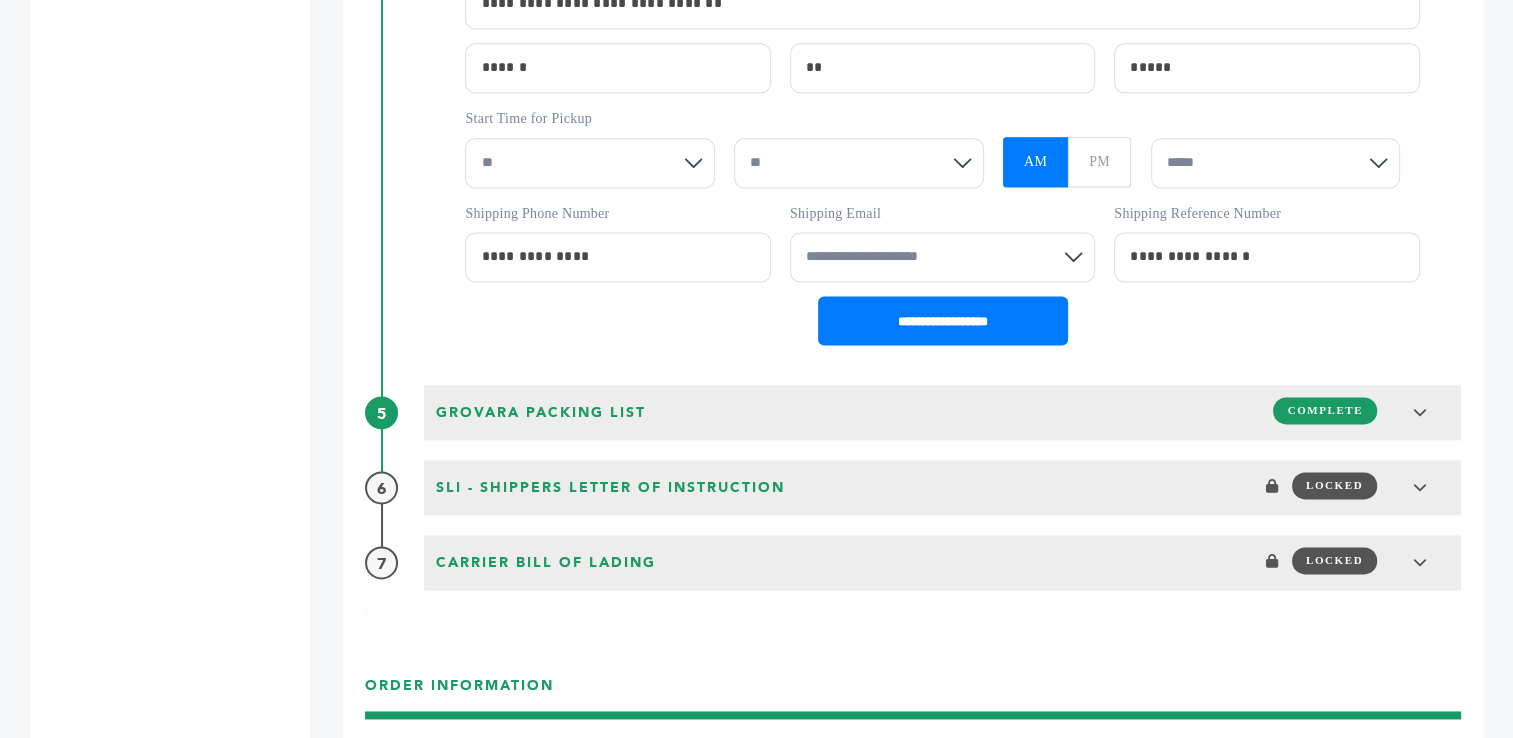 click on "**** * * * * * * * * * ** ** **" at bounding box center (590, 163) 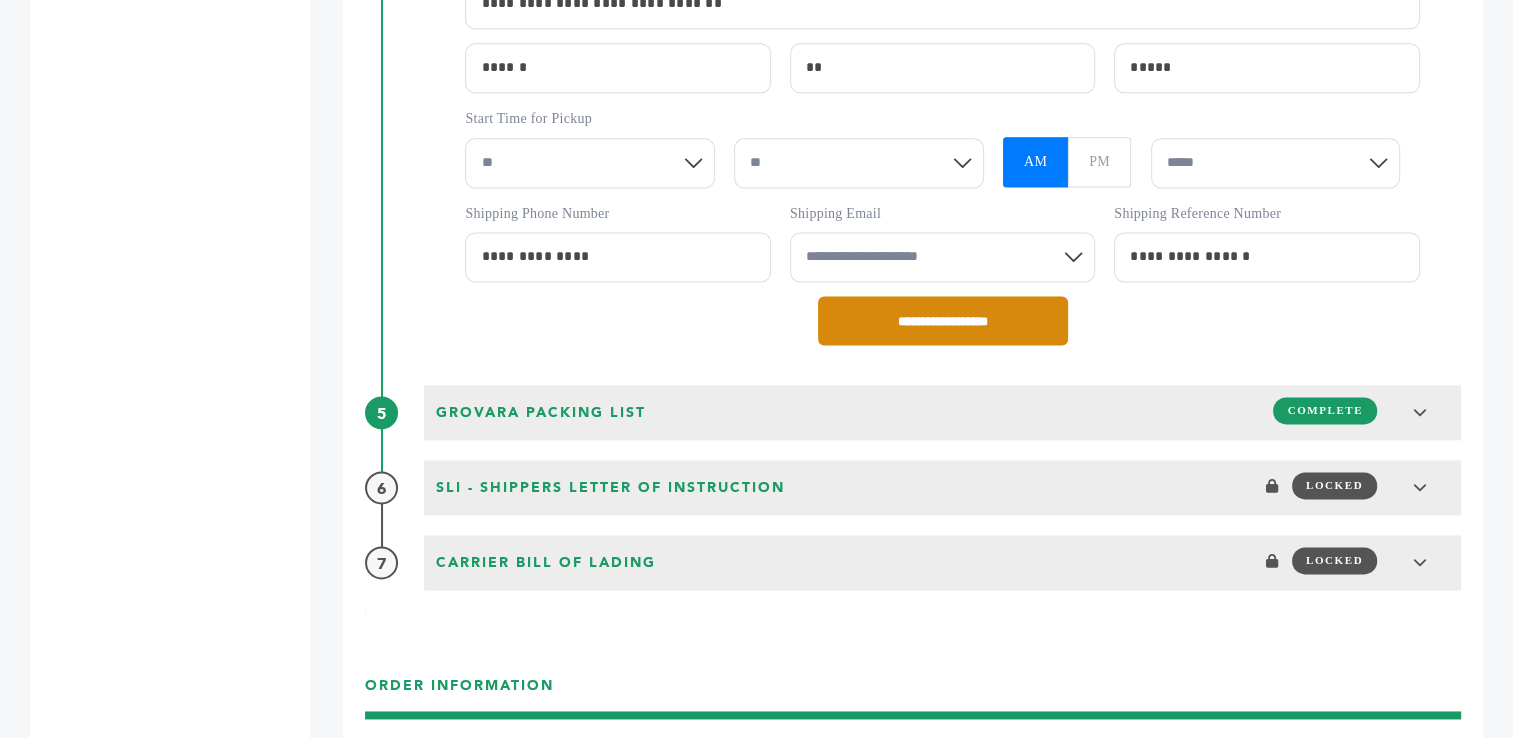 click on "**********" at bounding box center (943, 320) 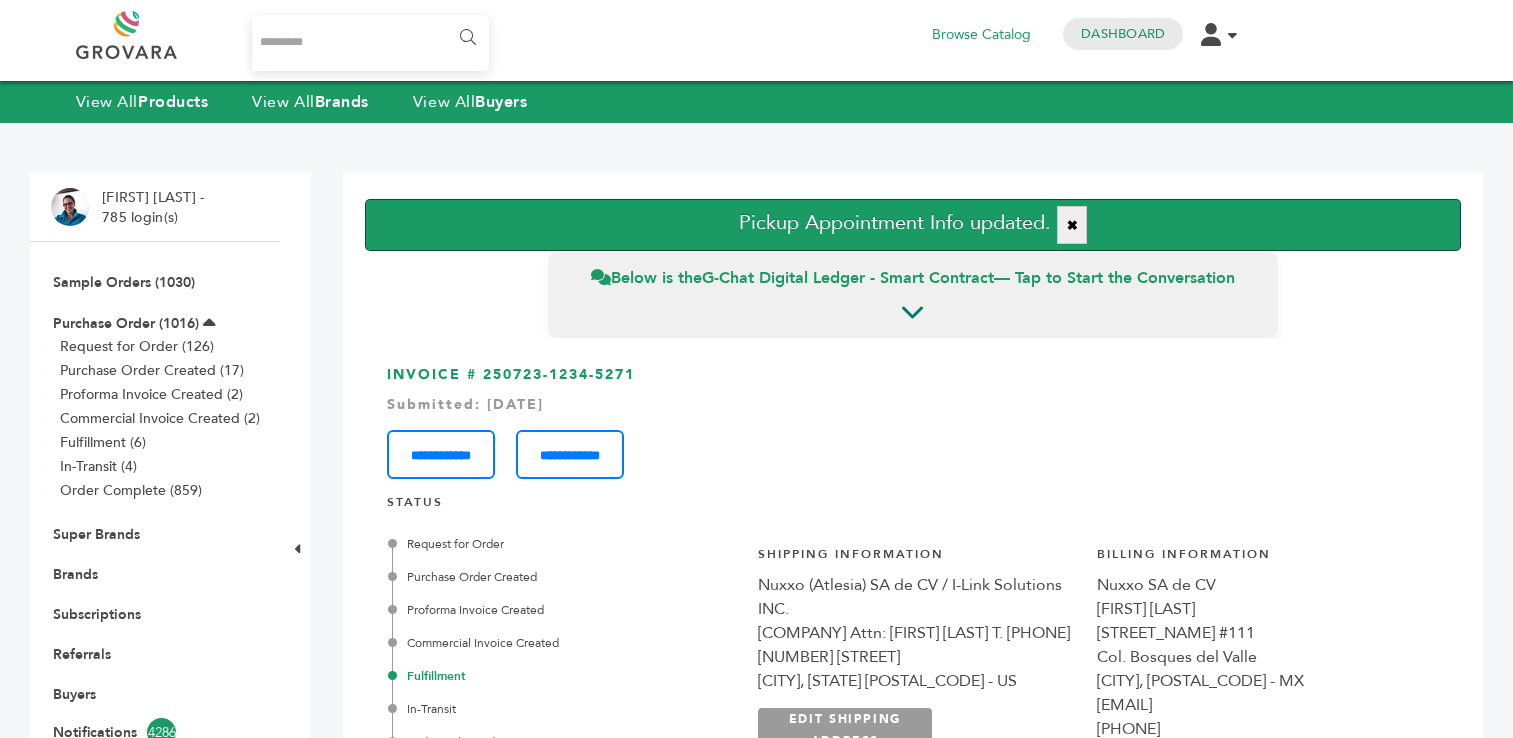 scroll, scrollTop: 0, scrollLeft: 0, axis: both 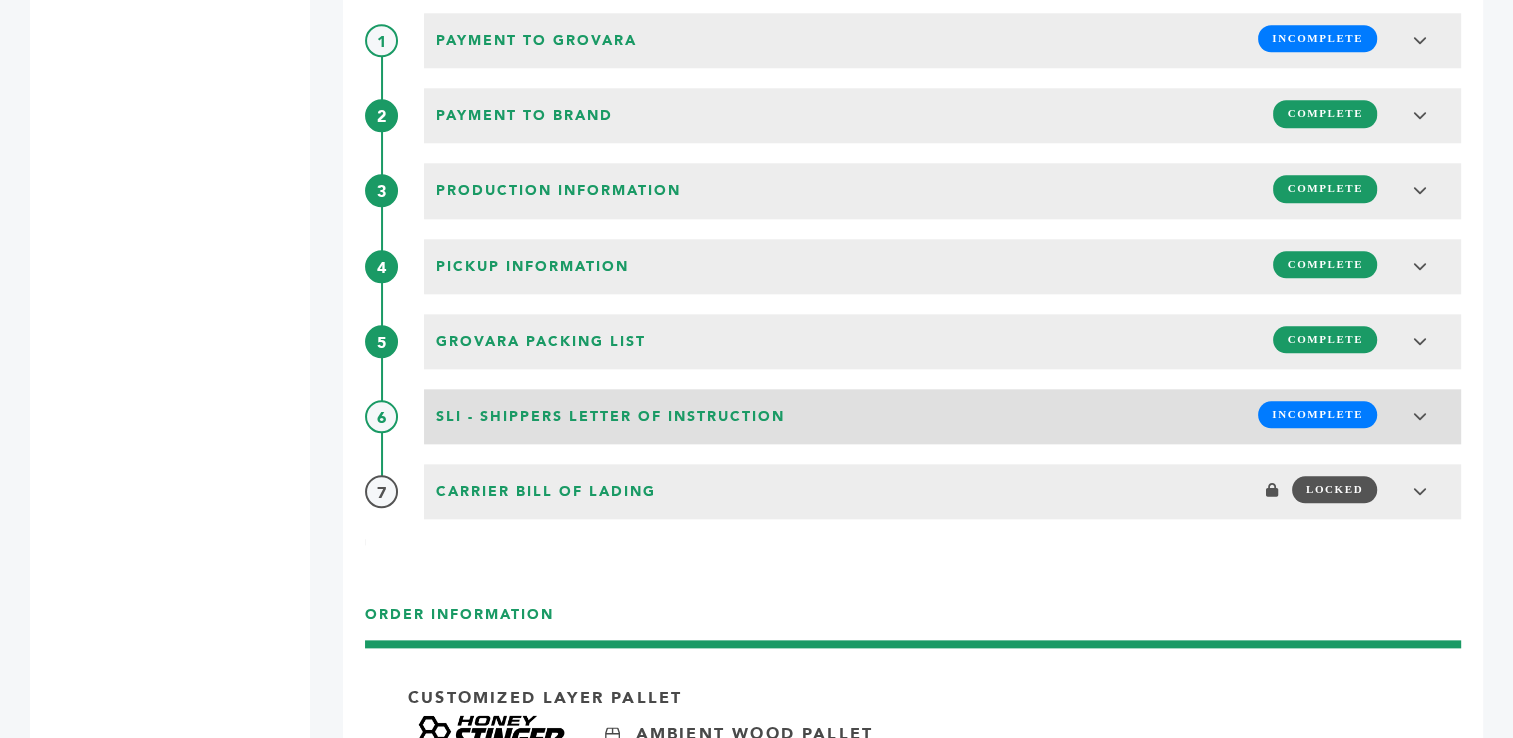 click on "INCOMPLETE" at bounding box center [1317, 414] 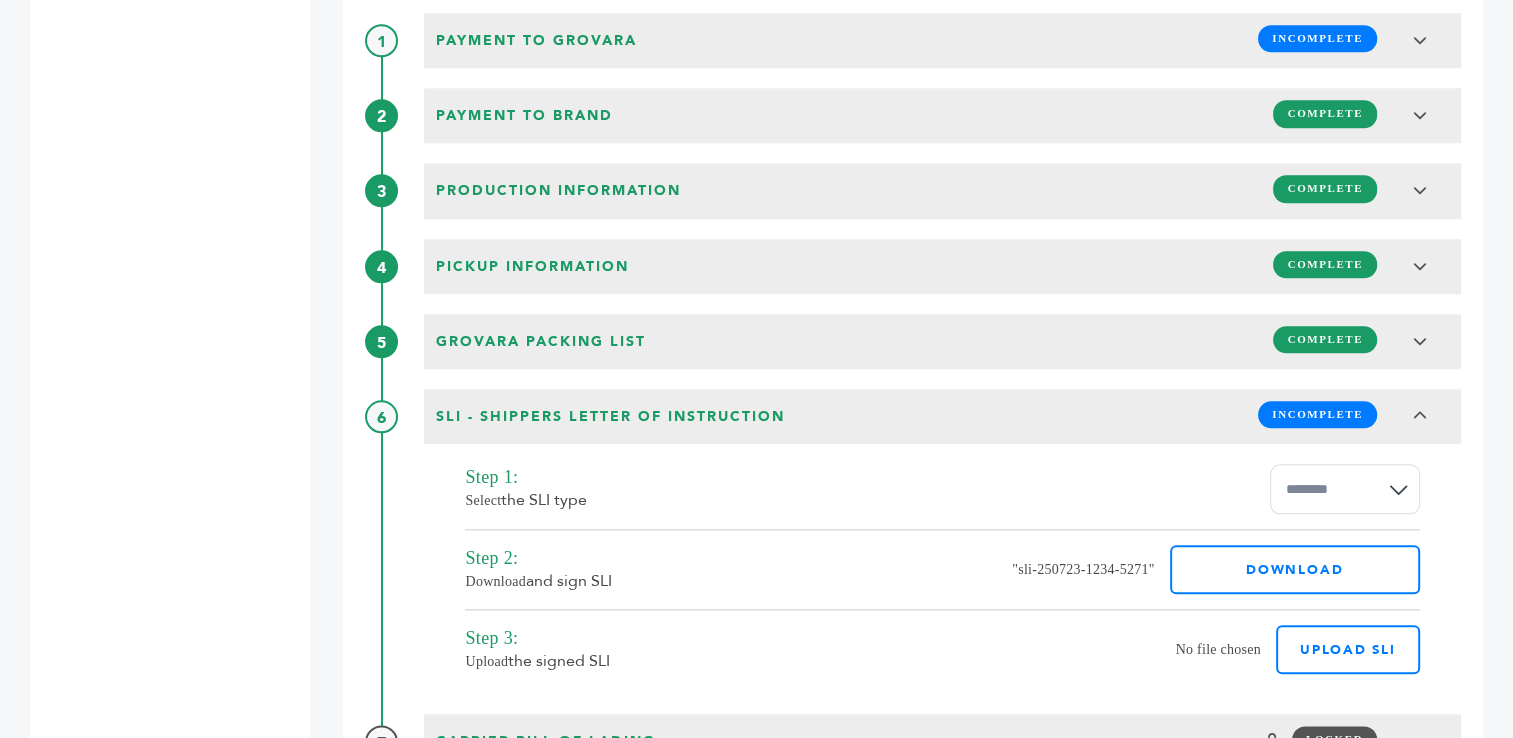 click on "**********" at bounding box center (1345, 489) 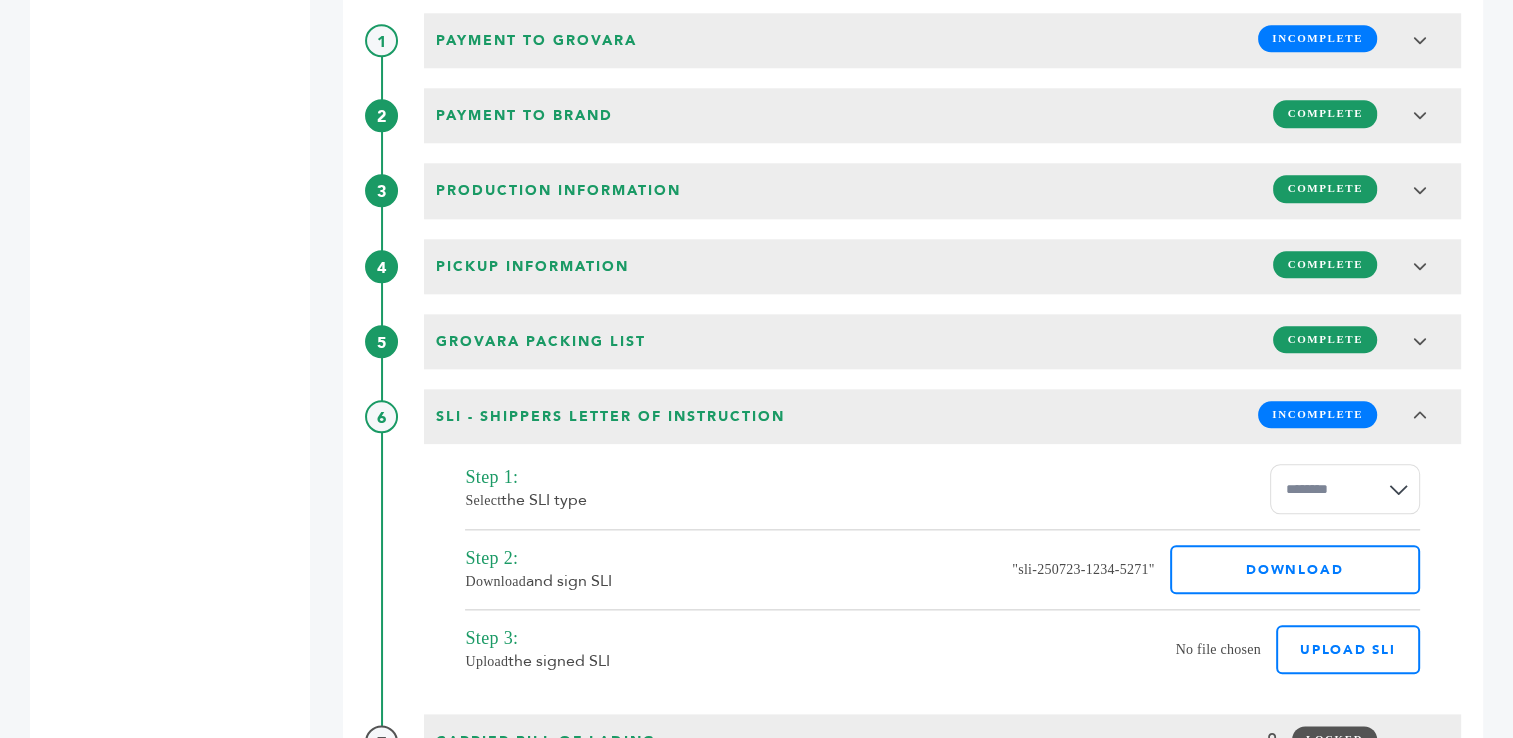select on "******" 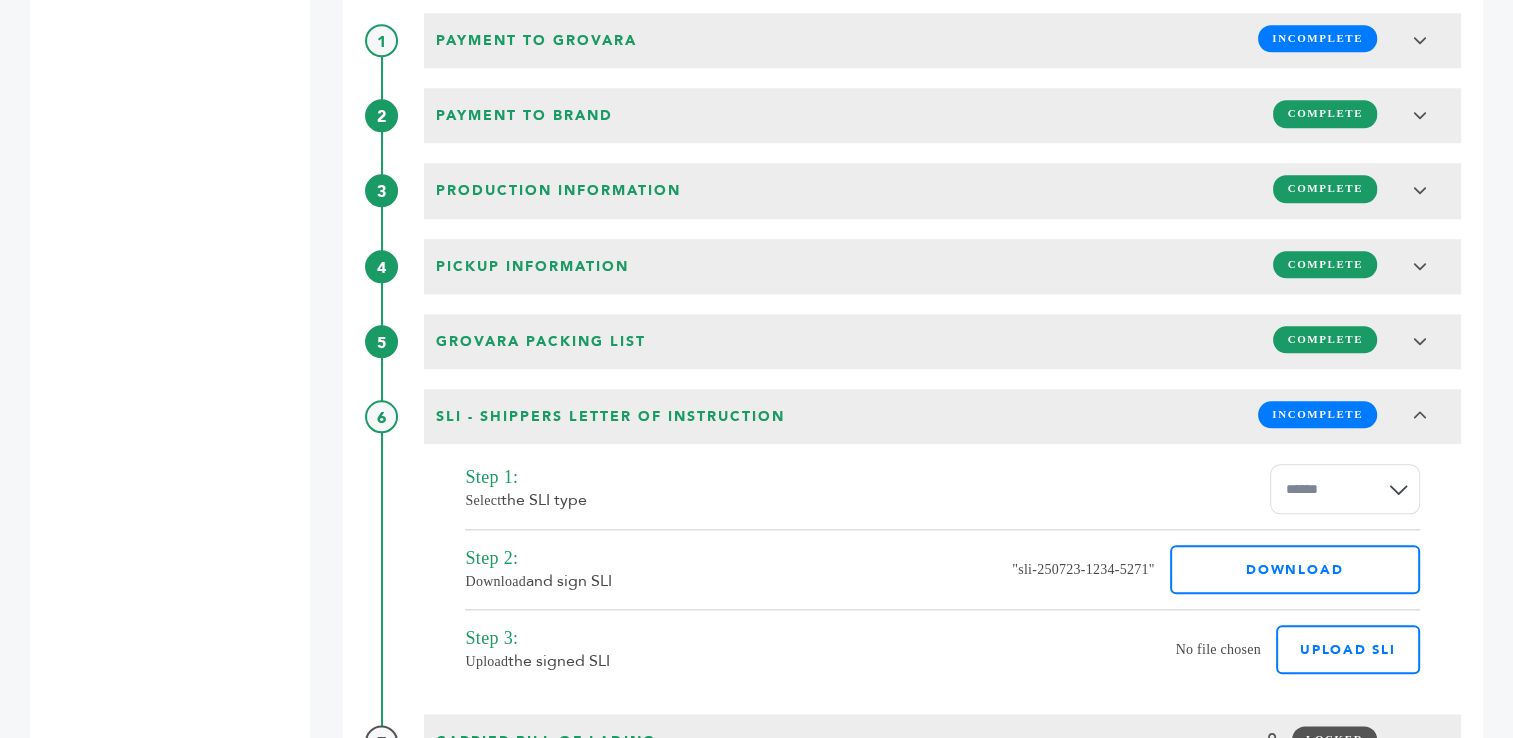click on "**********" at bounding box center (1345, 489) 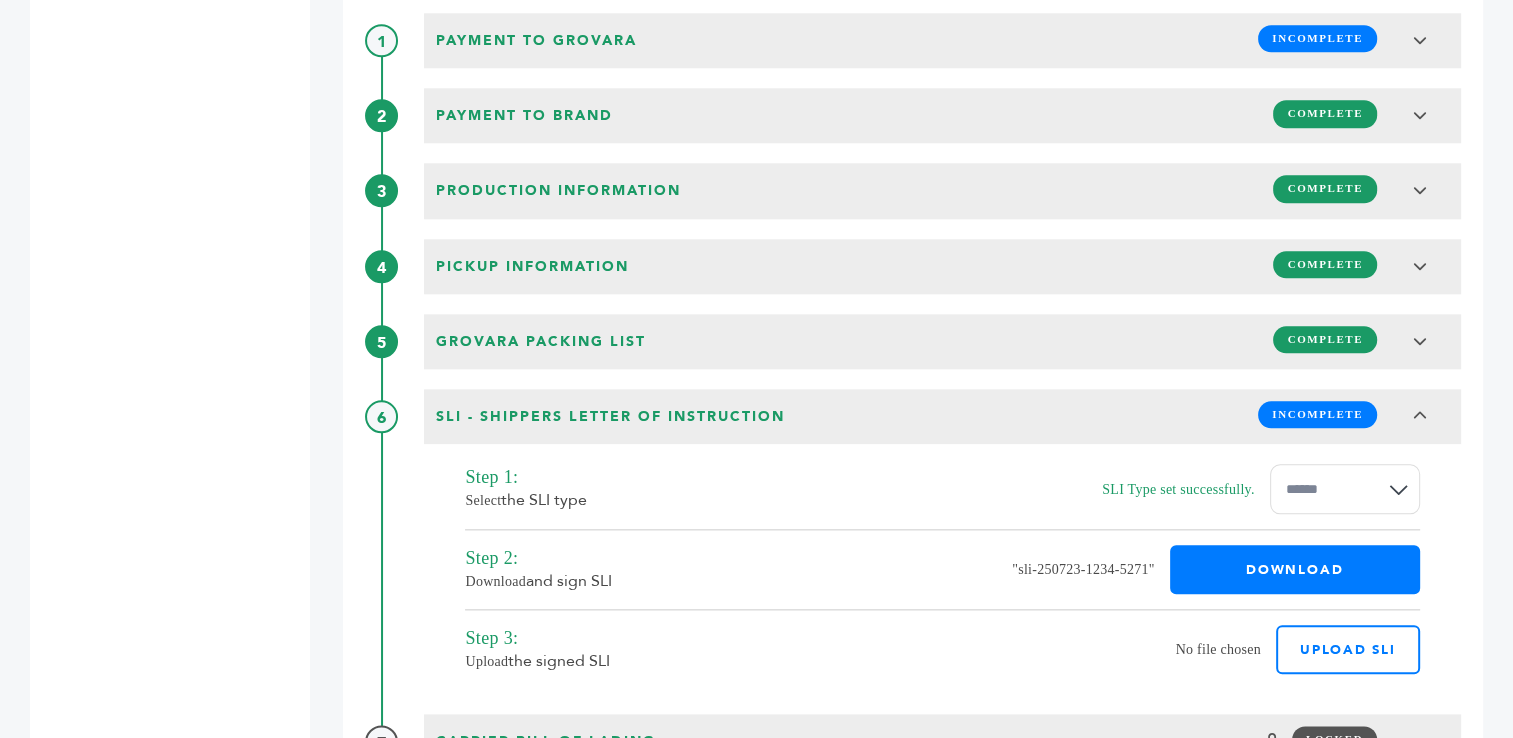 click on "DOWNLOAD" at bounding box center (1295, 569) 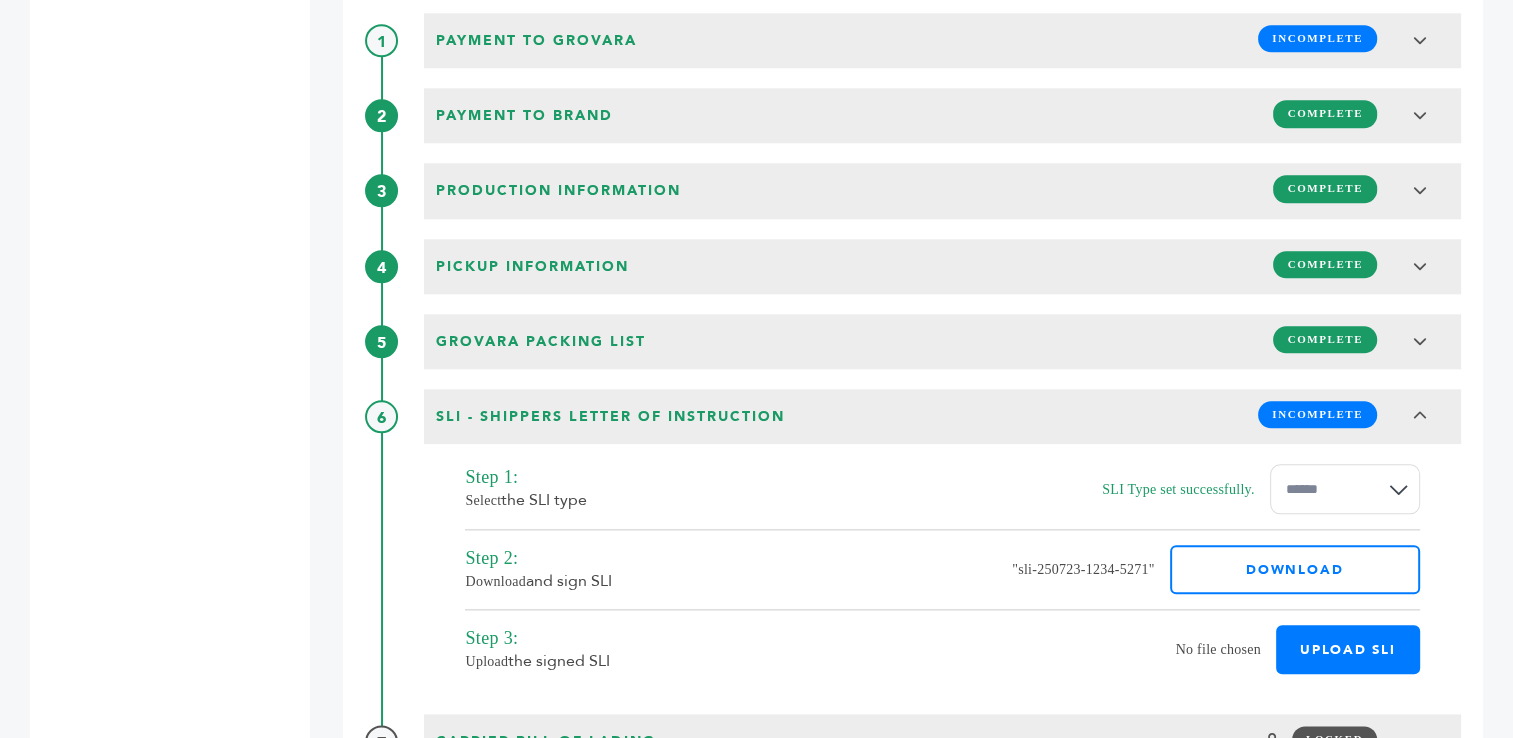 click on "Upload SLI" at bounding box center [1348, 649] 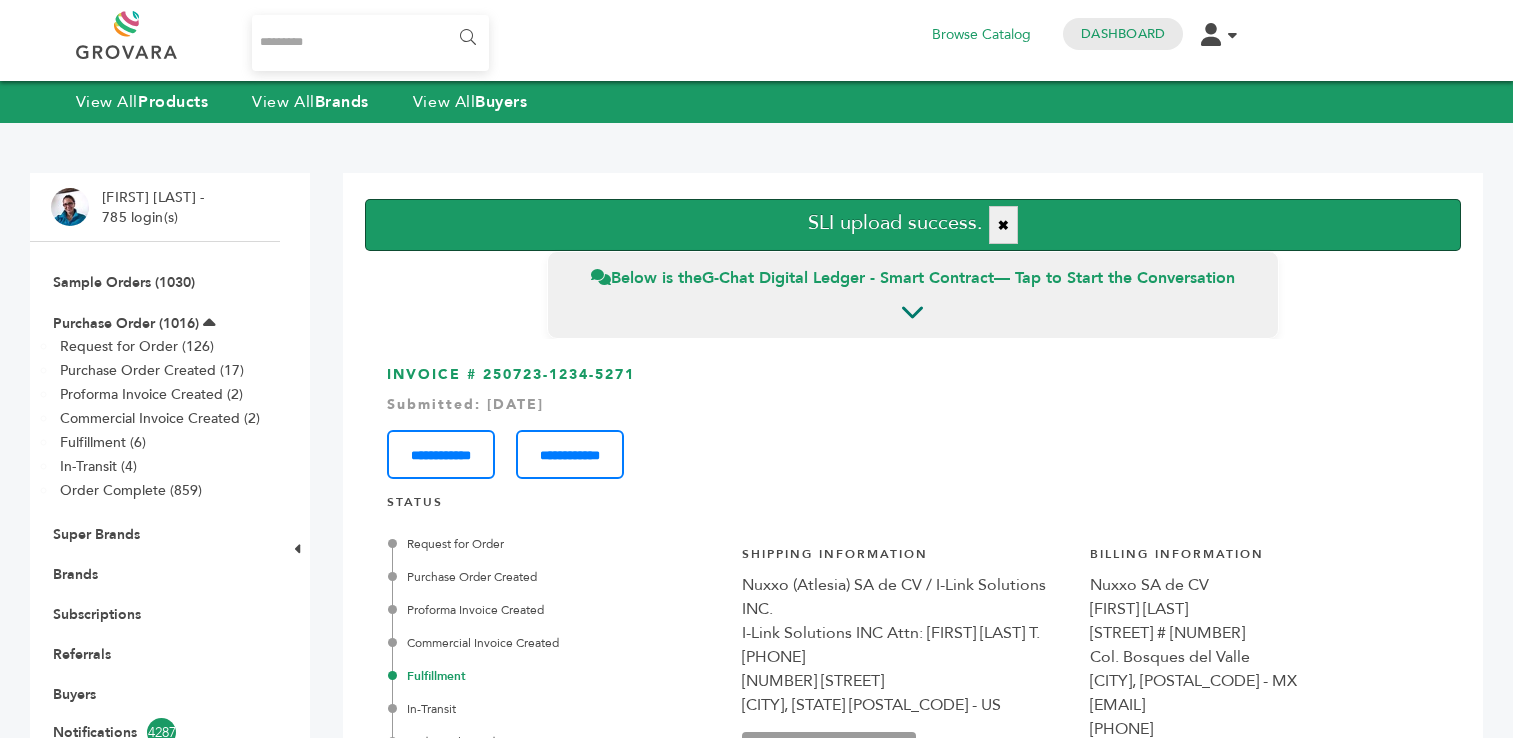 scroll, scrollTop: 0, scrollLeft: 0, axis: both 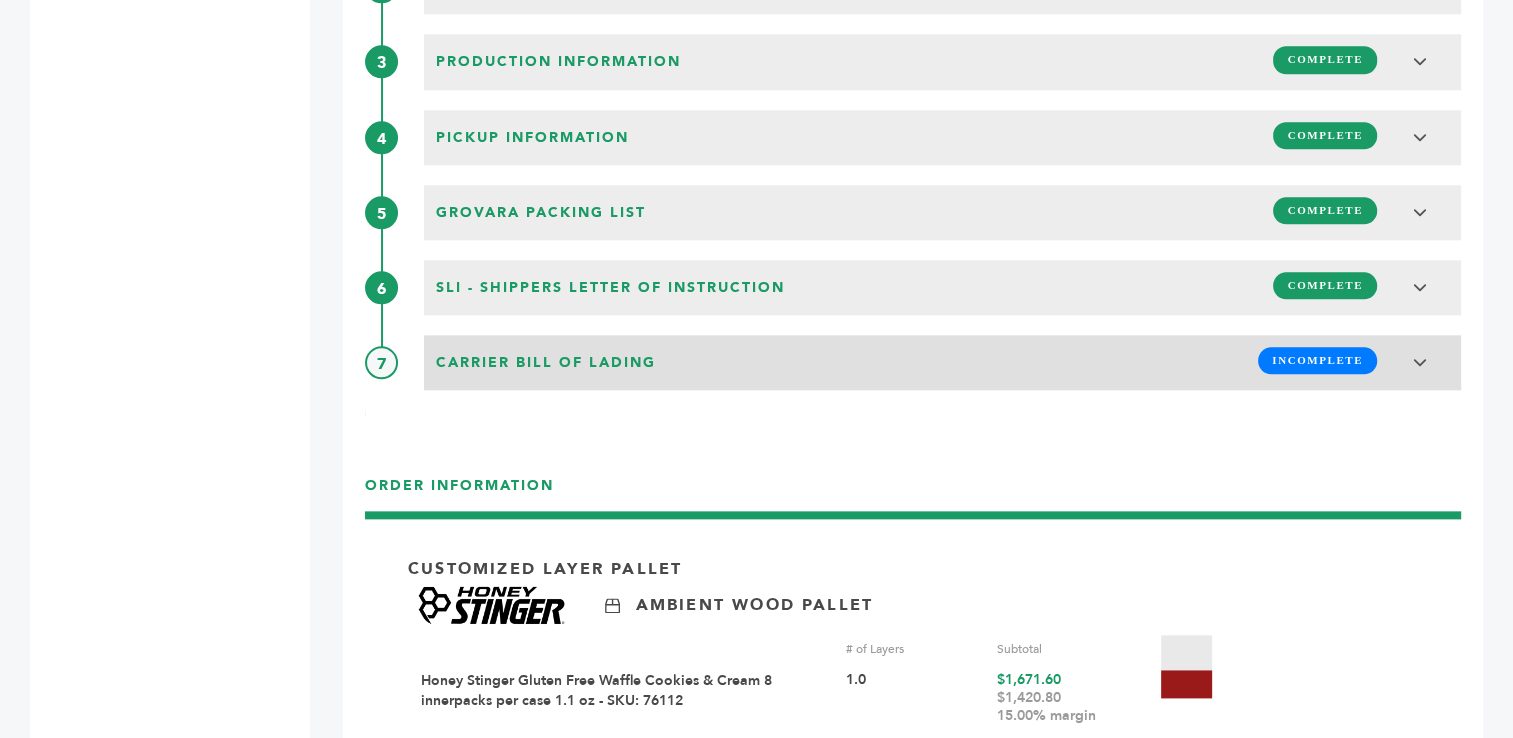 click on "INCOMPLETE" at bounding box center (1317, 360) 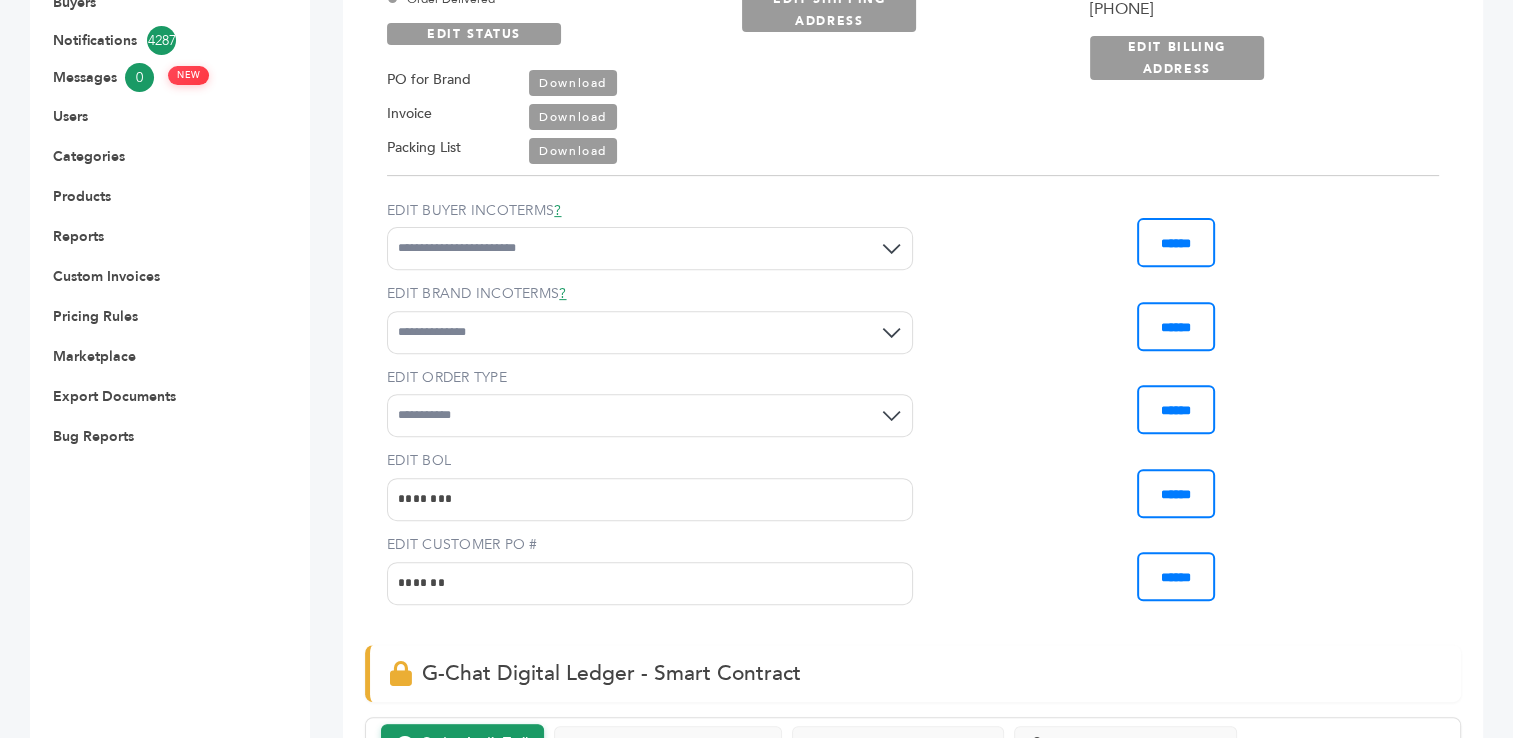 scroll, scrollTop: 804, scrollLeft: 0, axis: vertical 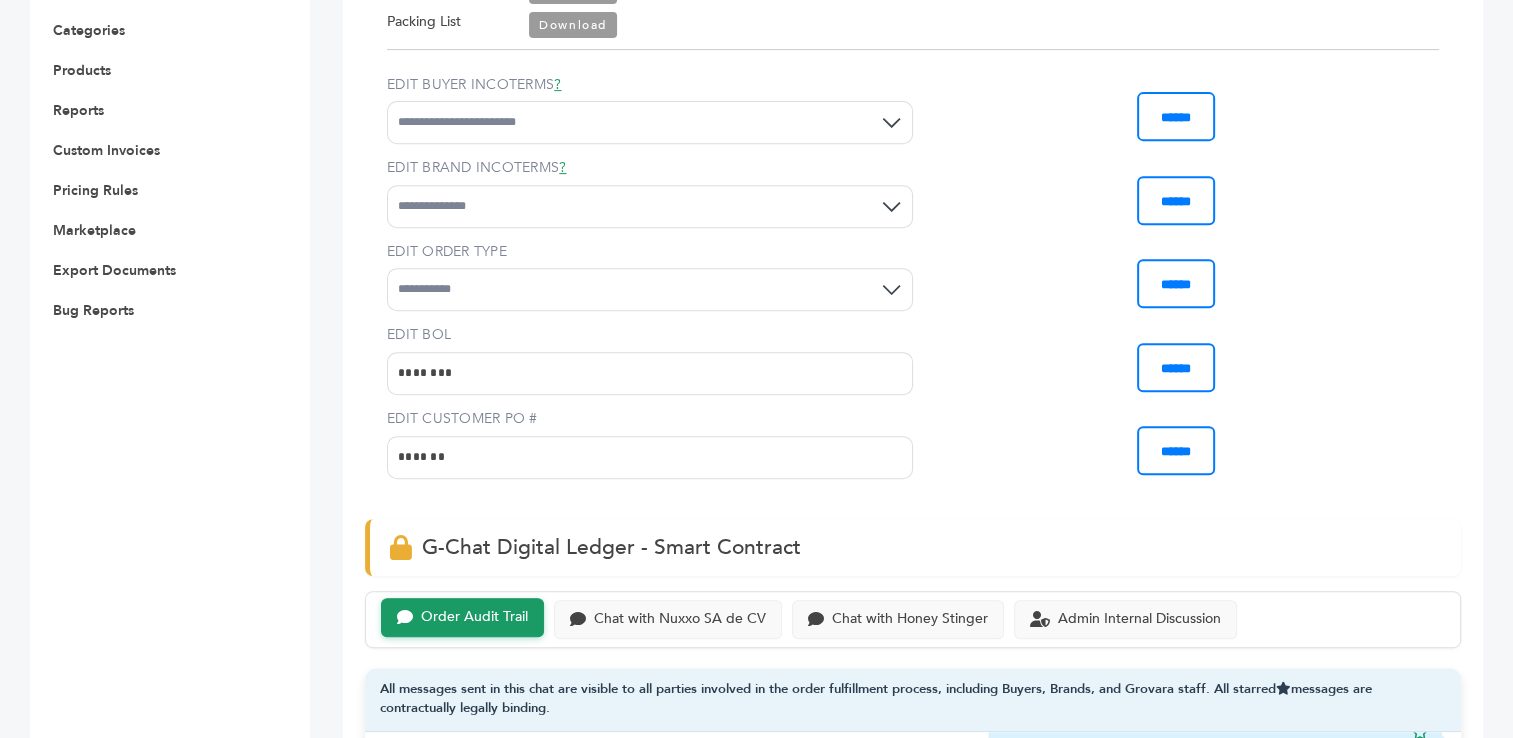 drag, startPoint x: 464, startPoint y: 371, endPoint x: 372, endPoint y: 374, distance: 92.0489 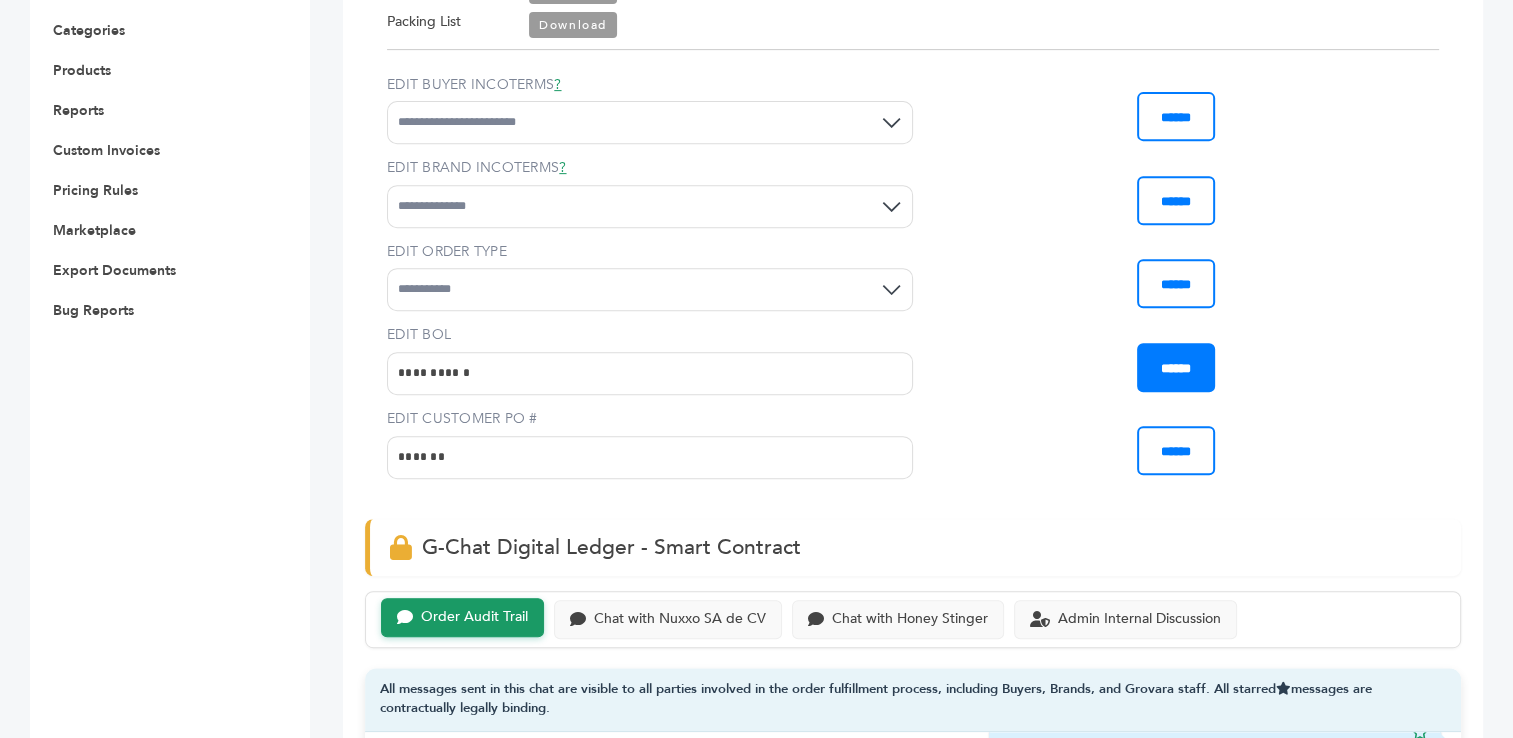 type on "**********" 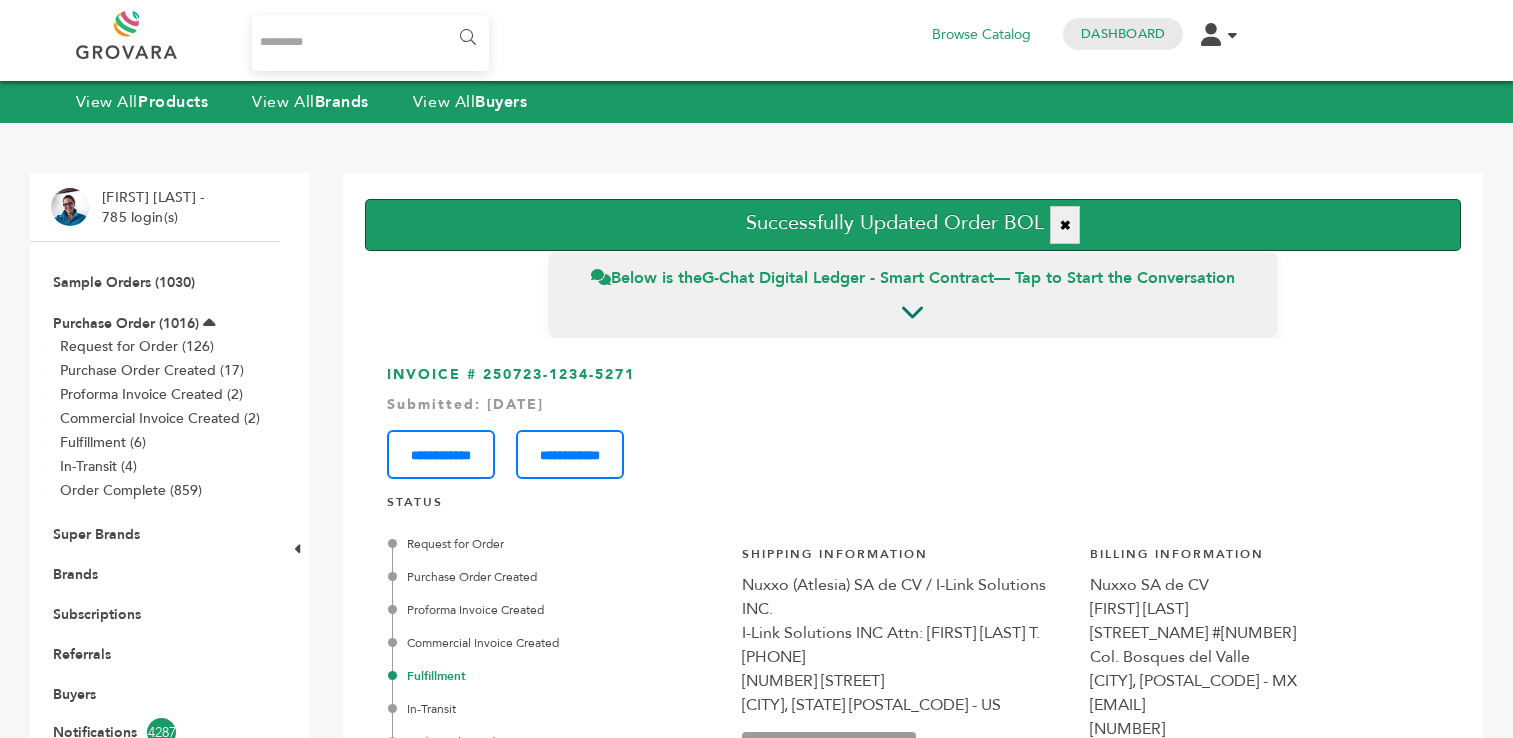 scroll, scrollTop: 0, scrollLeft: 0, axis: both 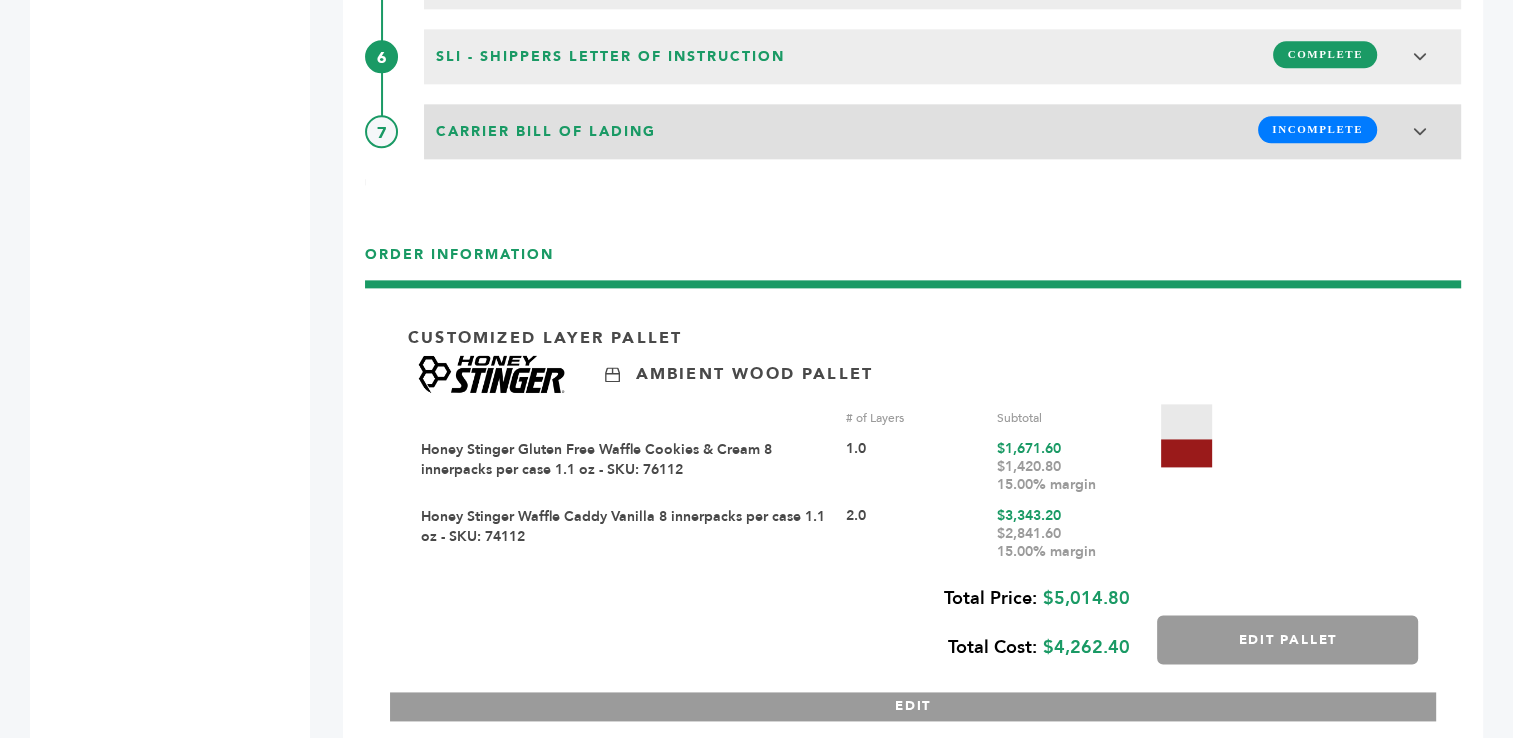 click on "Payment to Grovara
INCOMPLETE
Payment information
Shipper:  Grovara
Terms:  Net 45
Due Date:
21/Sep/2025
Payment Amount:  $5,394.75
Mark as Paid
Transfermate
Status:  Payment pending ******* ********* ***" at bounding box center [913, 181] 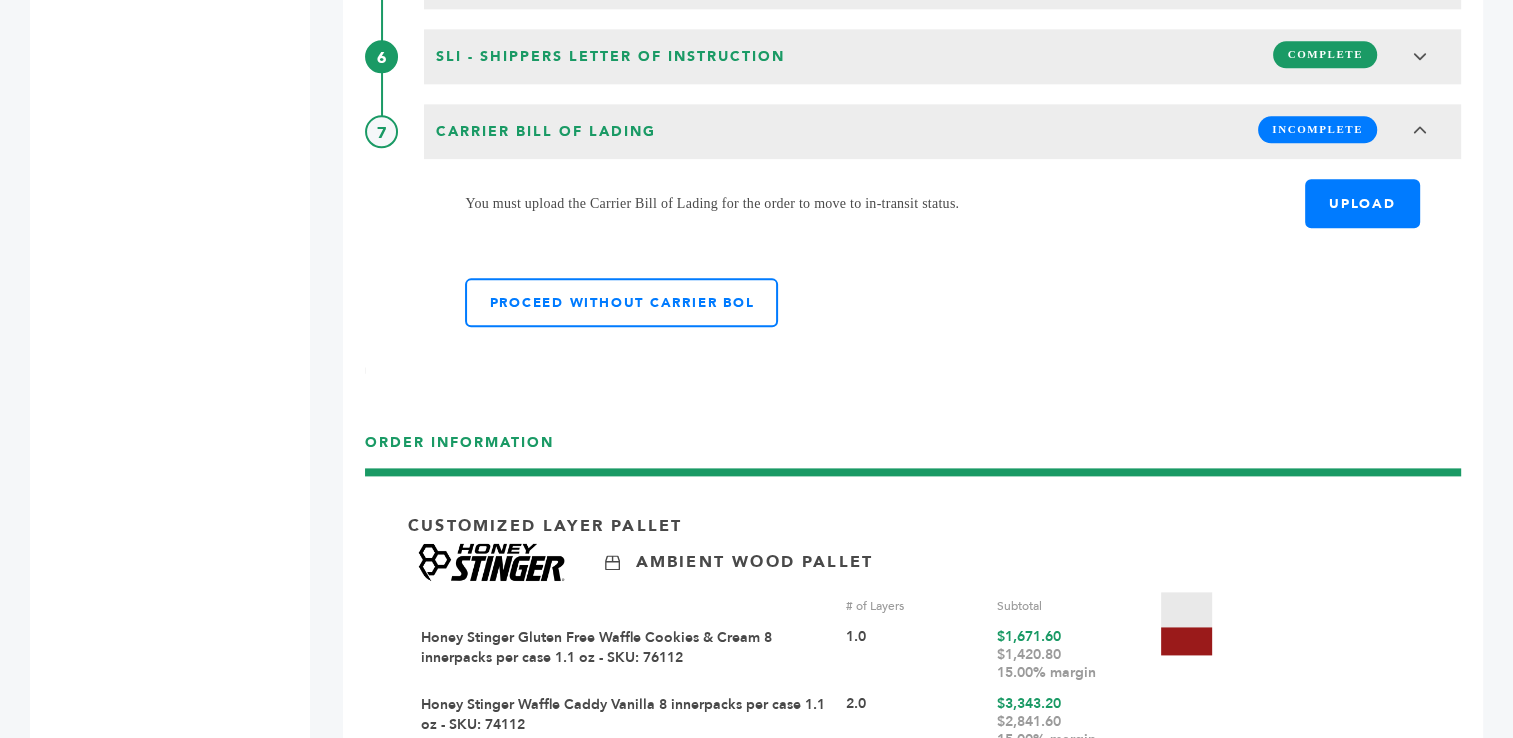 click on "UPLOAD" at bounding box center (1362, 203) 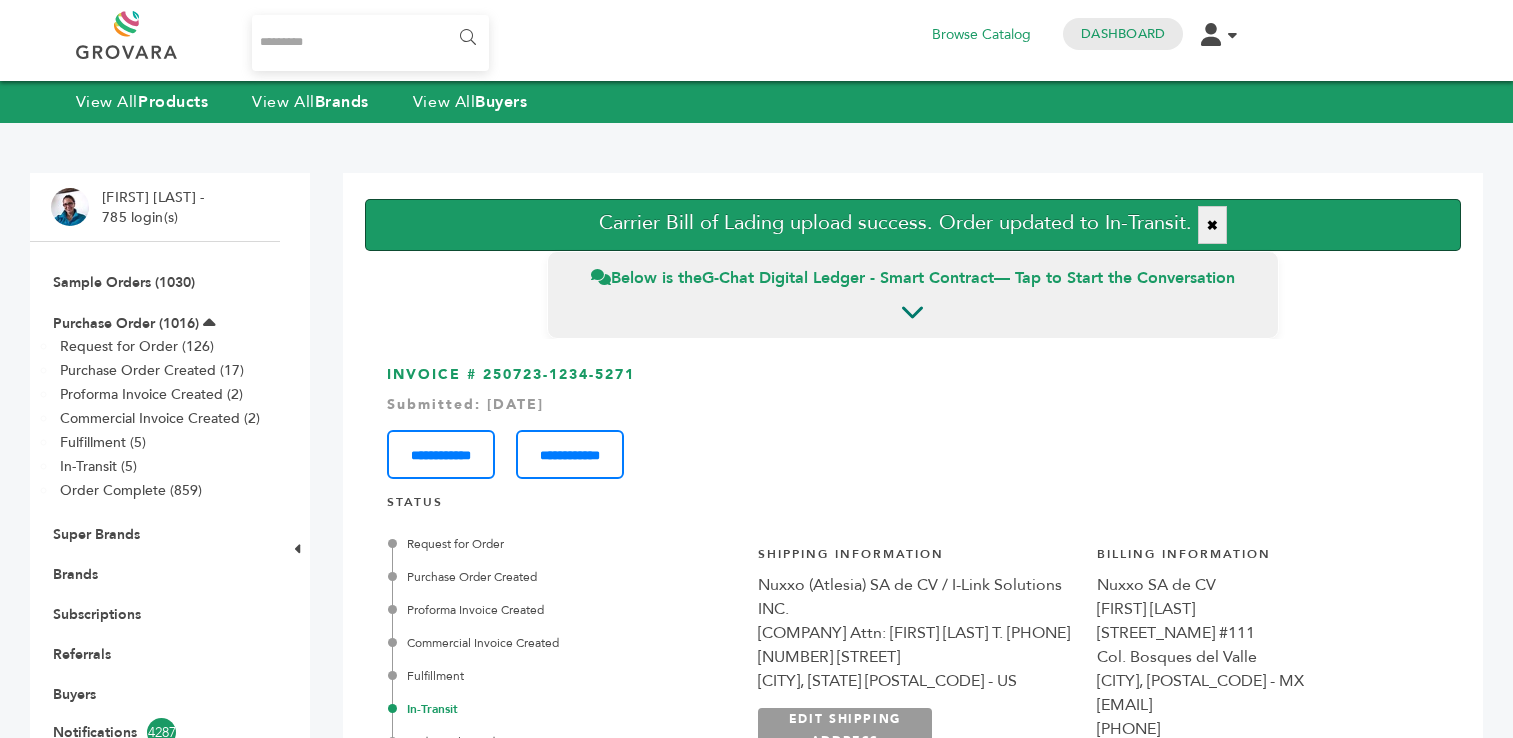 scroll, scrollTop: 0, scrollLeft: 0, axis: both 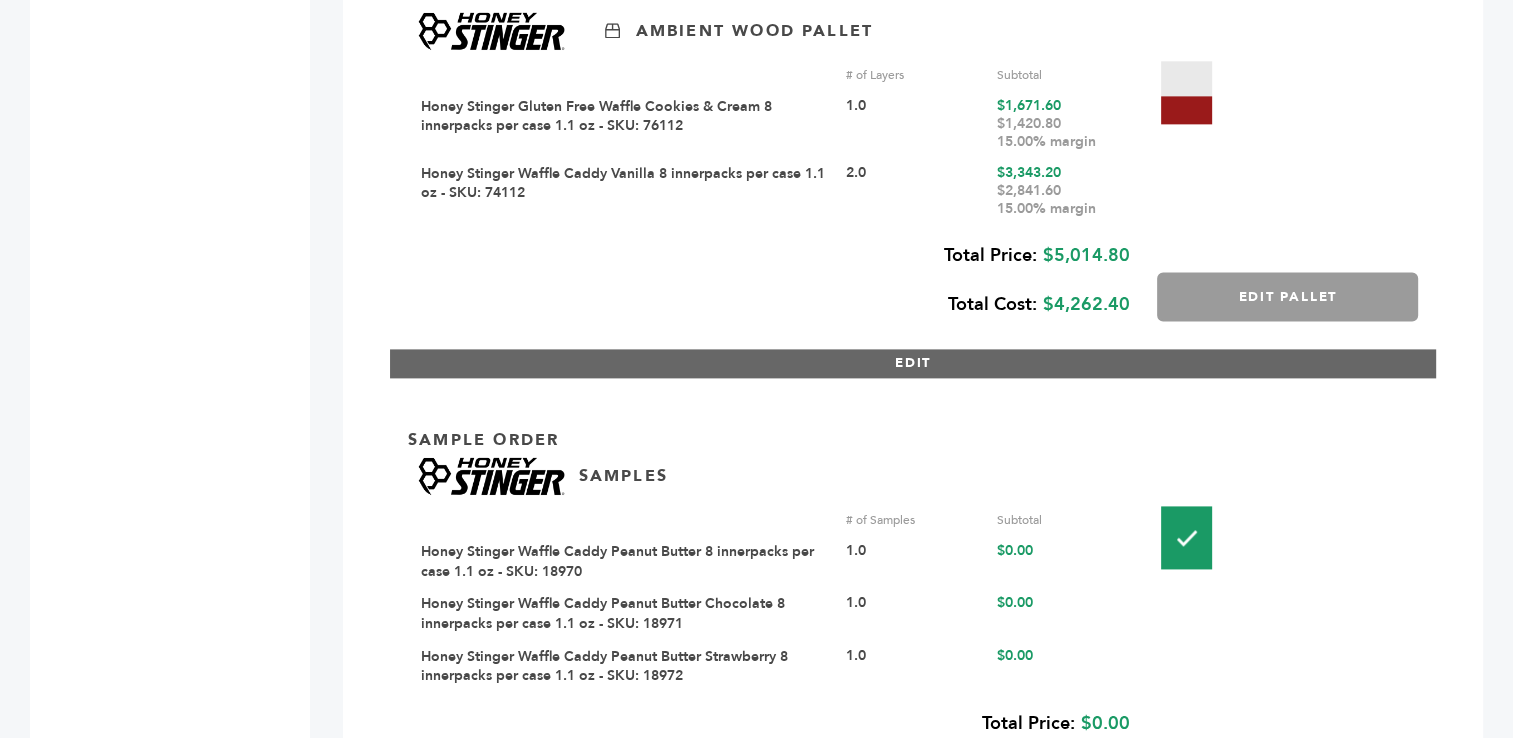 click on "EDIT" at bounding box center (913, 363) 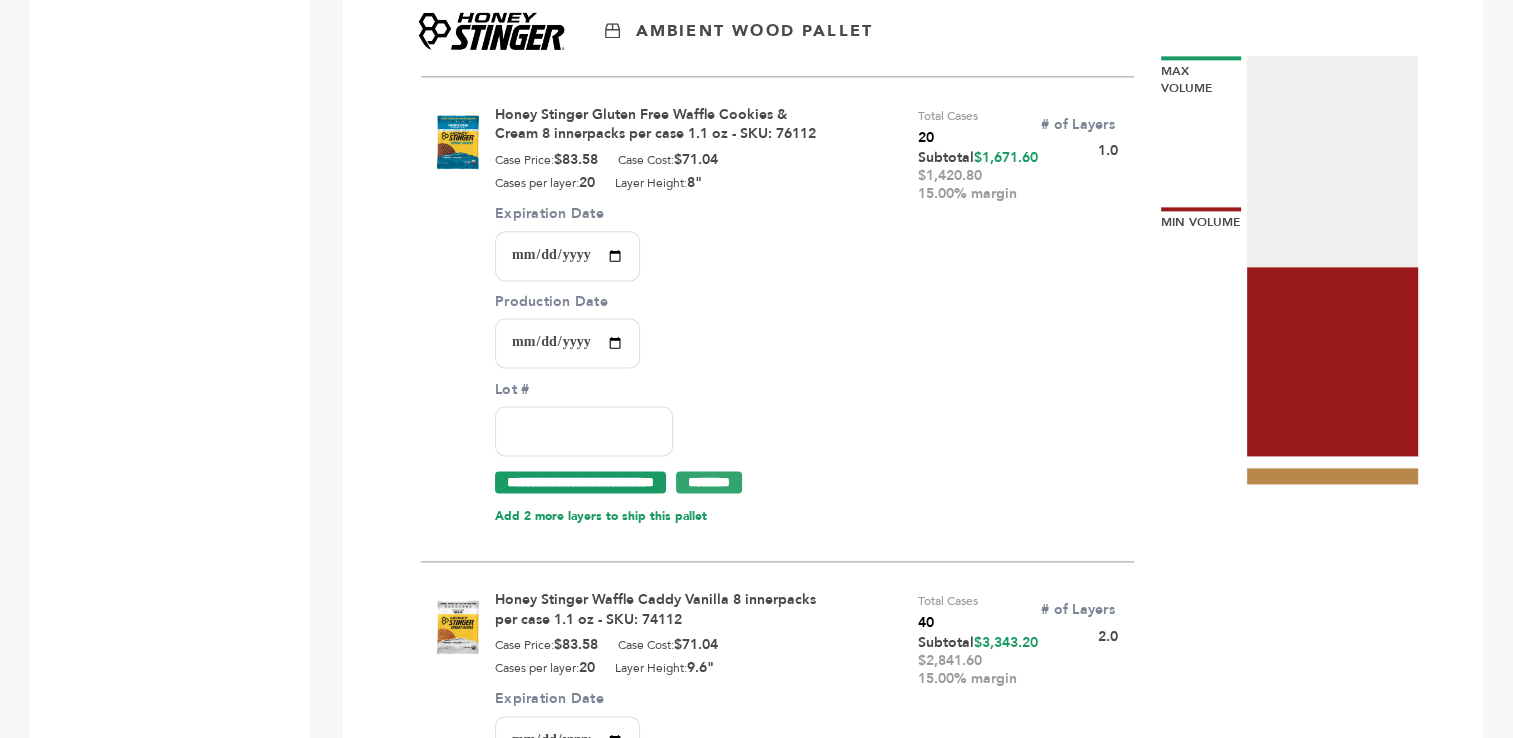 click on "Expiration Date" at bounding box center (567, 256) 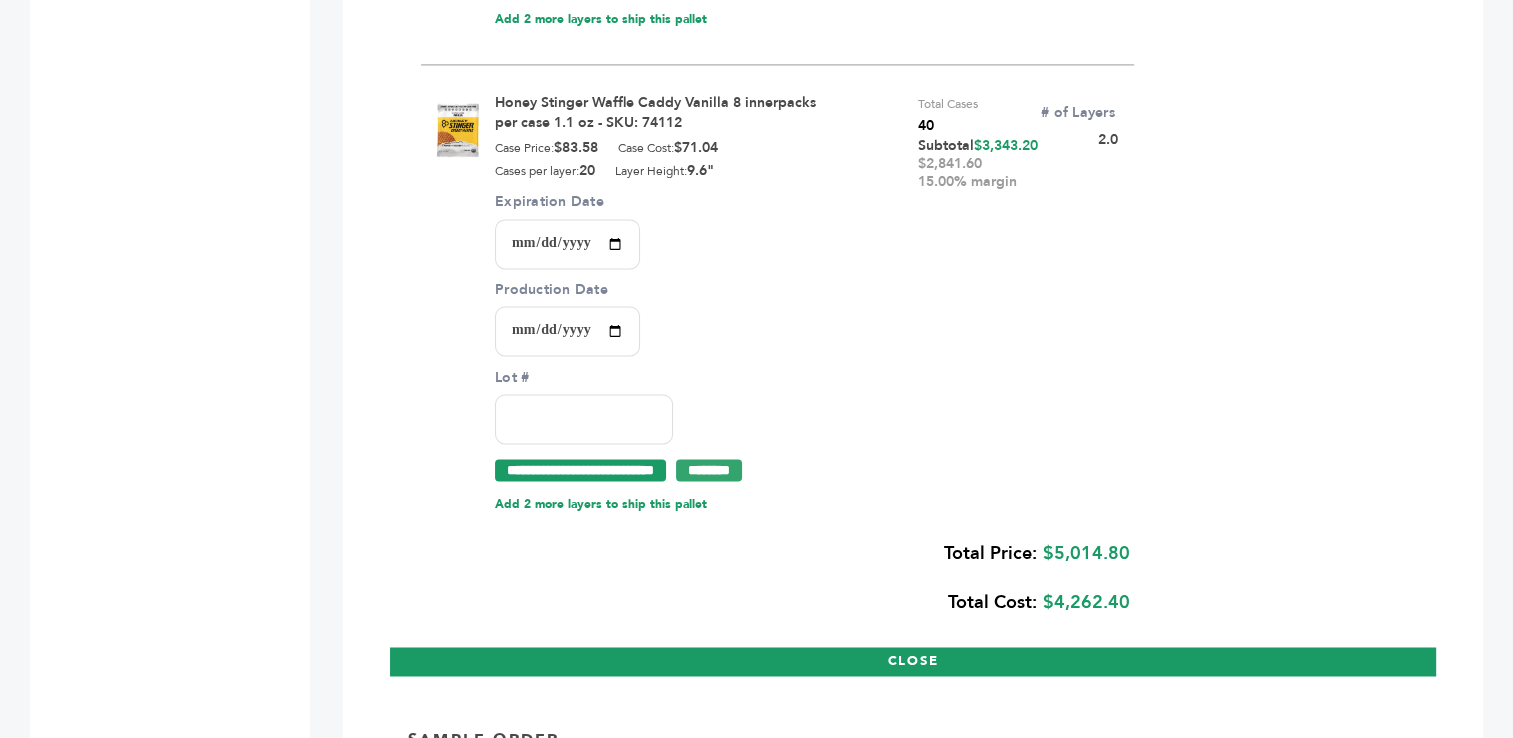 scroll, scrollTop: 3133, scrollLeft: 0, axis: vertical 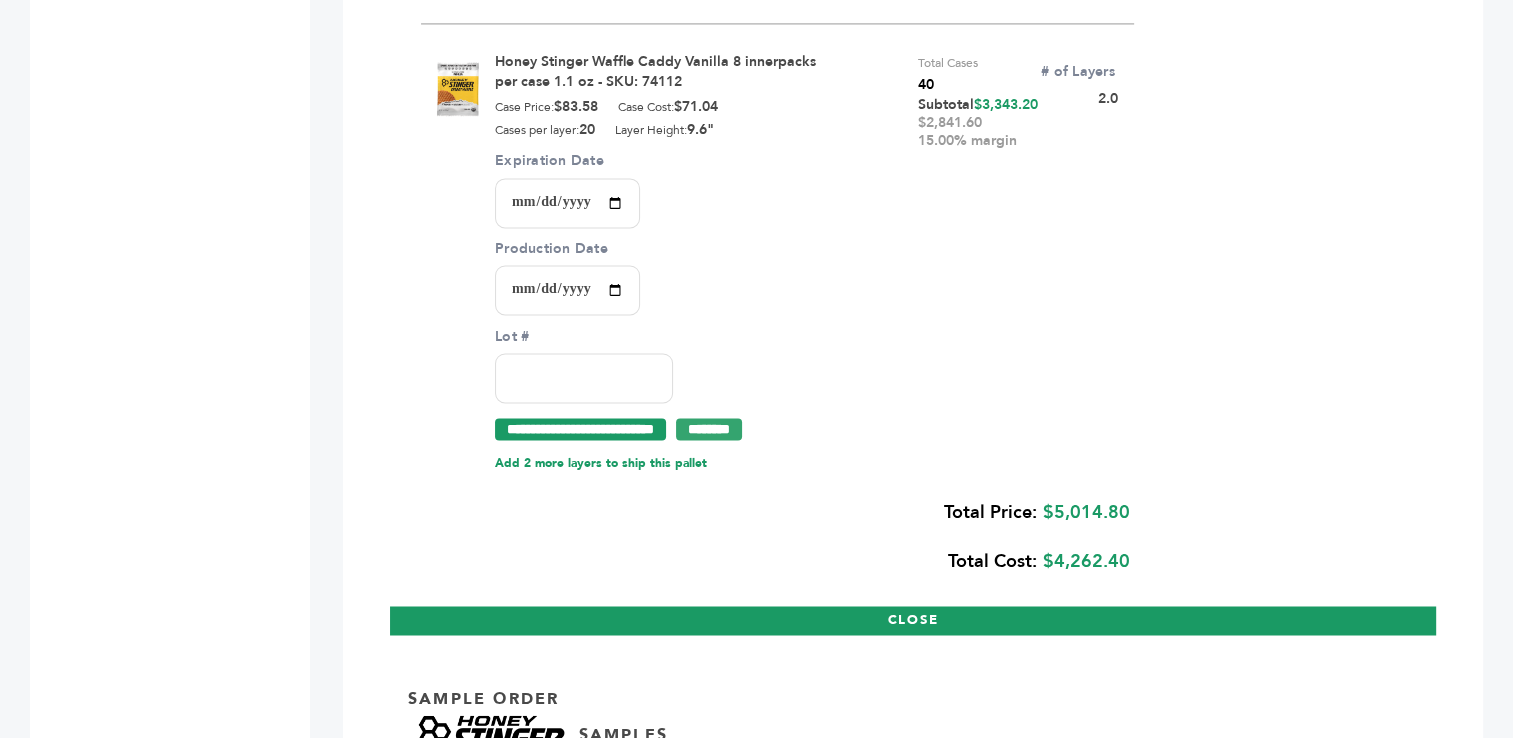 type on "**********" 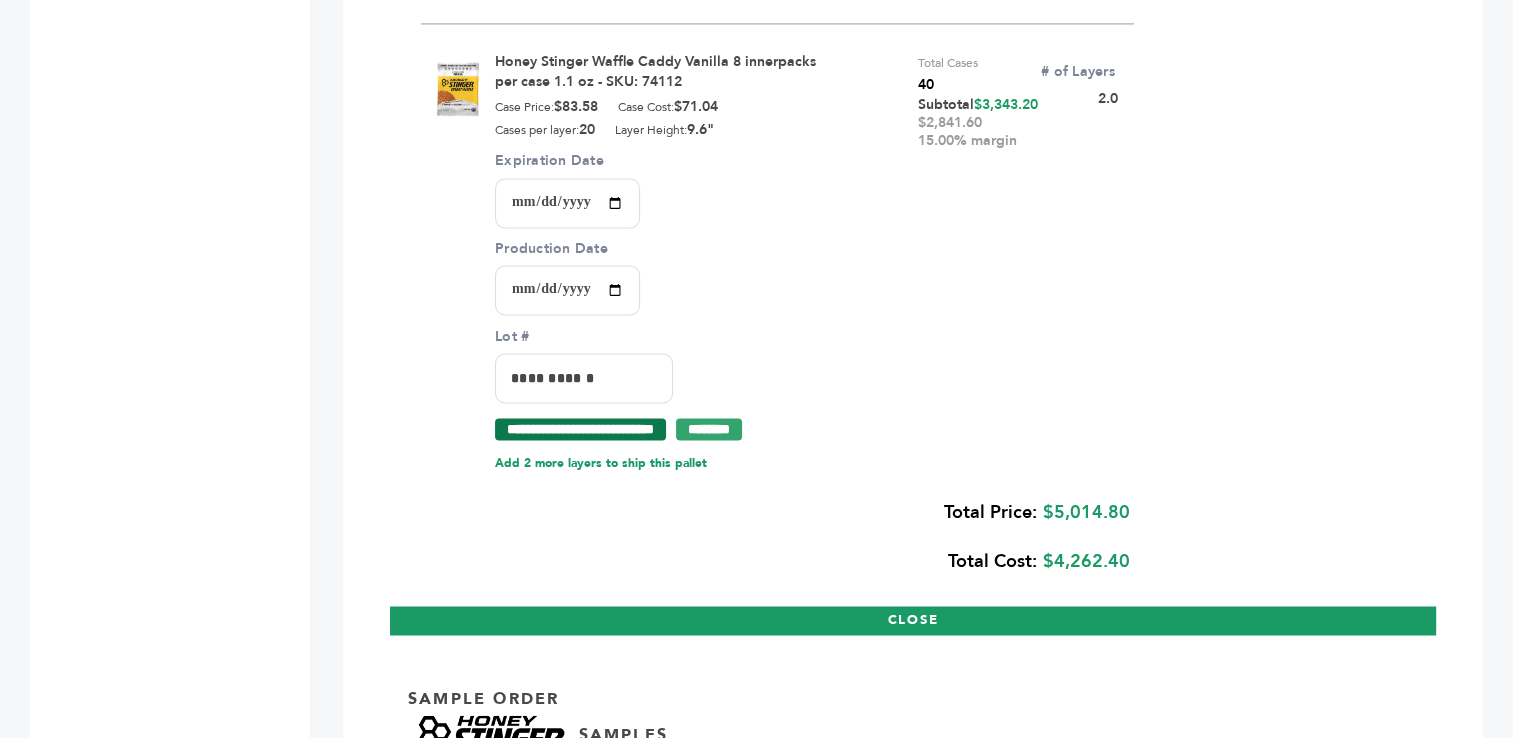 type on "**********" 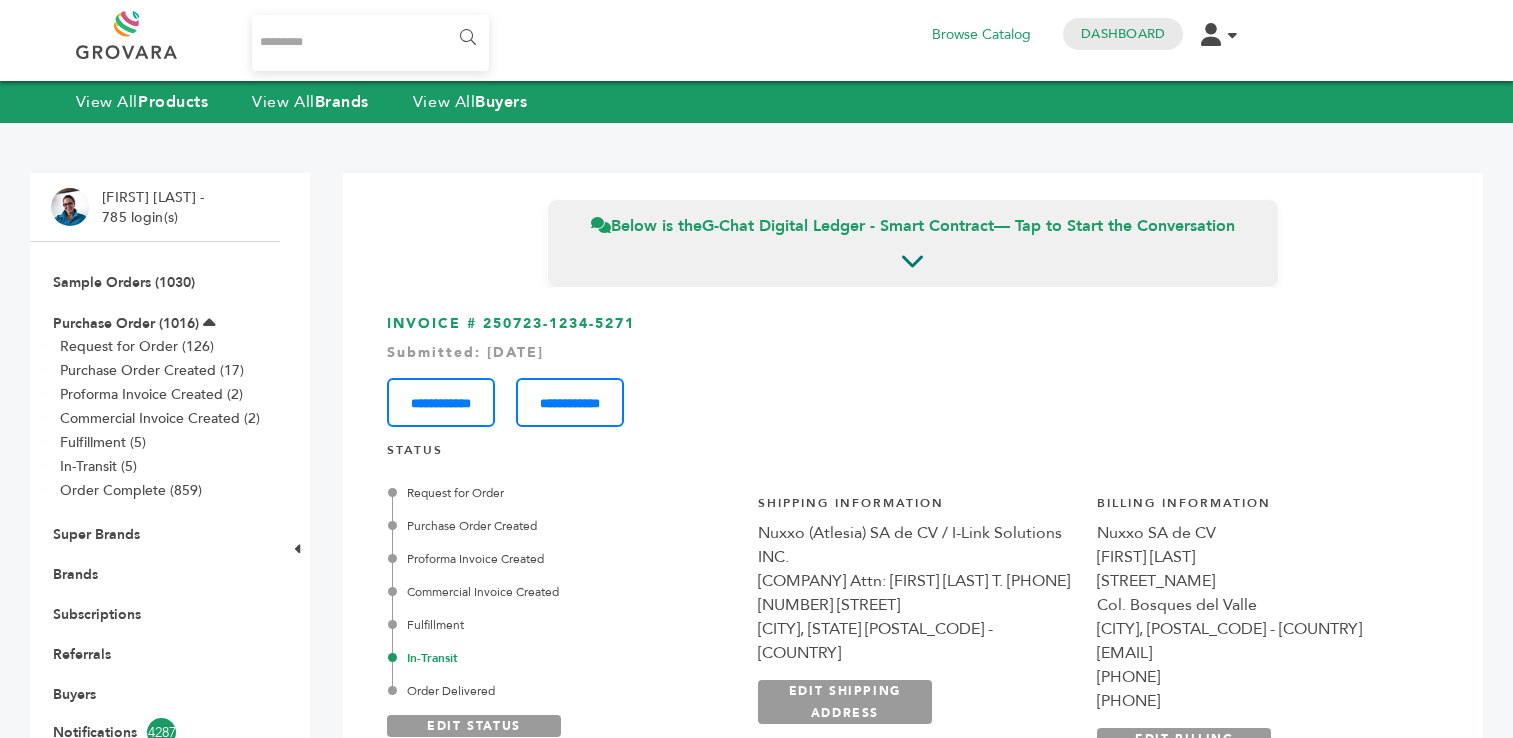 scroll, scrollTop: 0, scrollLeft: 0, axis: both 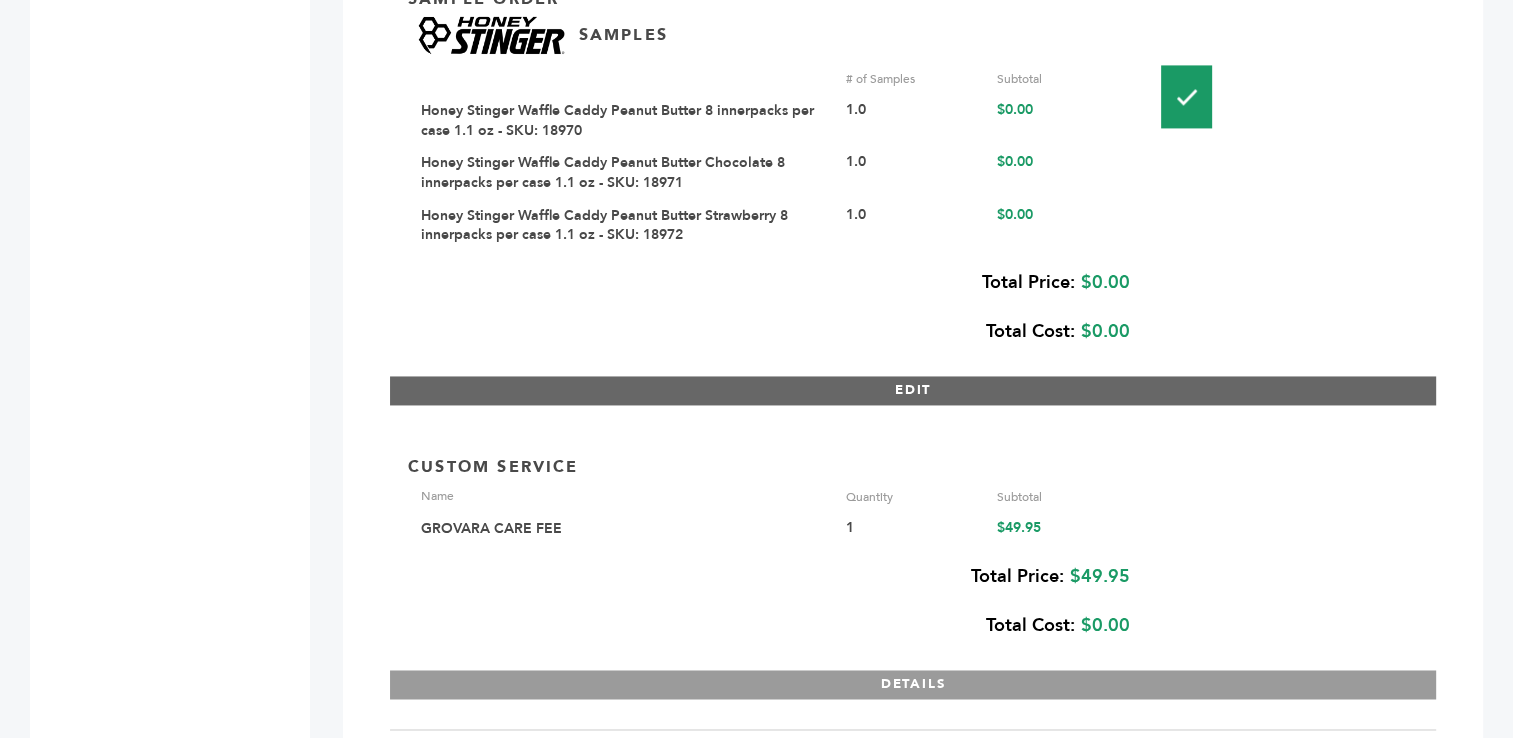 click on "EDIT" at bounding box center (913, 390) 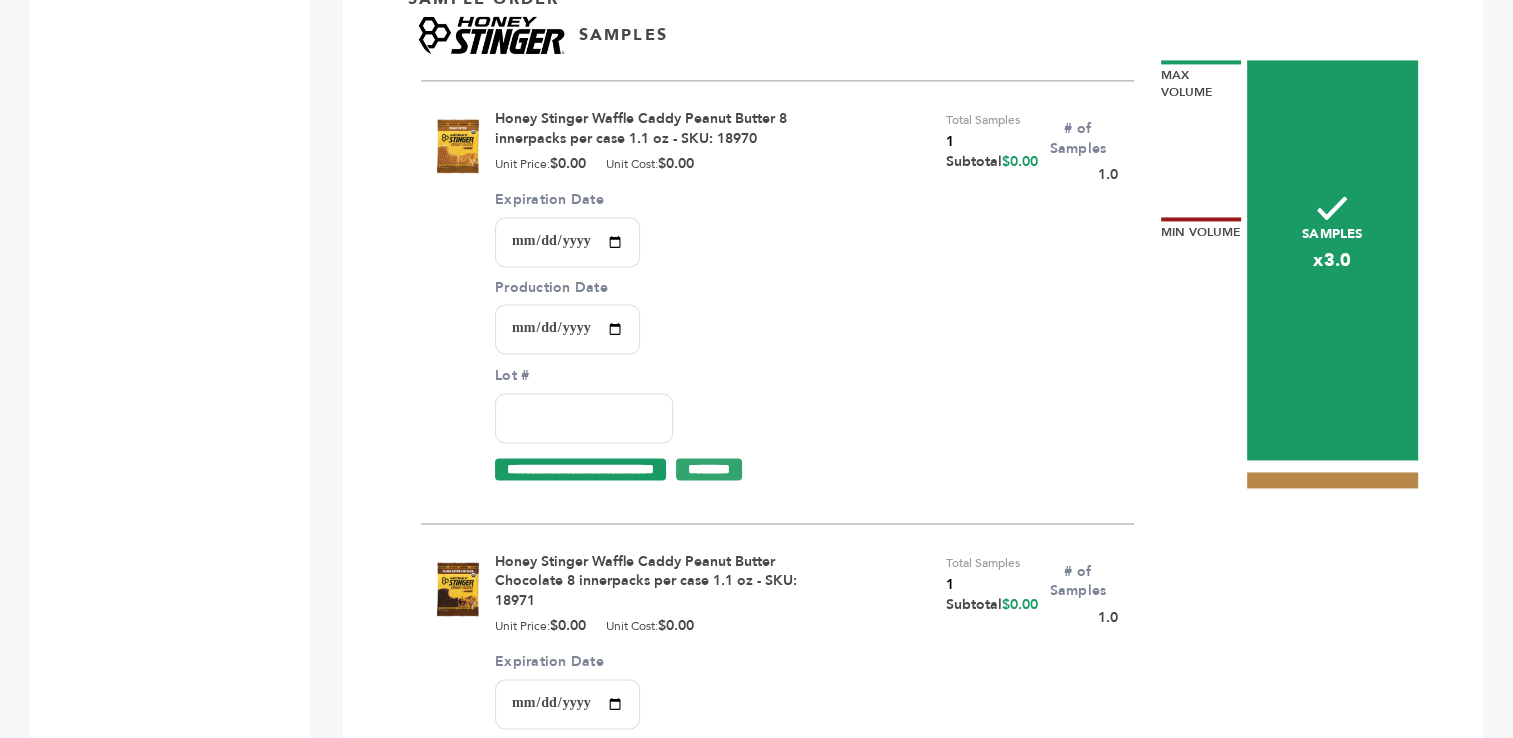 click on "Expiration Date" at bounding box center (567, 242) 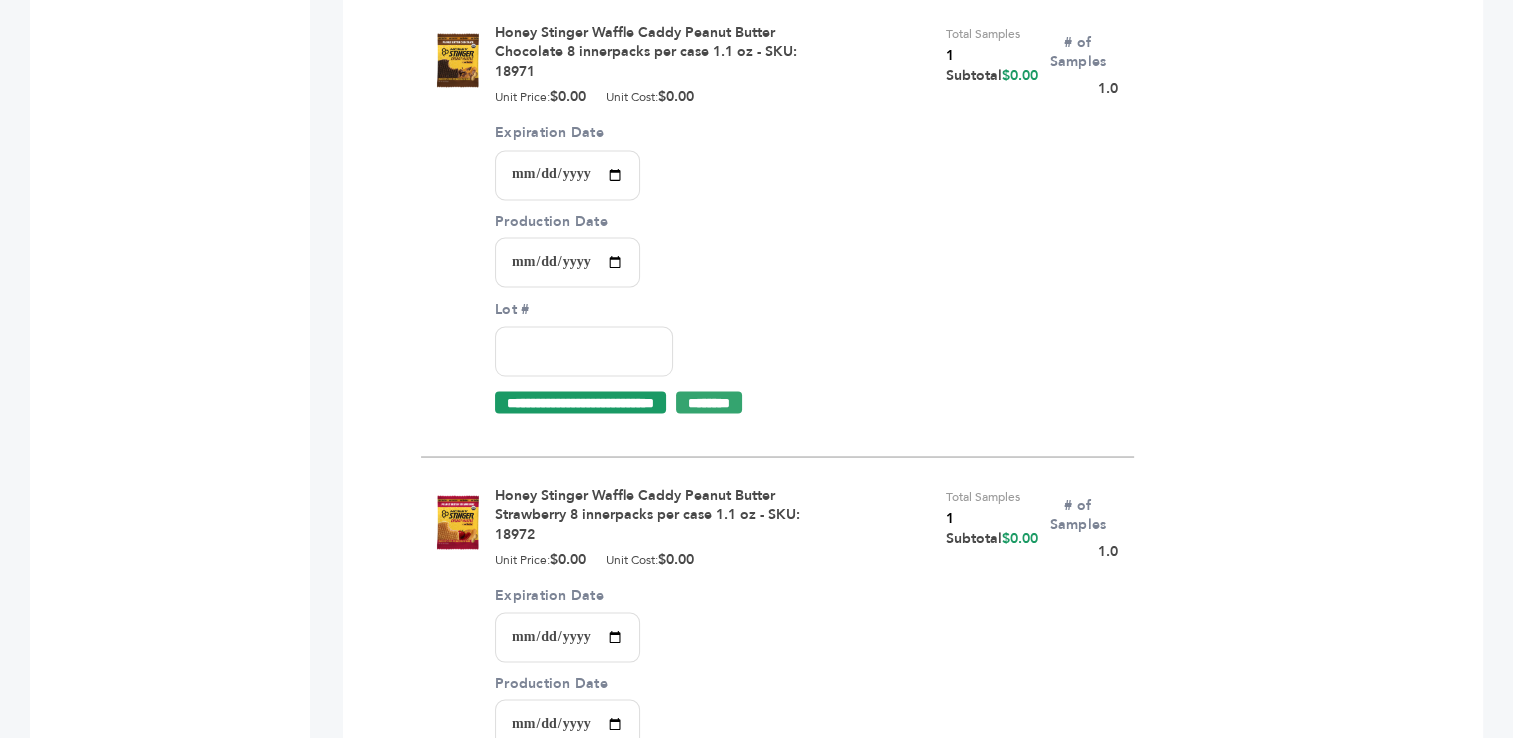 scroll, scrollTop: 3580, scrollLeft: 0, axis: vertical 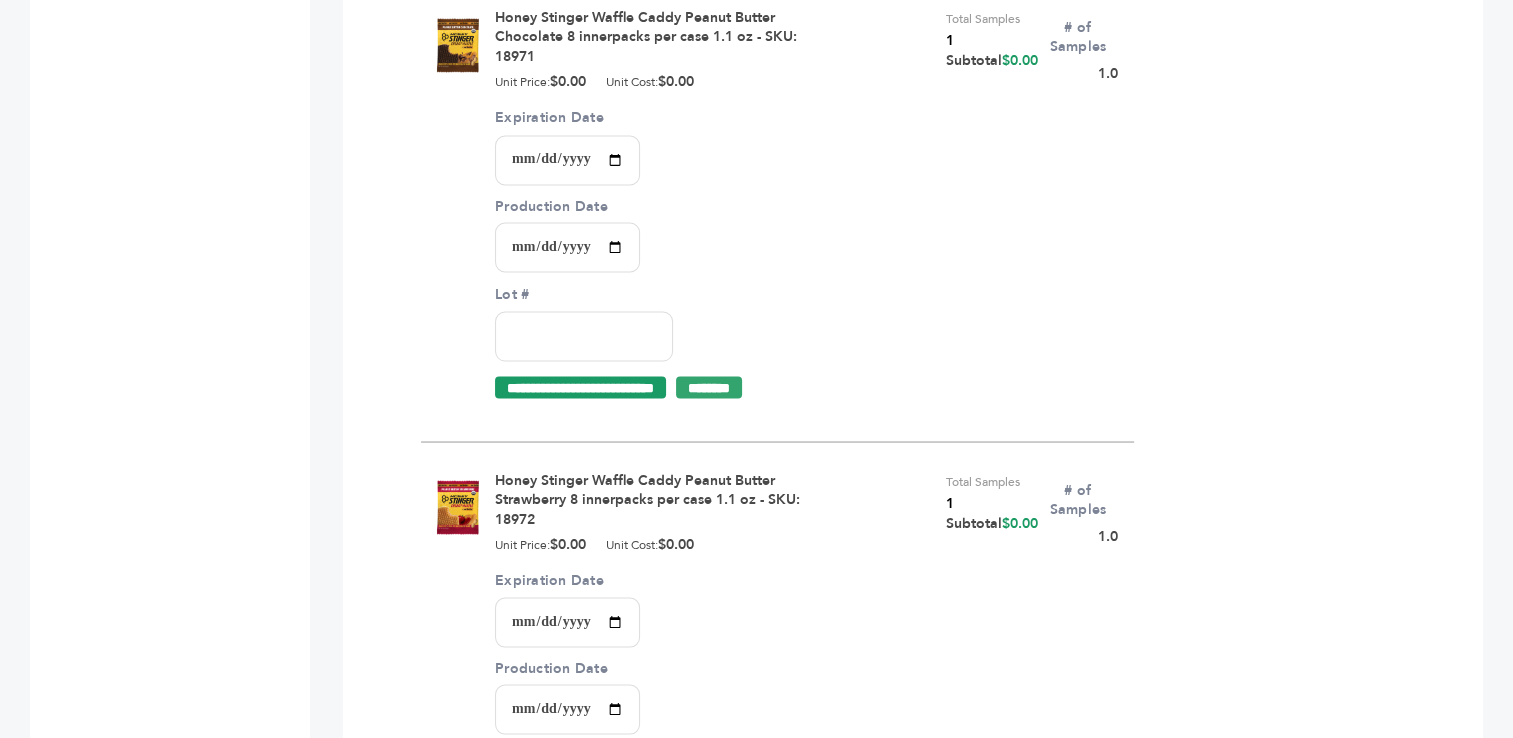 type on "**********" 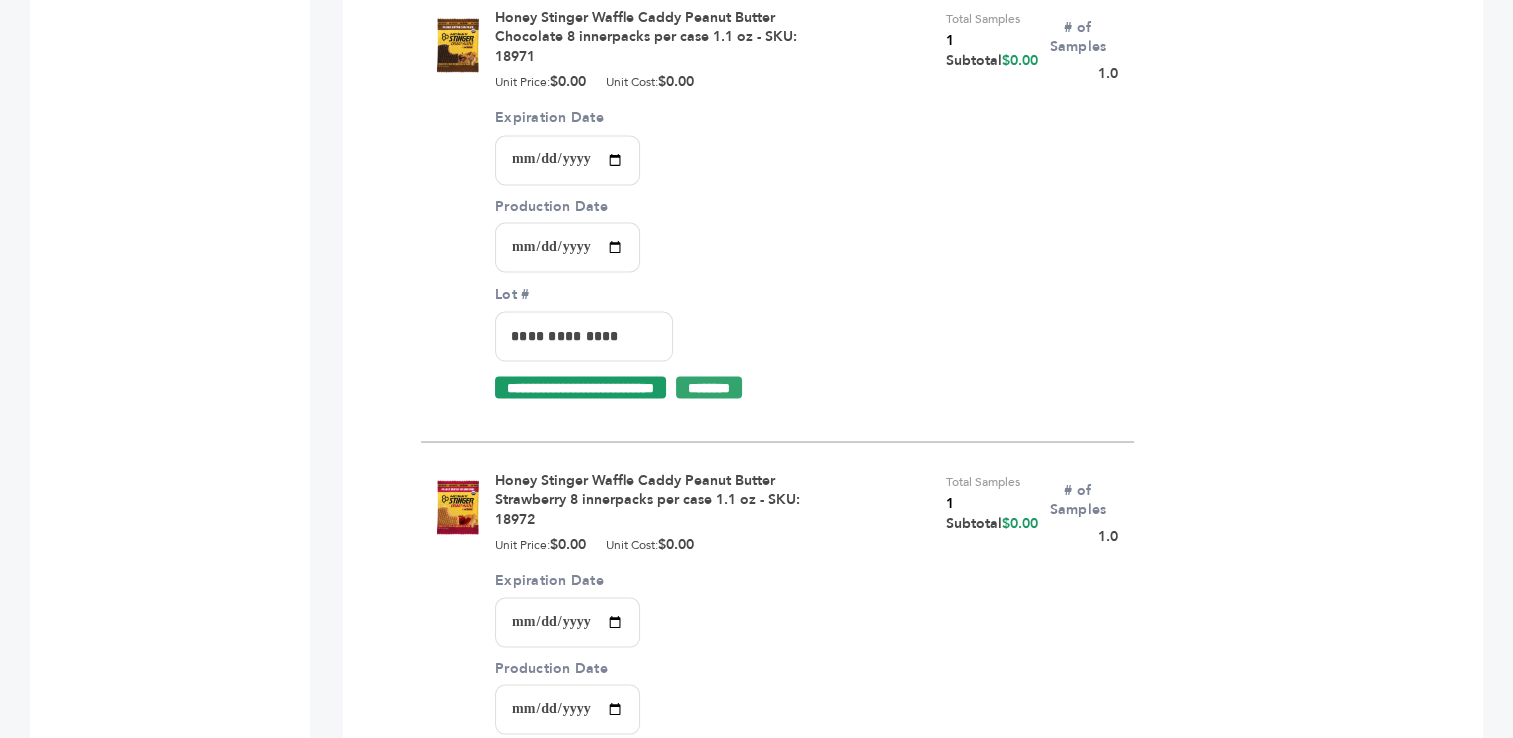 type on "**********" 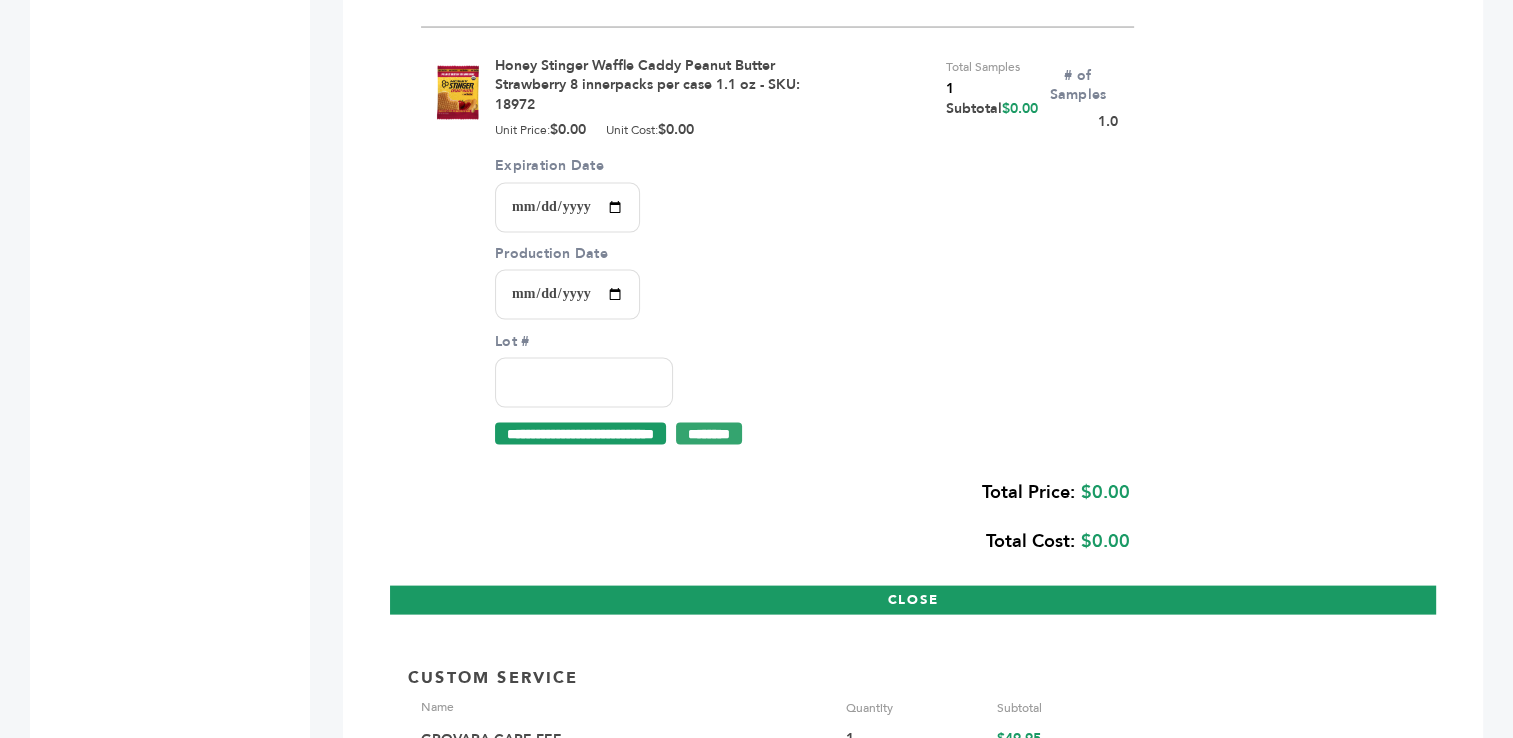 scroll, scrollTop: 4008, scrollLeft: 0, axis: vertical 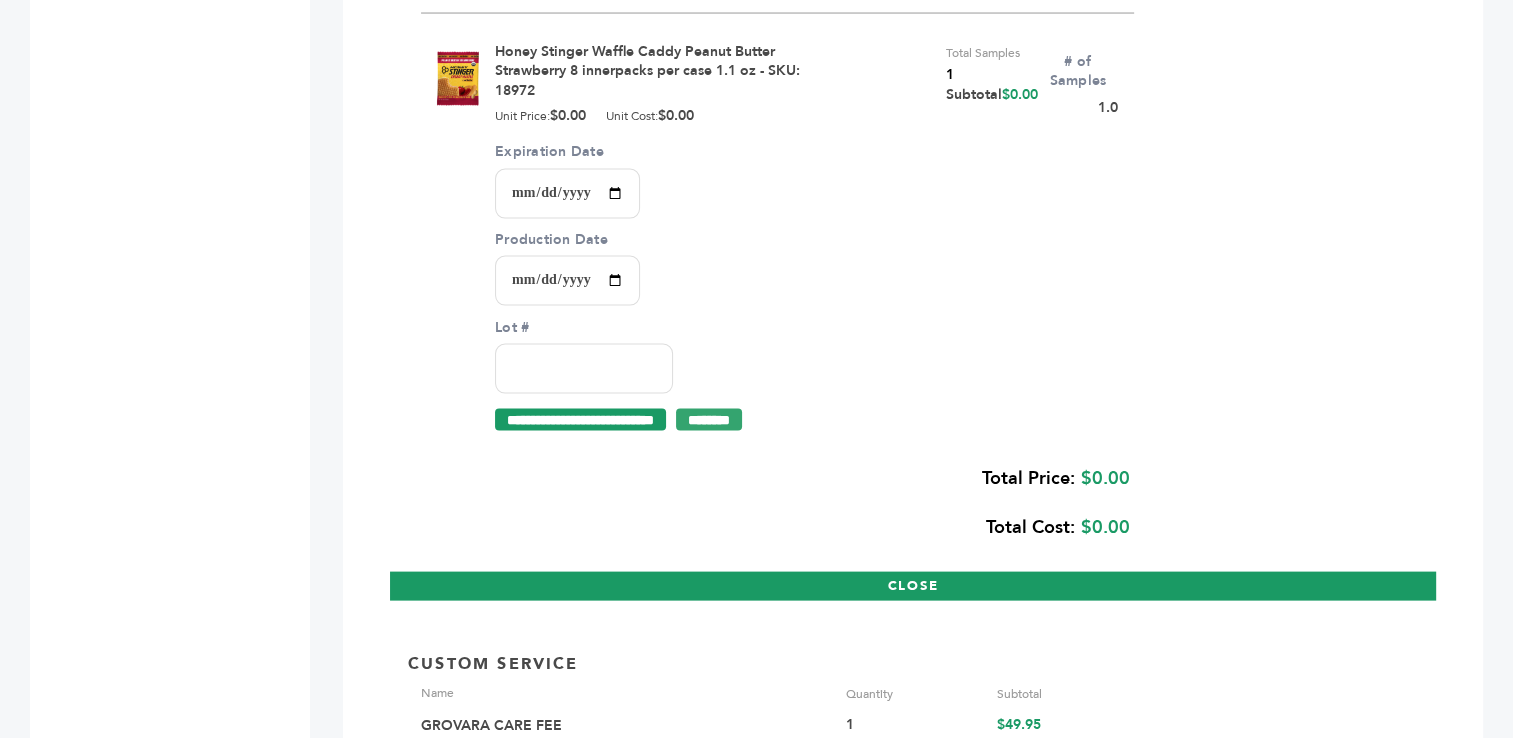 click on "Expiration Date" at bounding box center [567, 194] 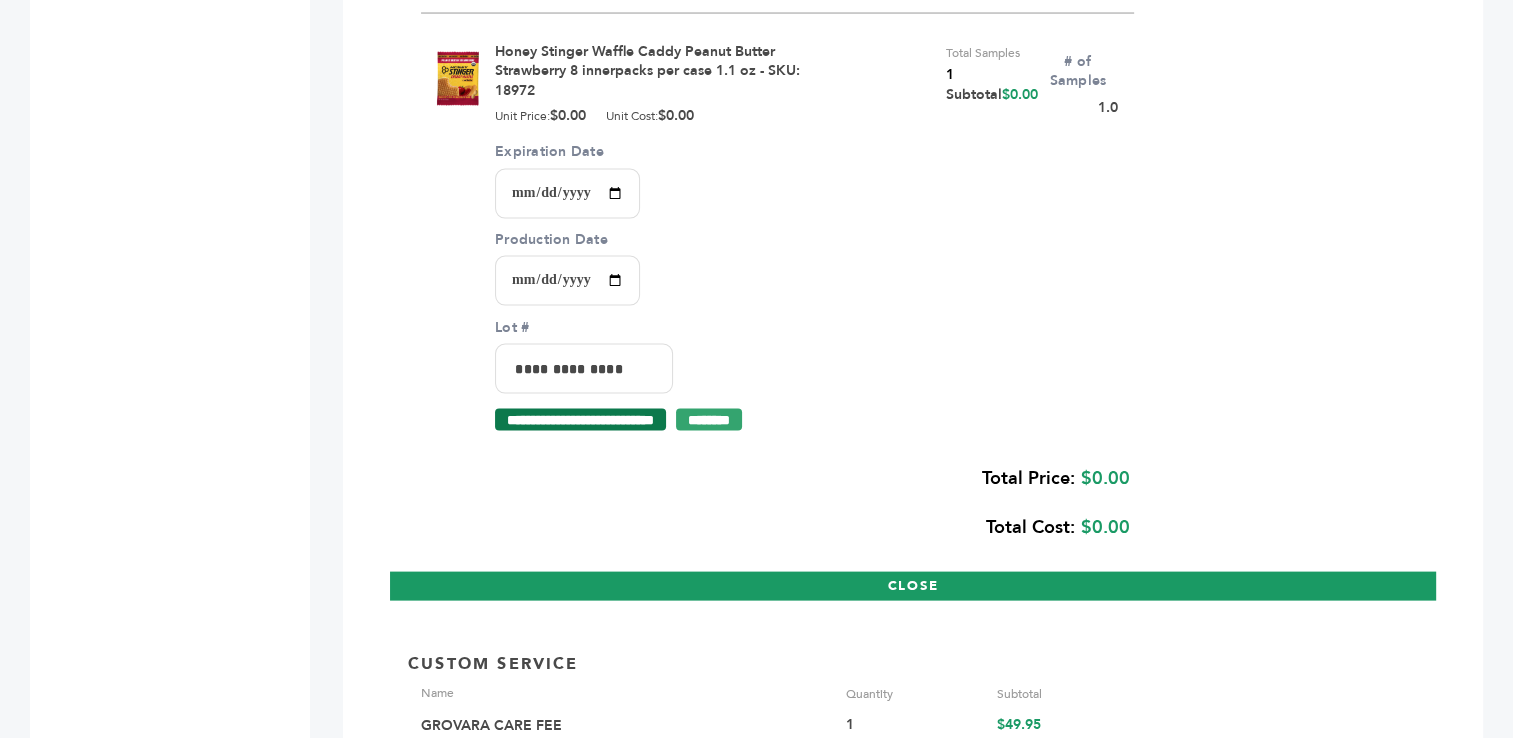 type on "**********" 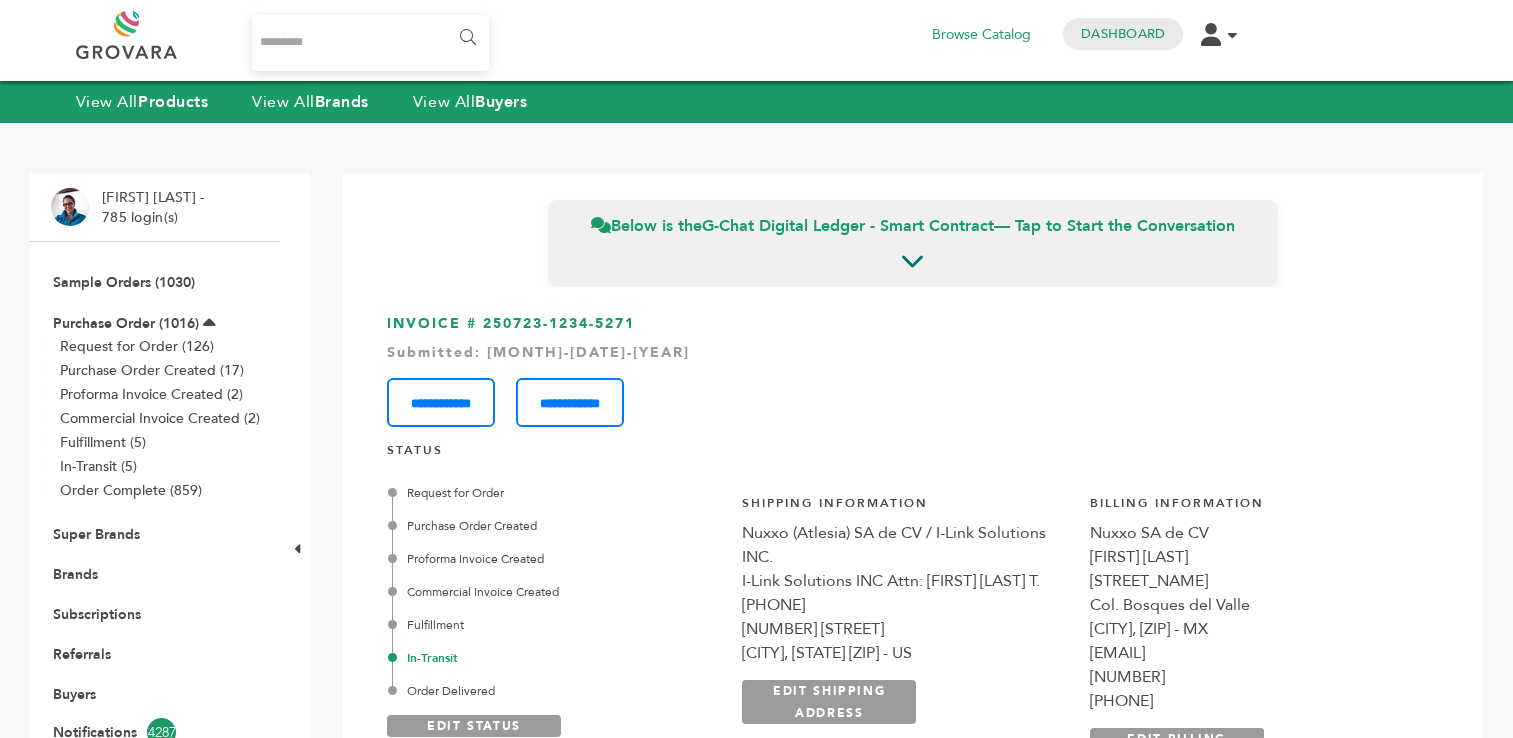 scroll, scrollTop: 0, scrollLeft: 0, axis: both 